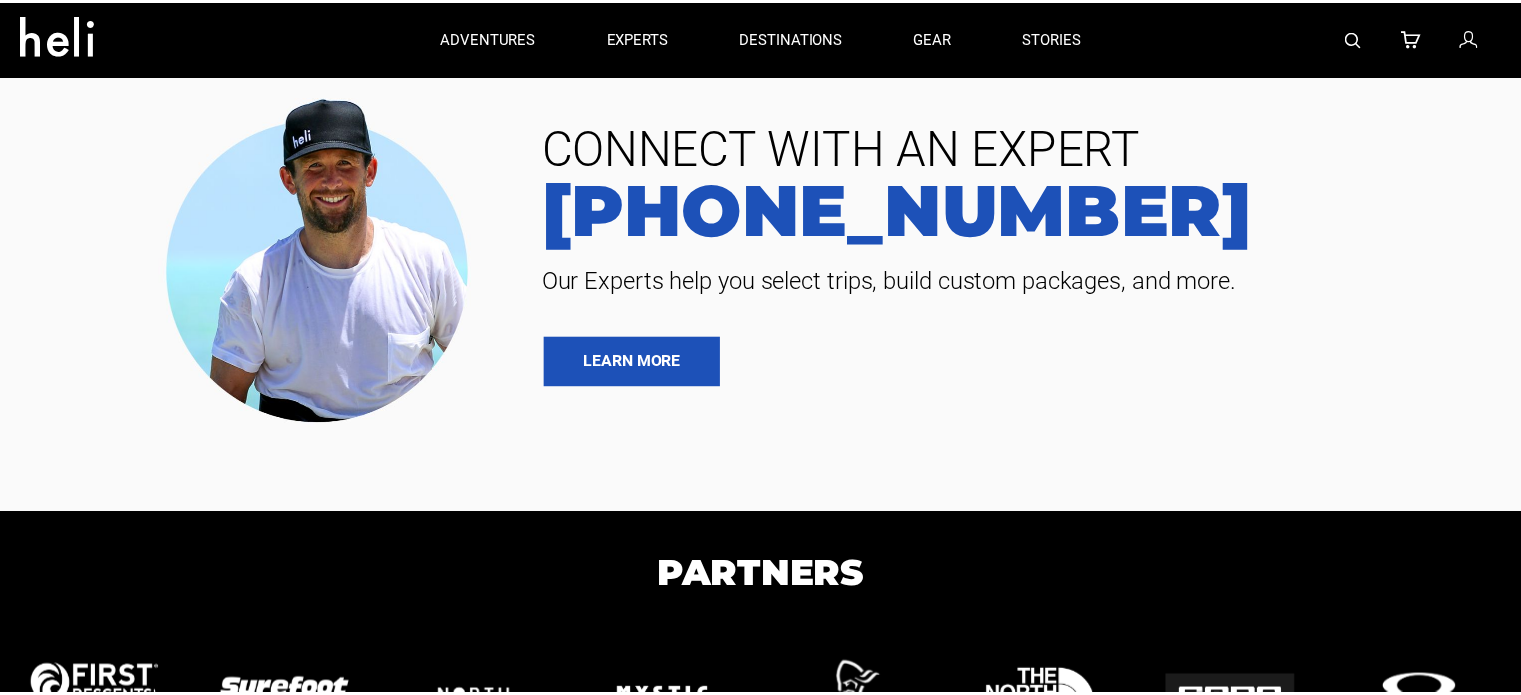 scroll, scrollTop: 0, scrollLeft: 0, axis: both 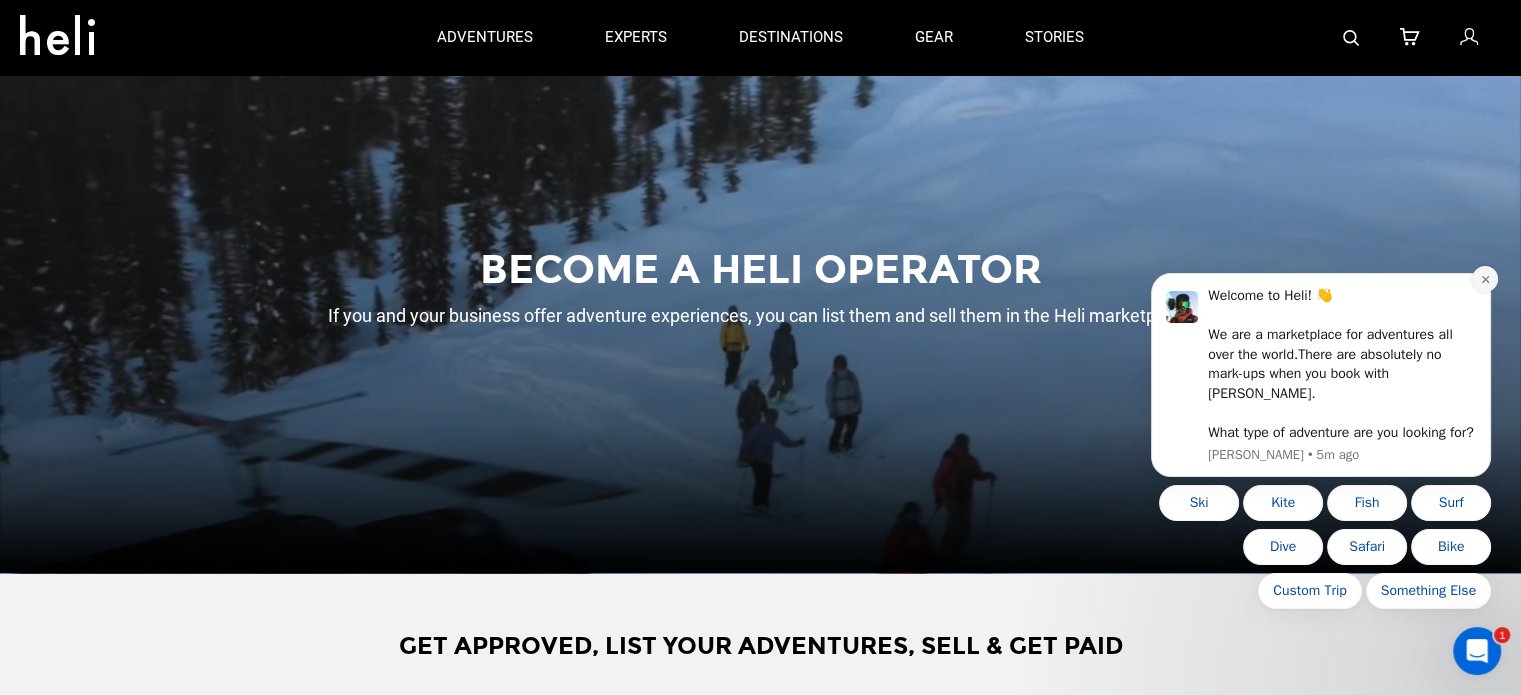 click 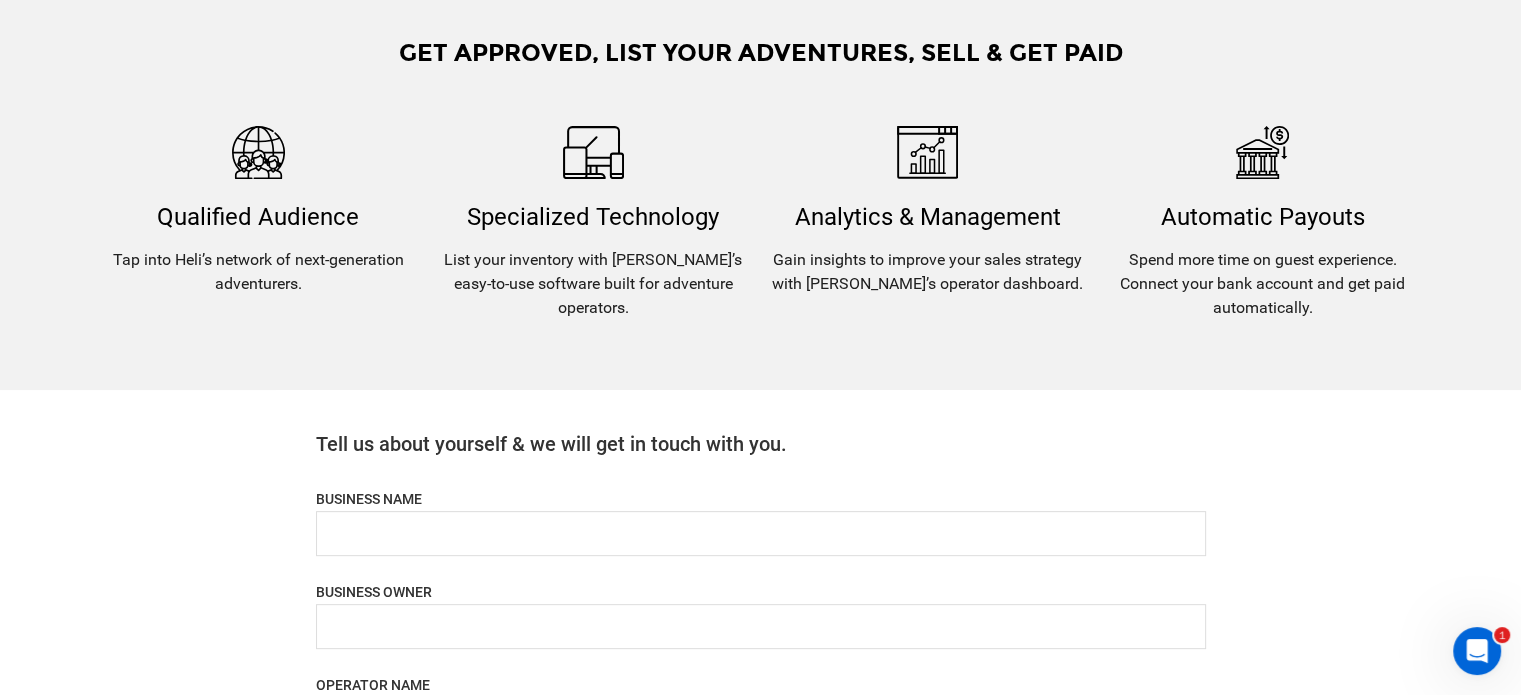 scroll, scrollTop: 700, scrollLeft: 0, axis: vertical 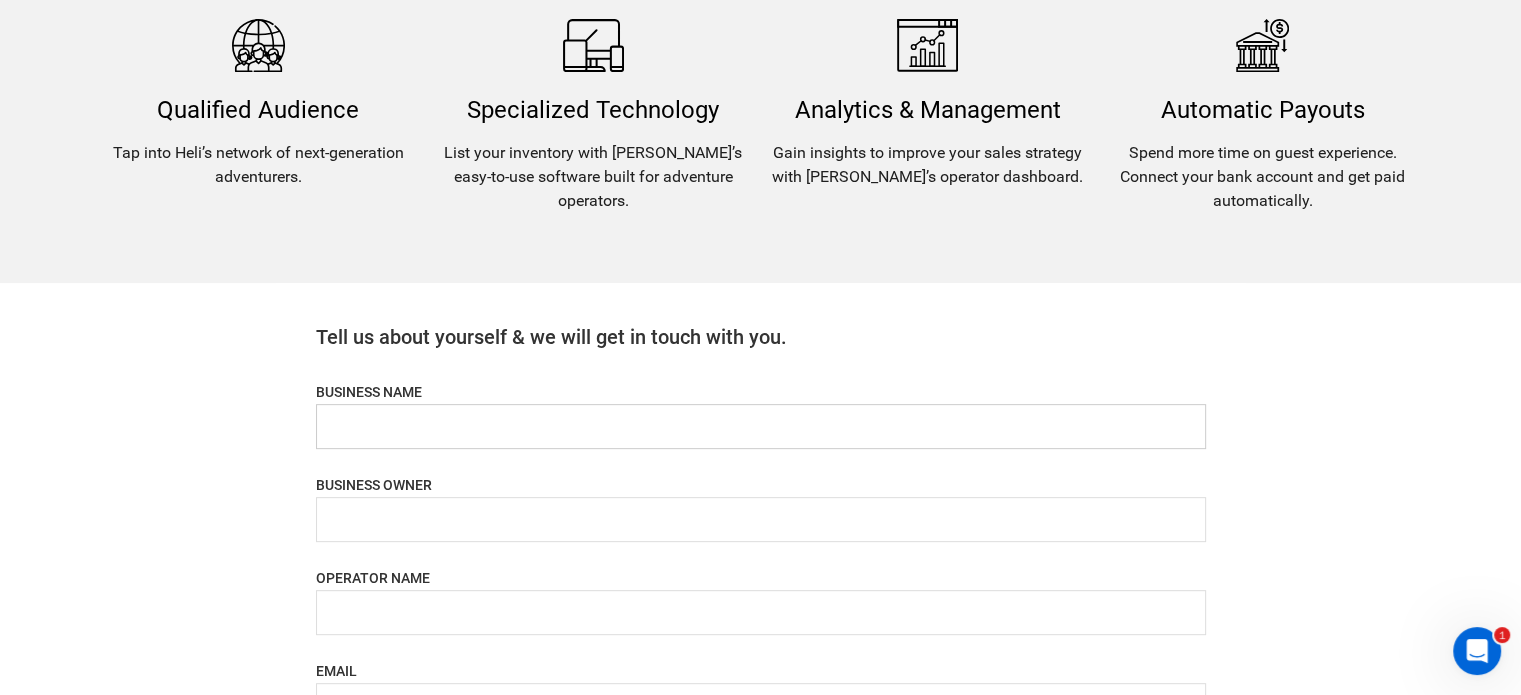 click at bounding box center (761, 426) 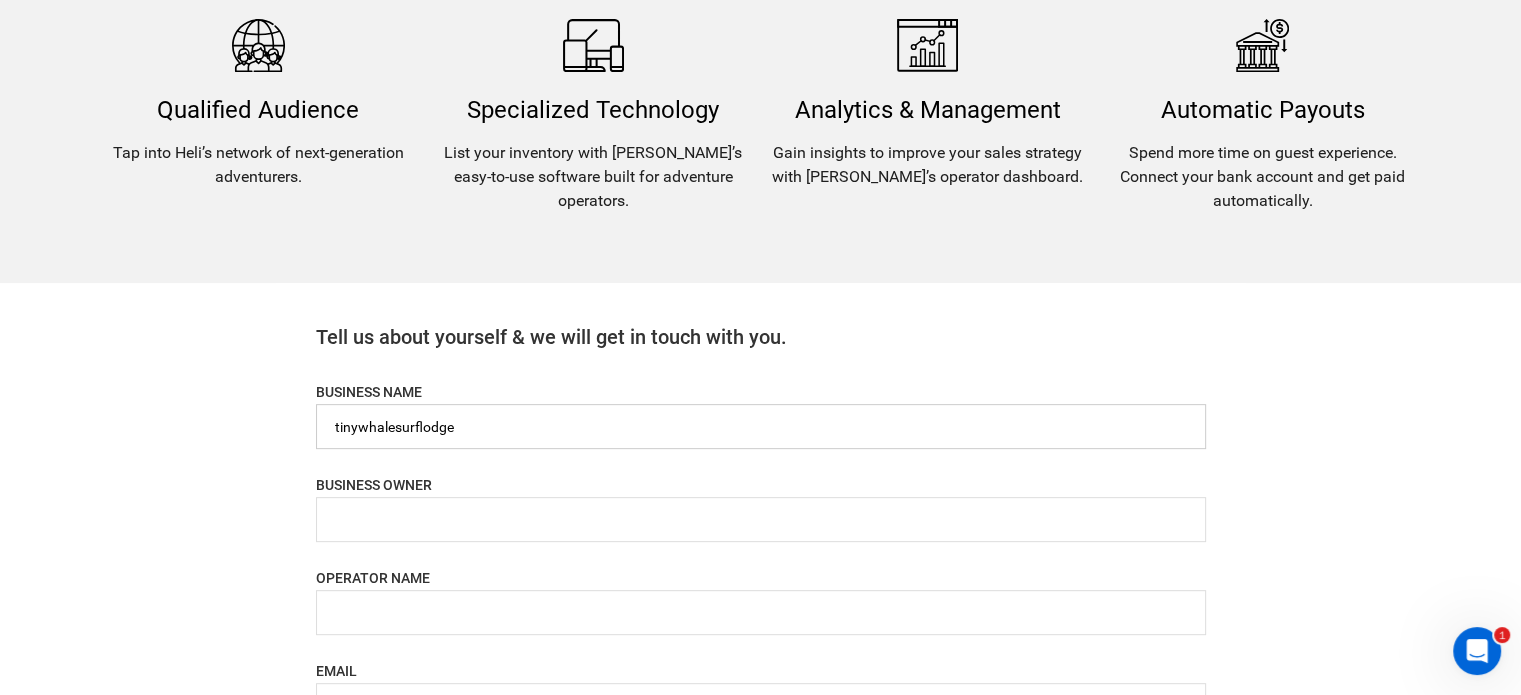 drag, startPoint x: 343, startPoint y: 430, endPoint x: 327, endPoint y: 430, distance: 16 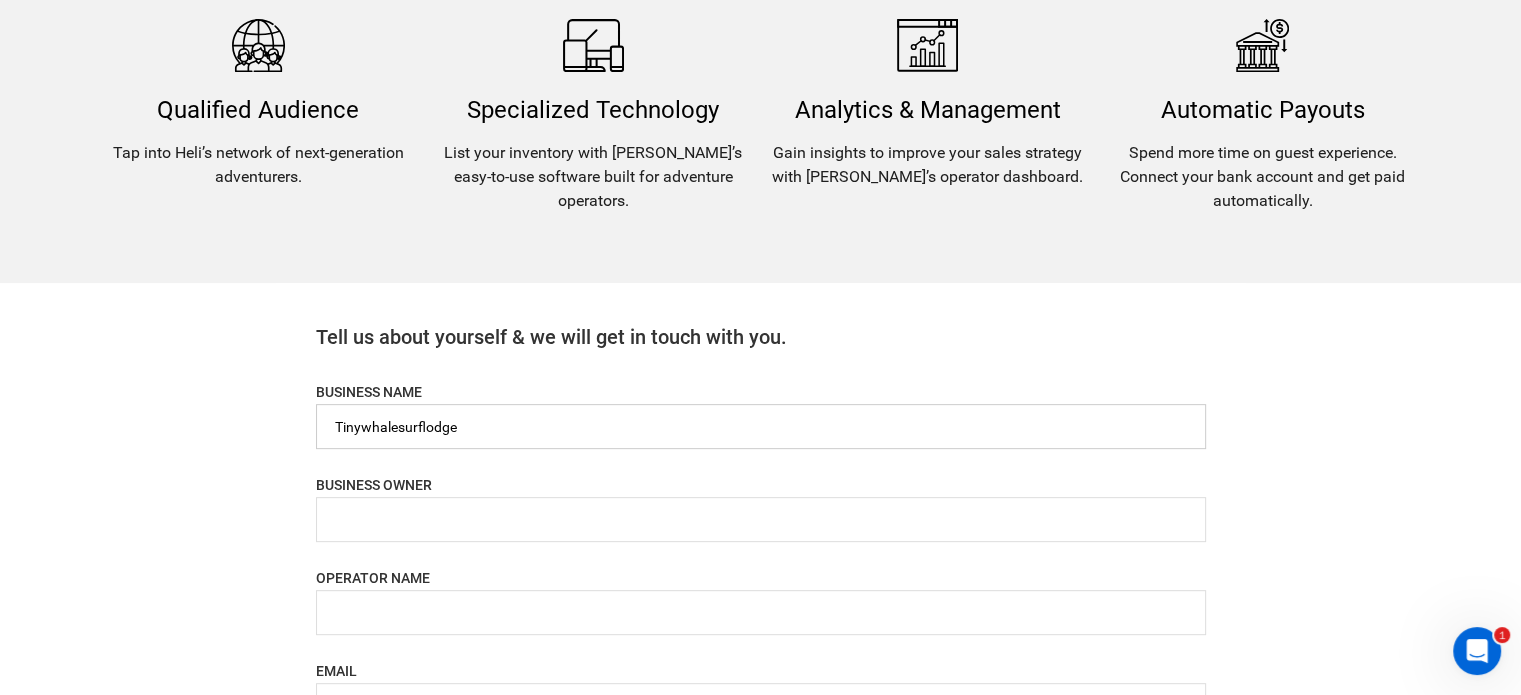 click at bounding box center [761, 426] 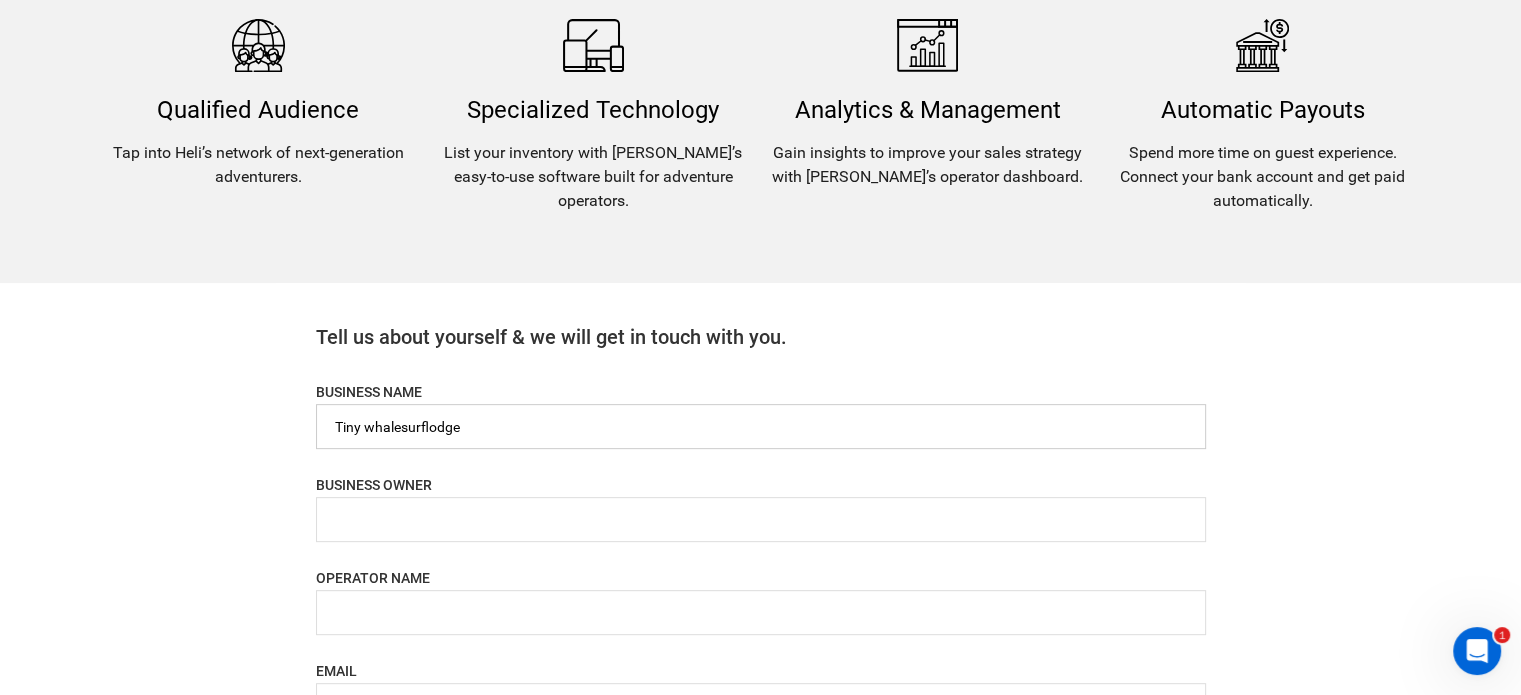 click at bounding box center (761, 426) 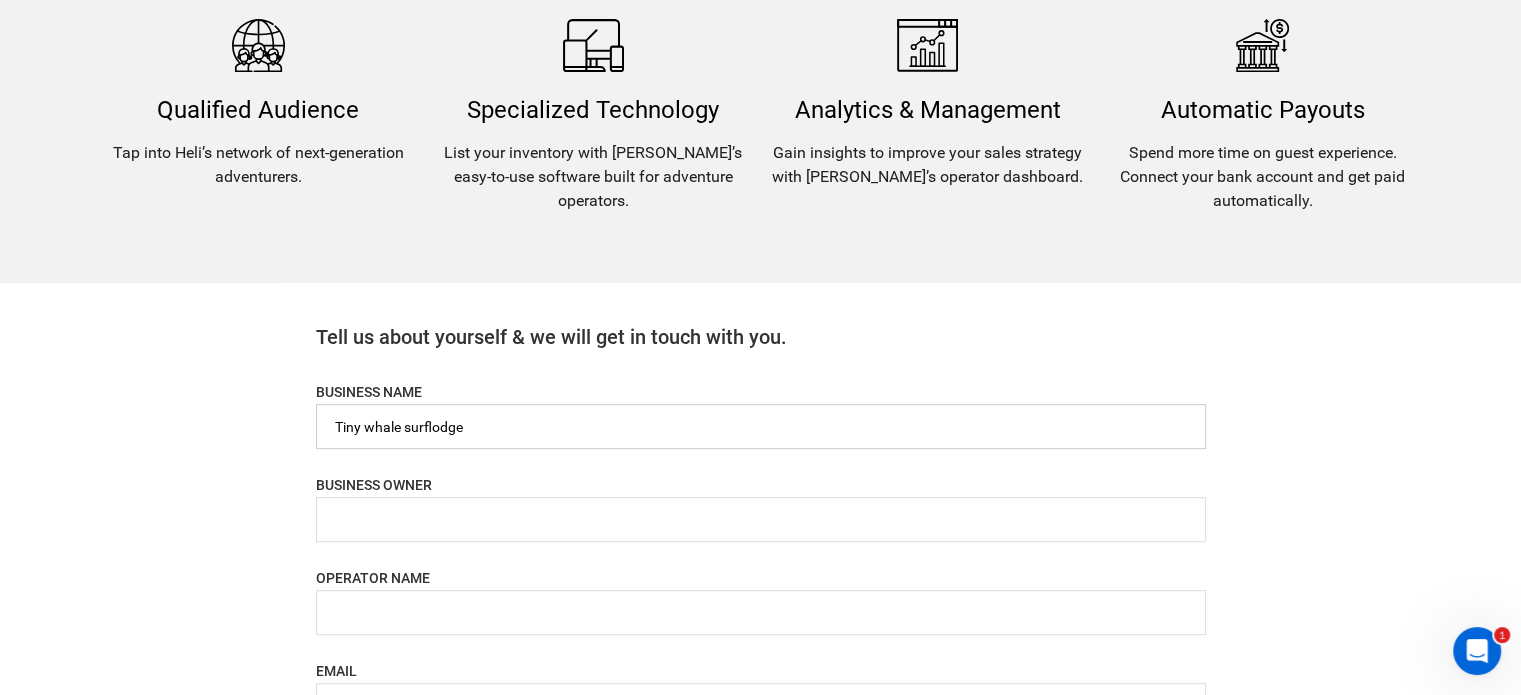 click at bounding box center (761, 426) 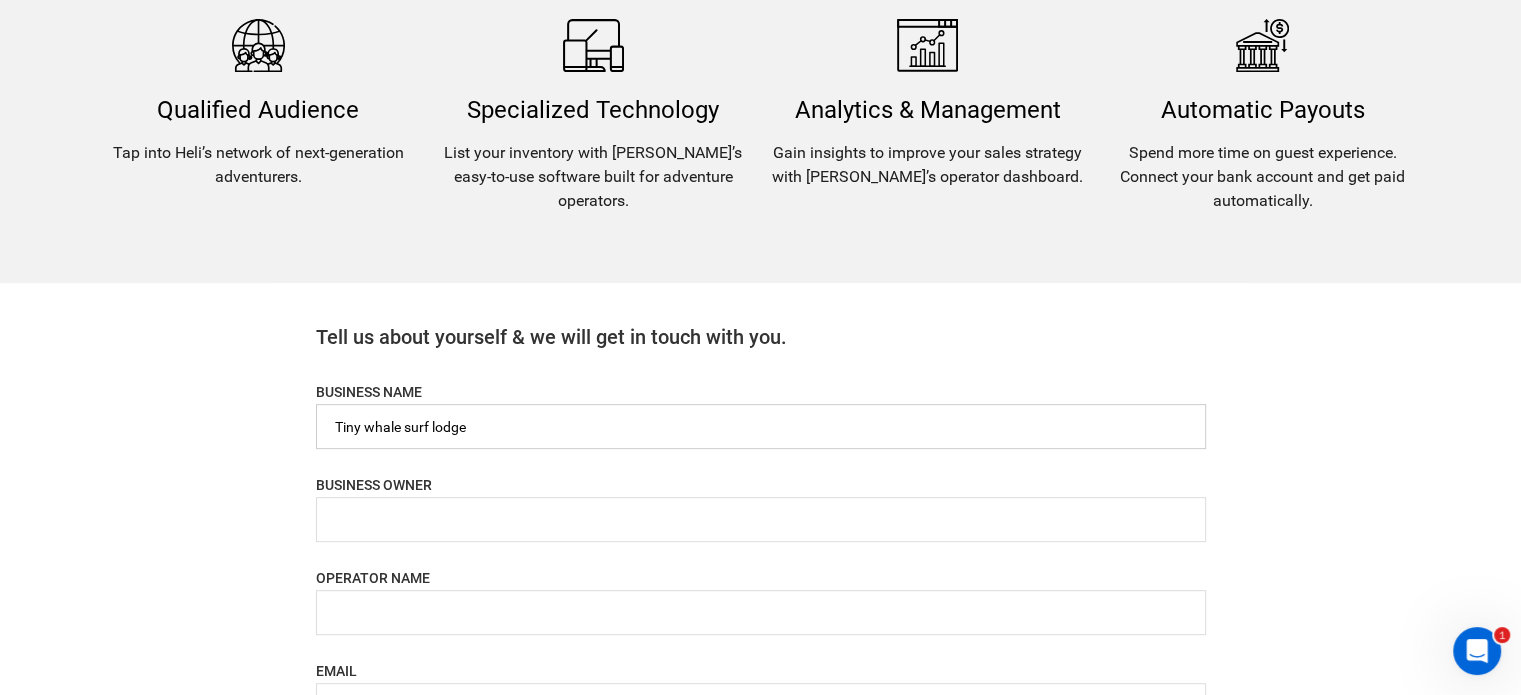 click at bounding box center (761, 426) 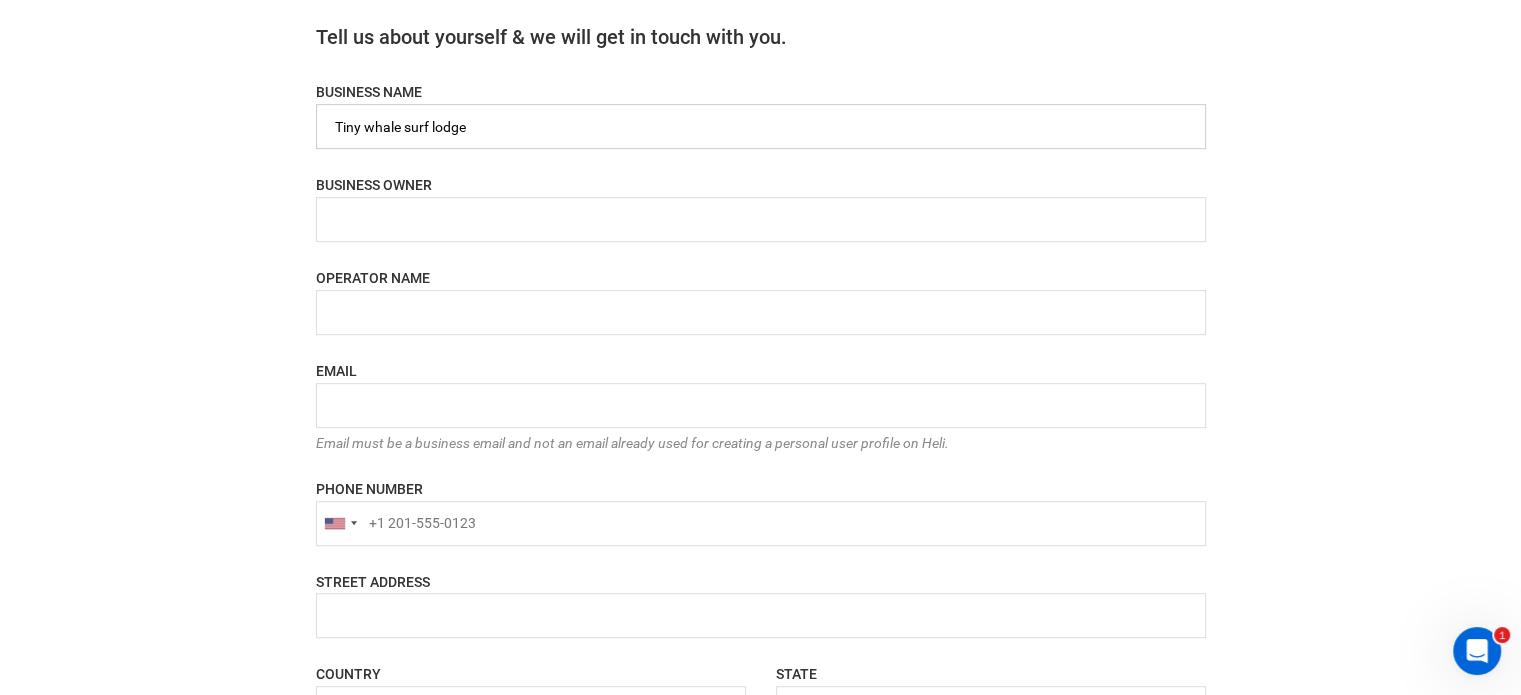 type on "Tiny whale surf lodge" 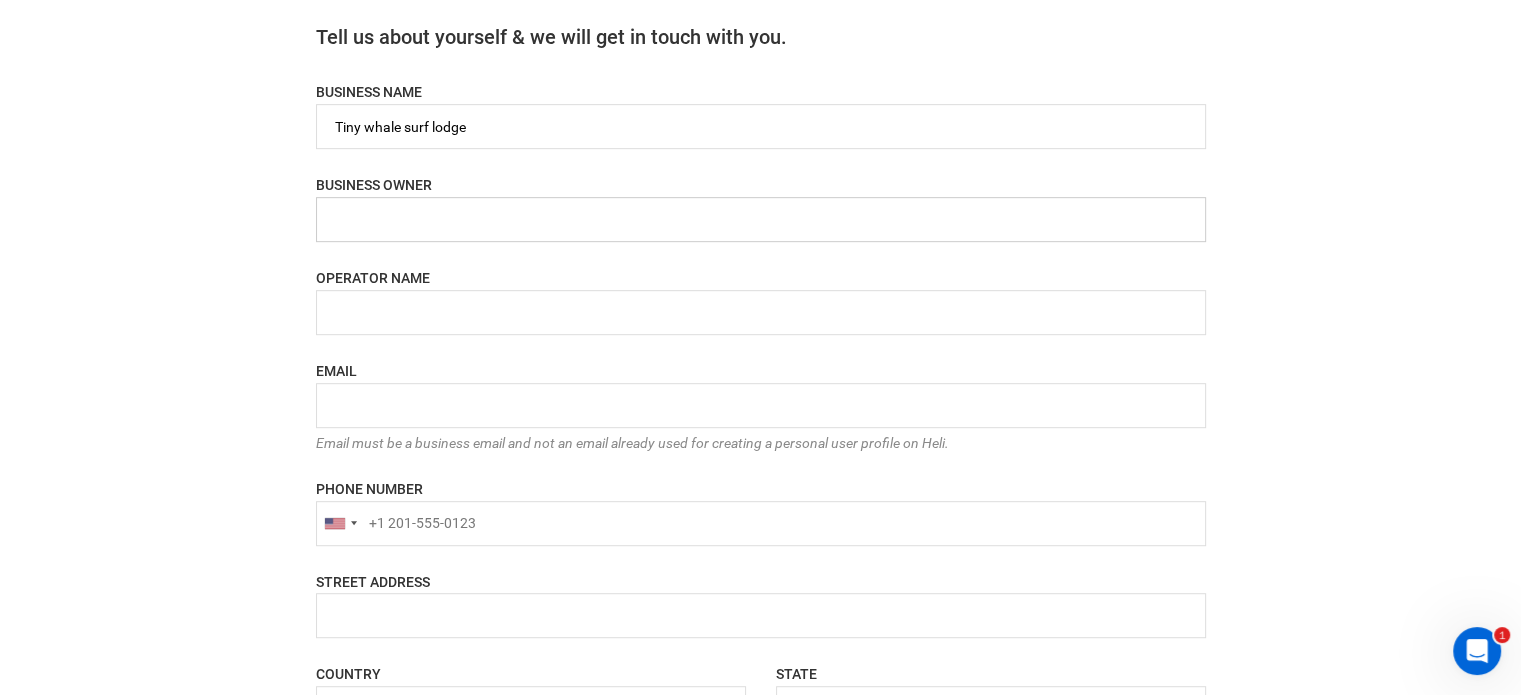 click at bounding box center (761, 219) 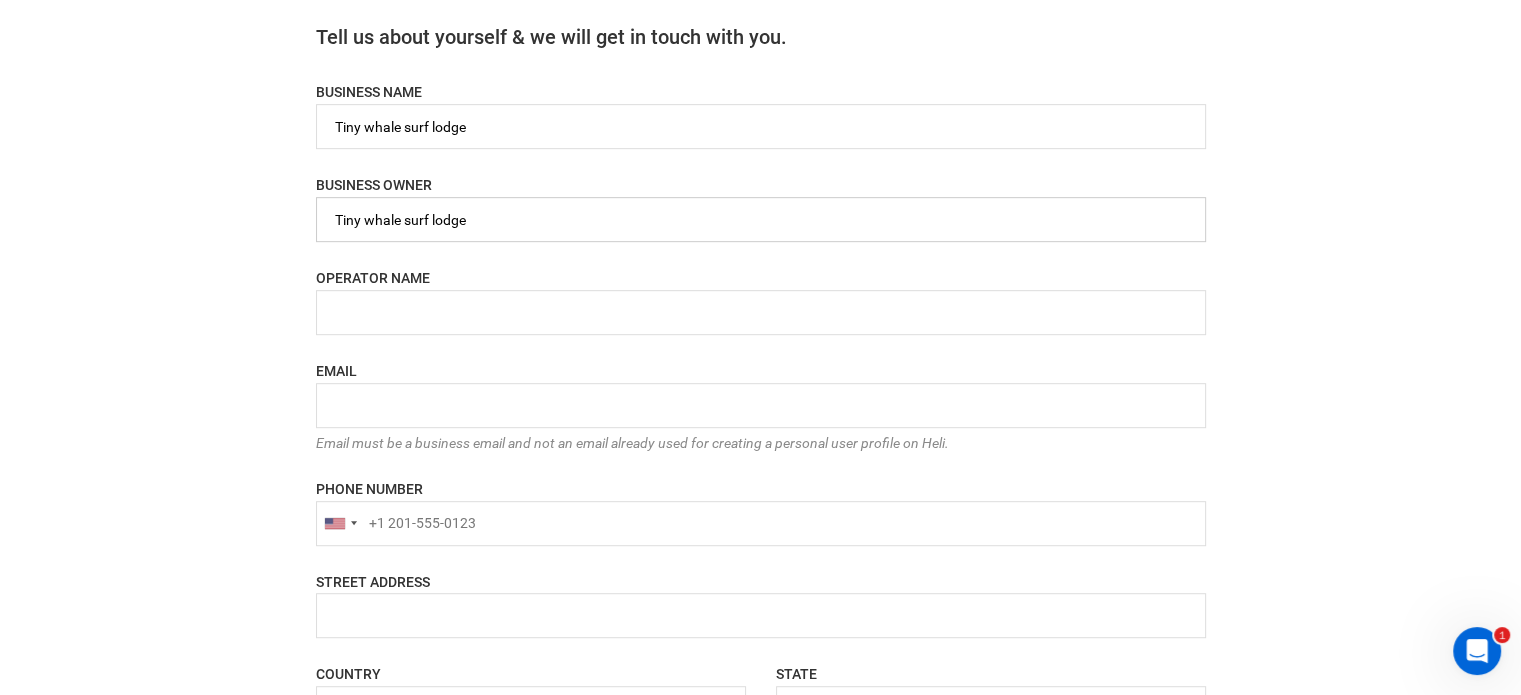 type on "Tiny whale surf lodge" 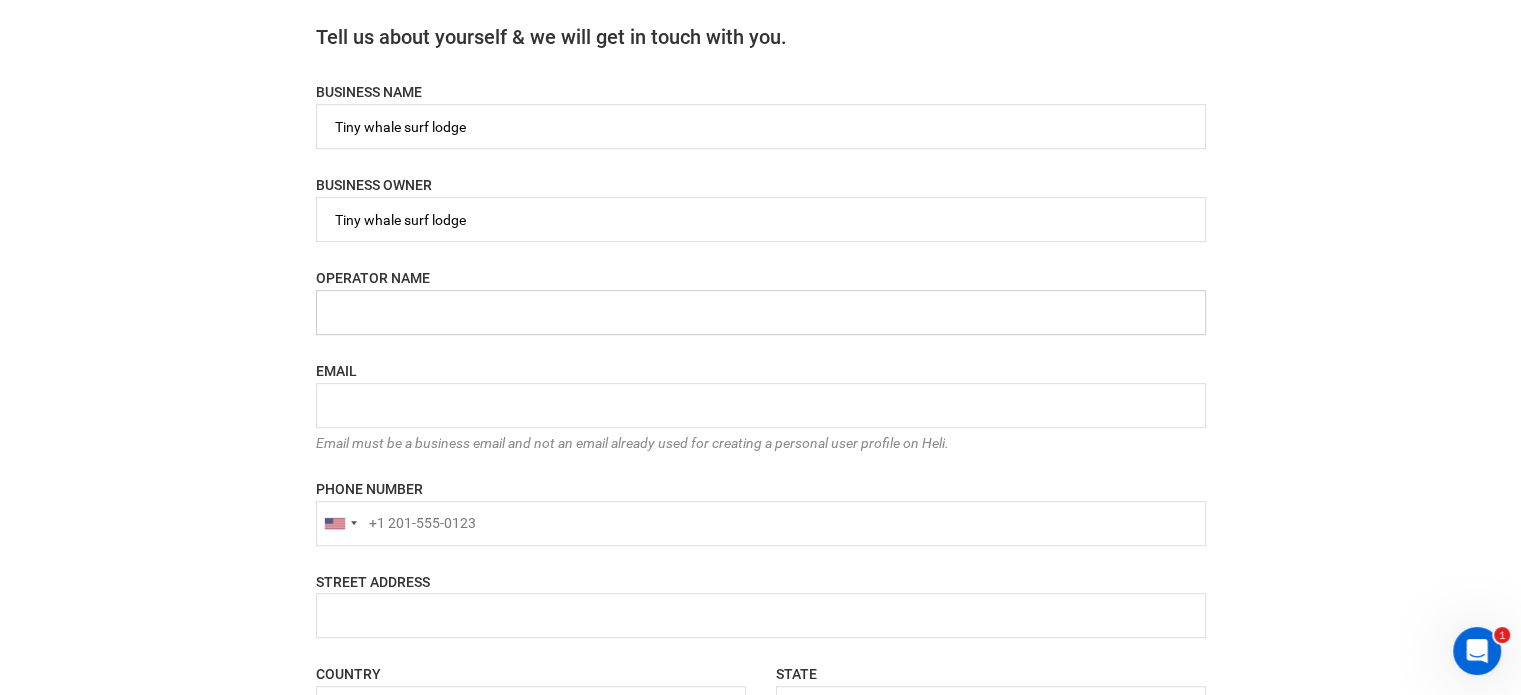 click at bounding box center [761, 312] 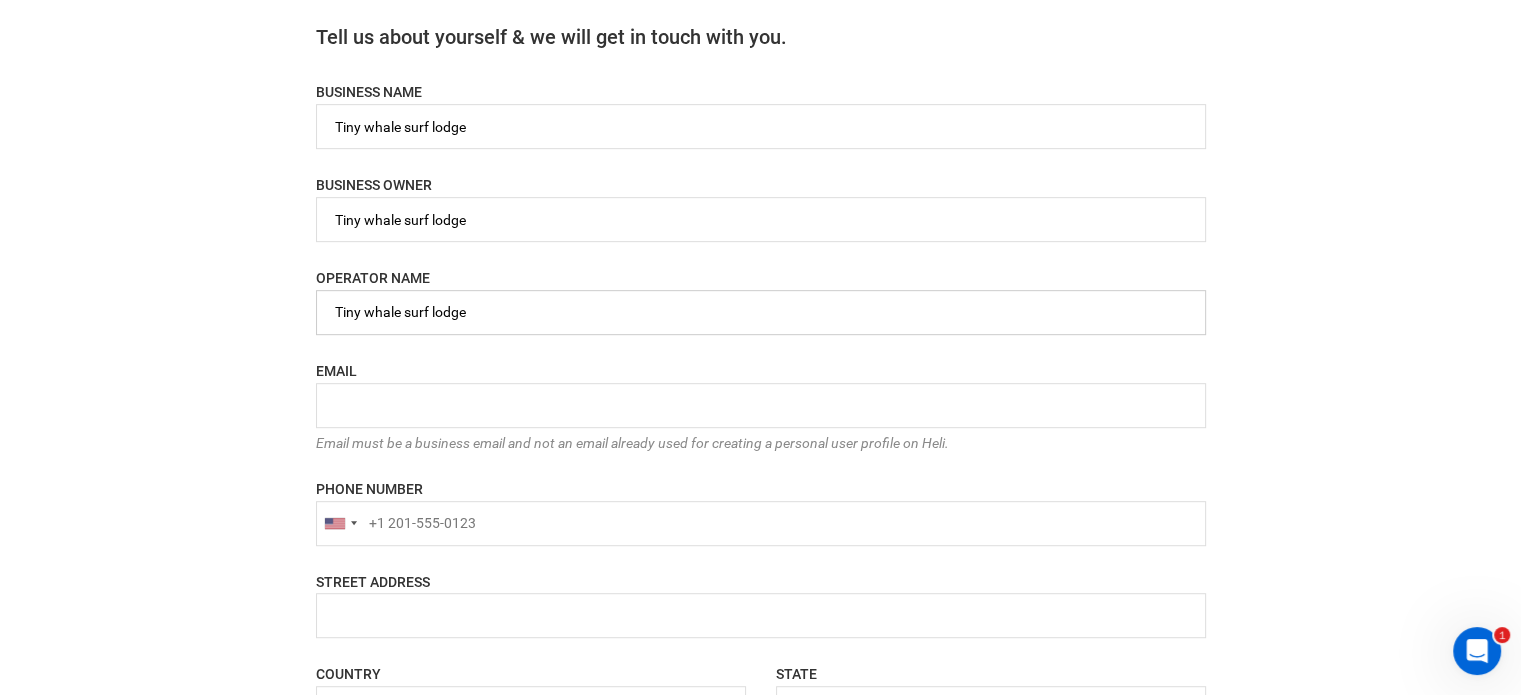 type on "Tiny whale surf lodge" 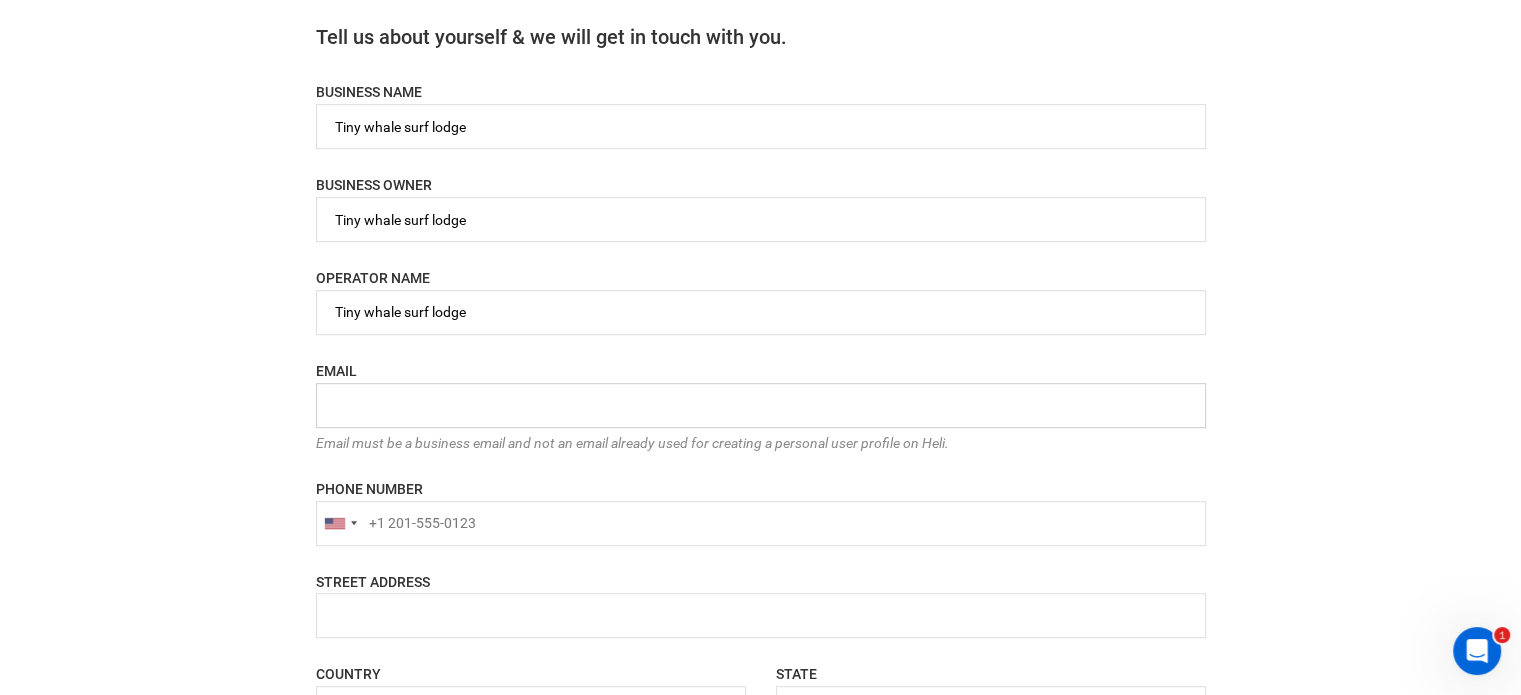 click at bounding box center (761, 405) 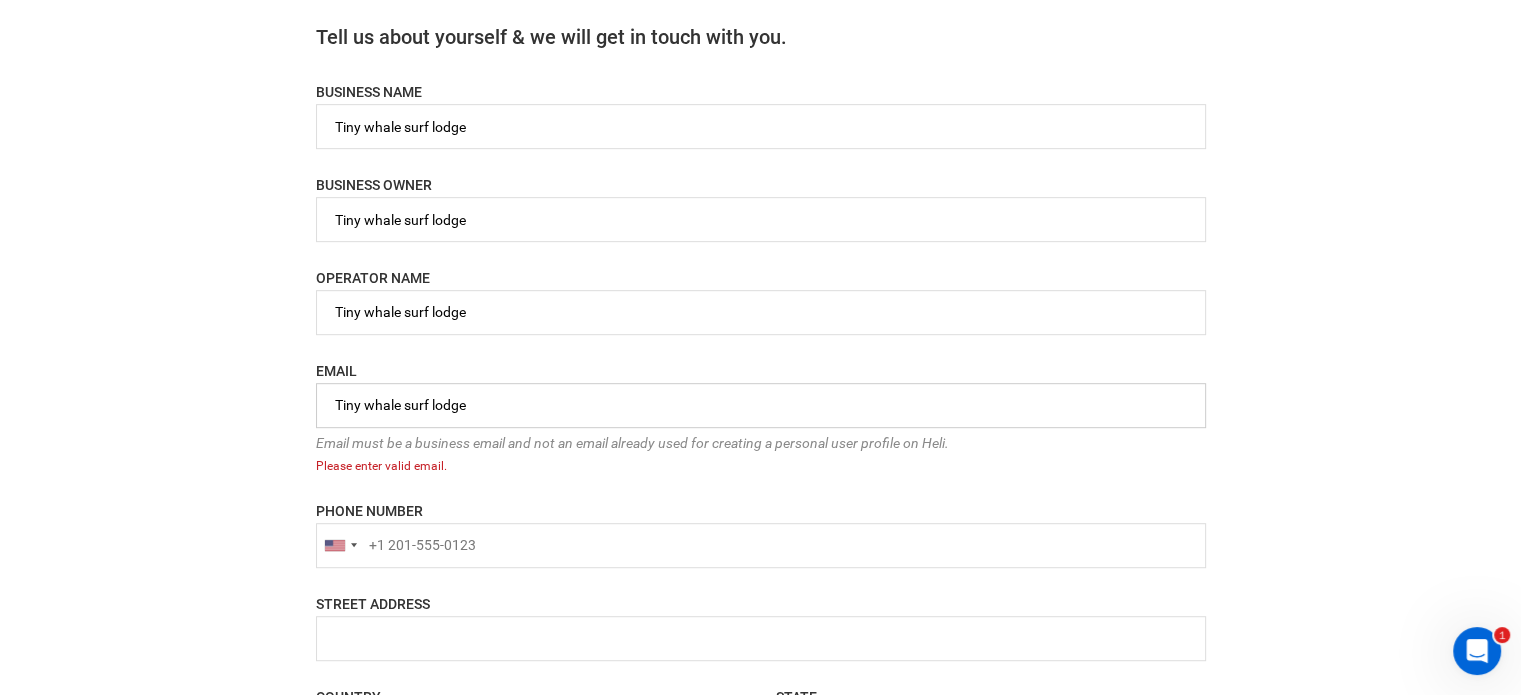click on "Tiny whale surf lodge" at bounding box center (761, 405) 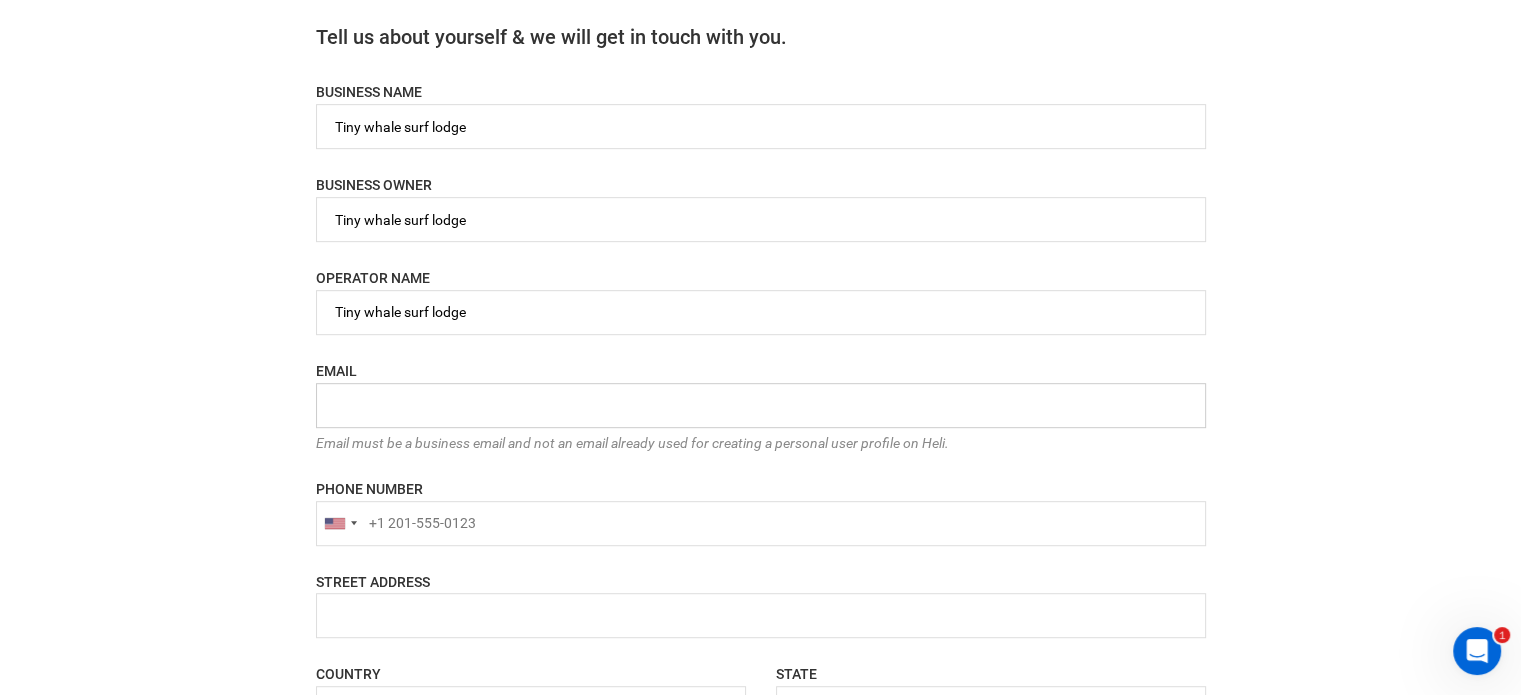 paste on "+351 913665446" 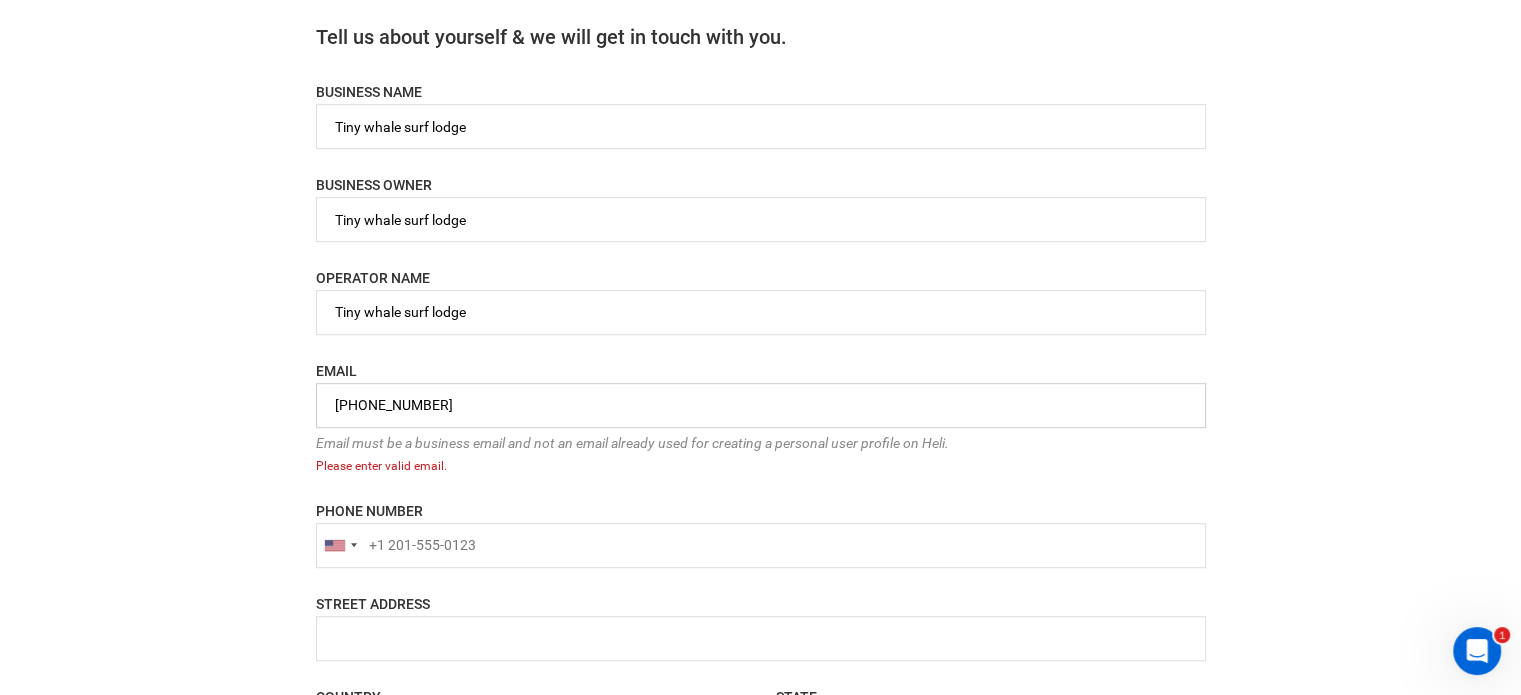 type on "+351 913665446" 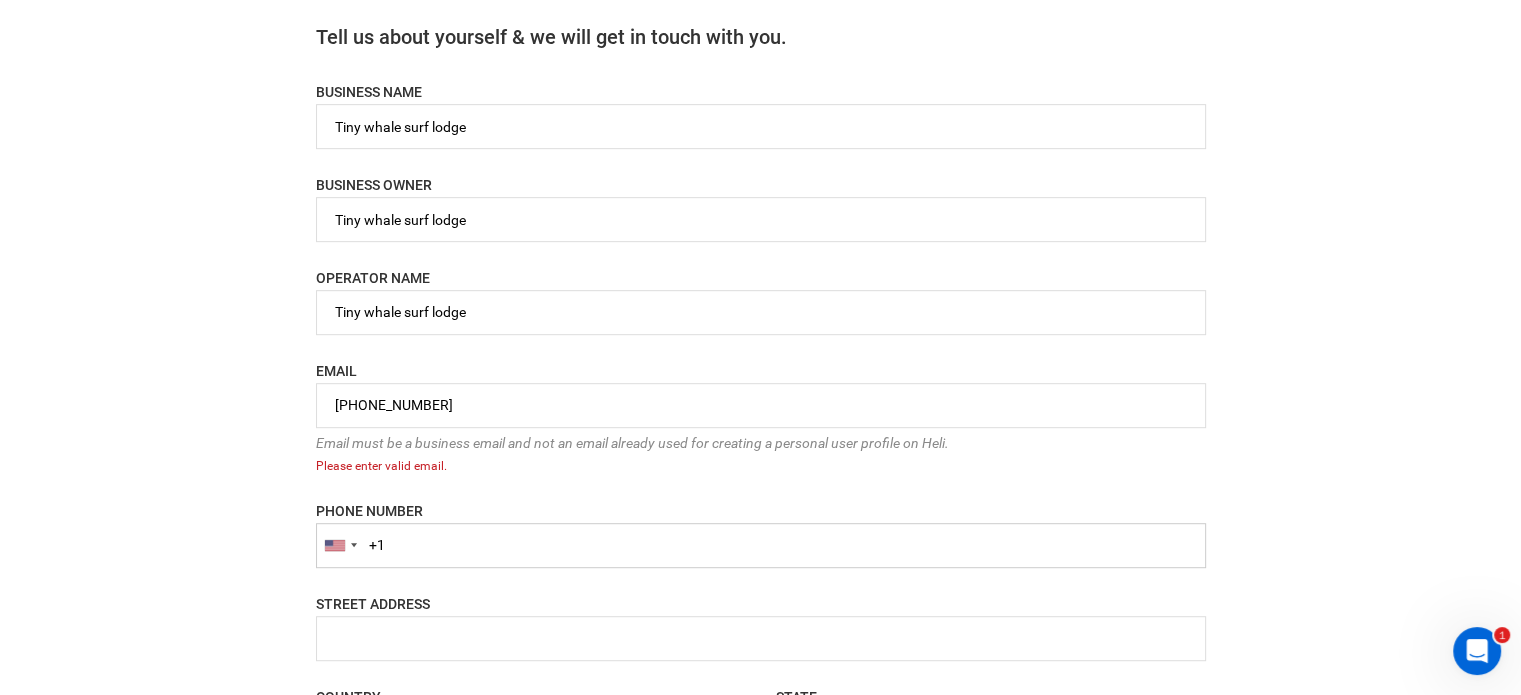 click on "+1" at bounding box center [761, 545] 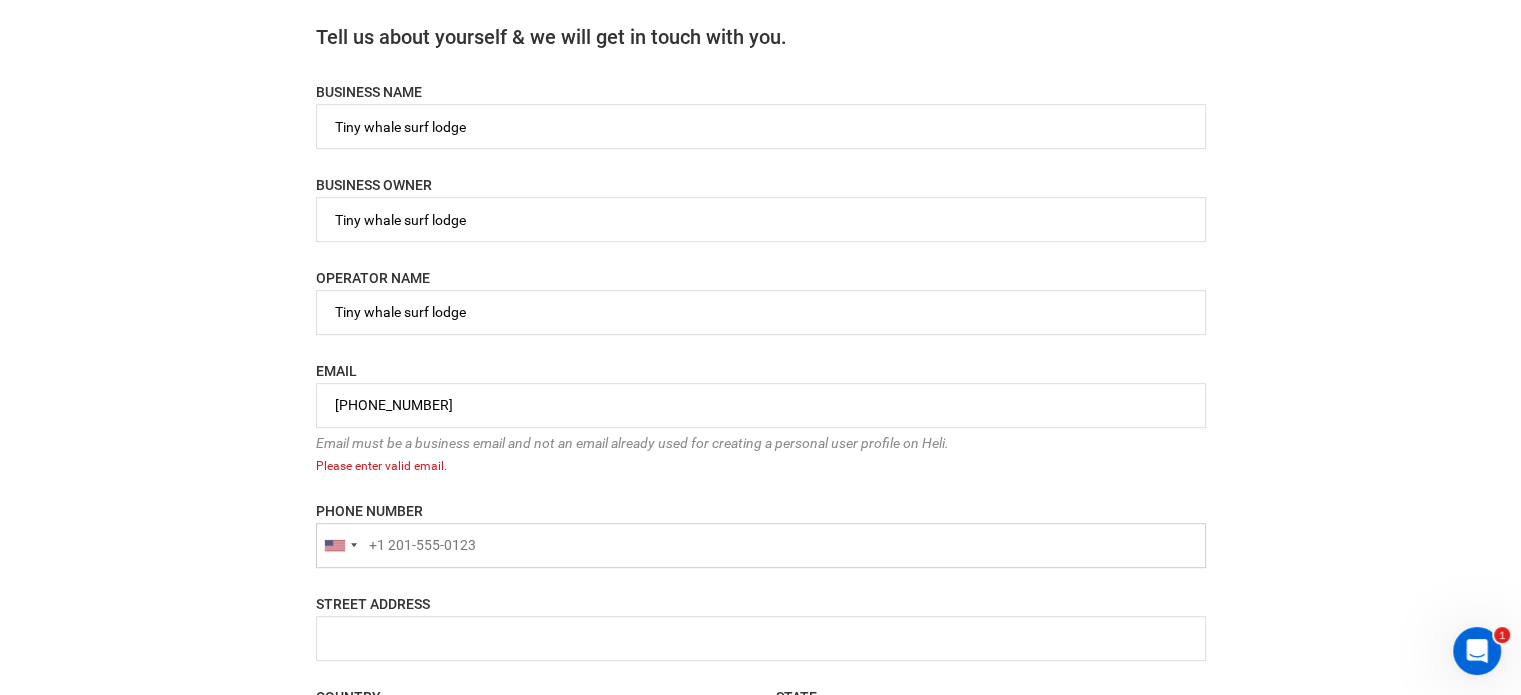 paste on "+351913665446" 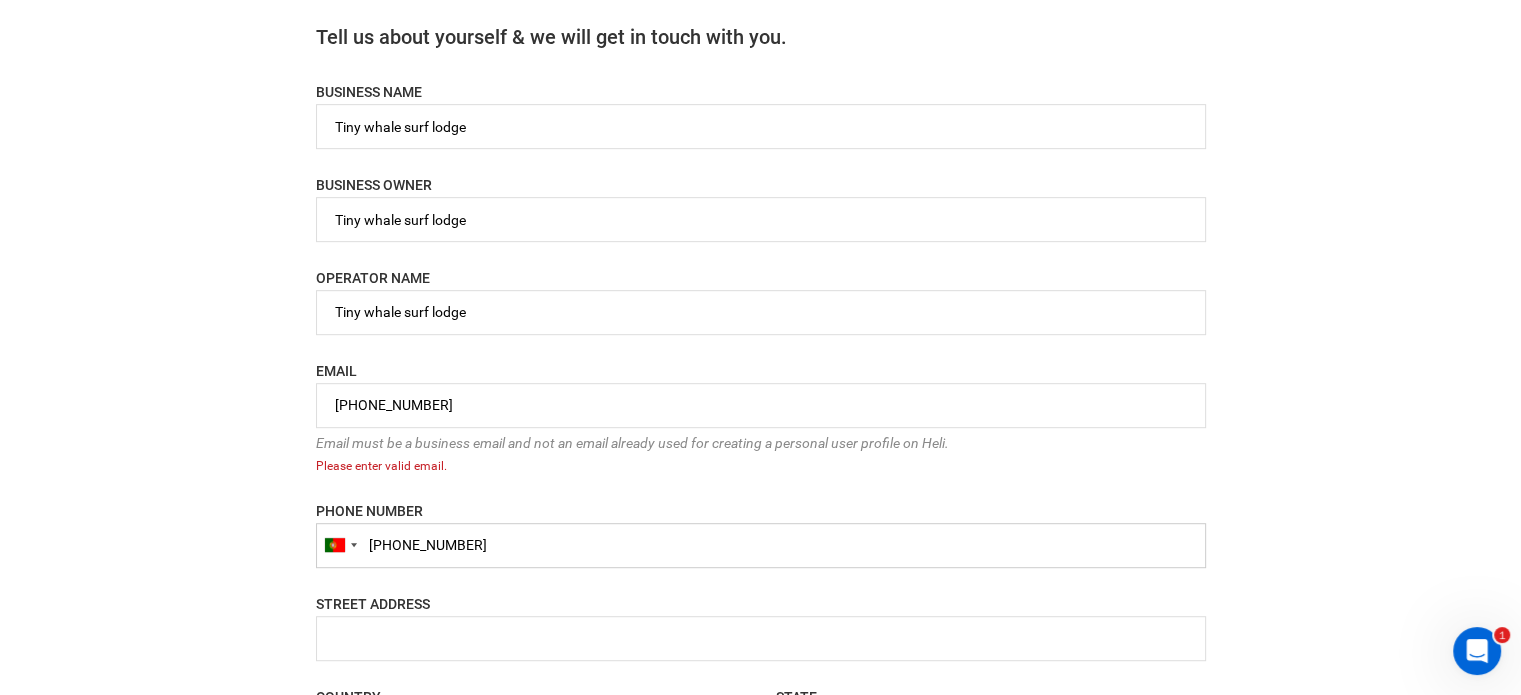 type on "+351913665446" 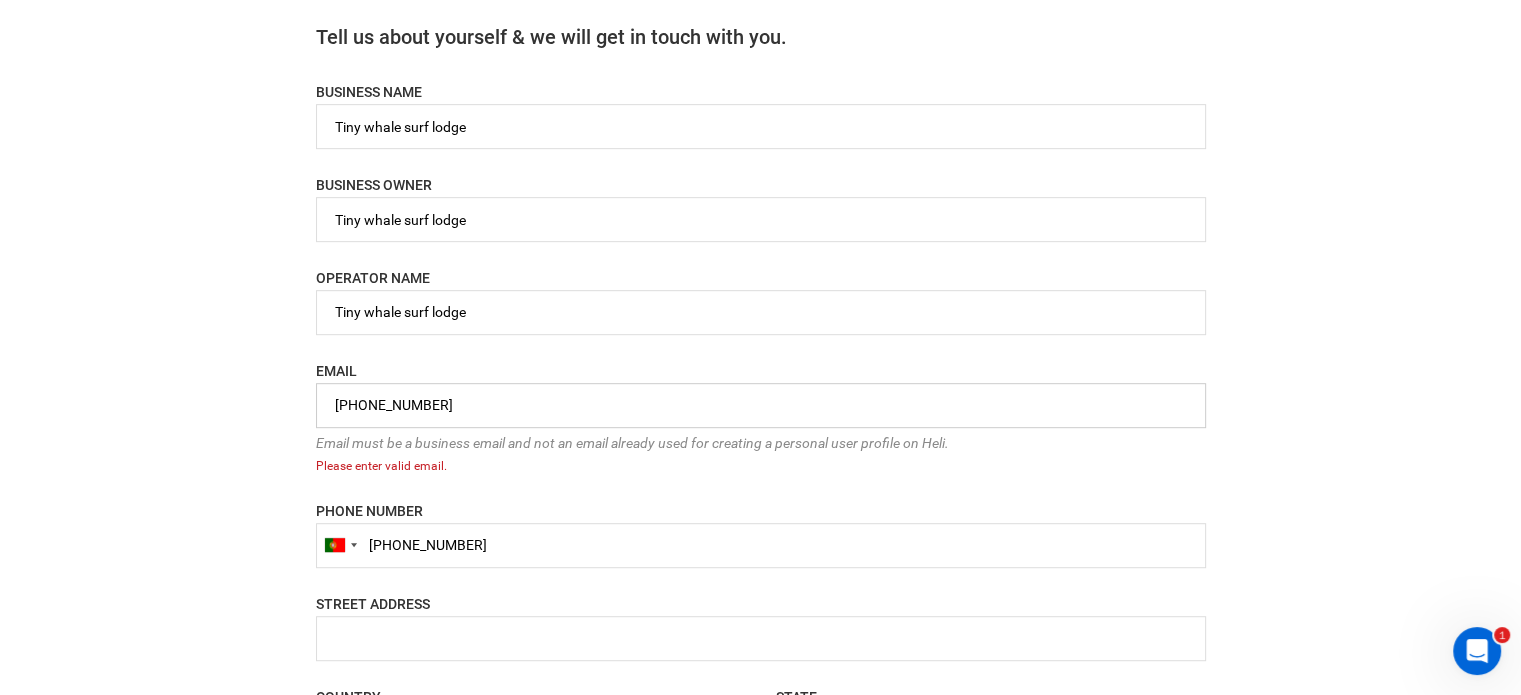 click on "+351 913665446" at bounding box center (761, 405) 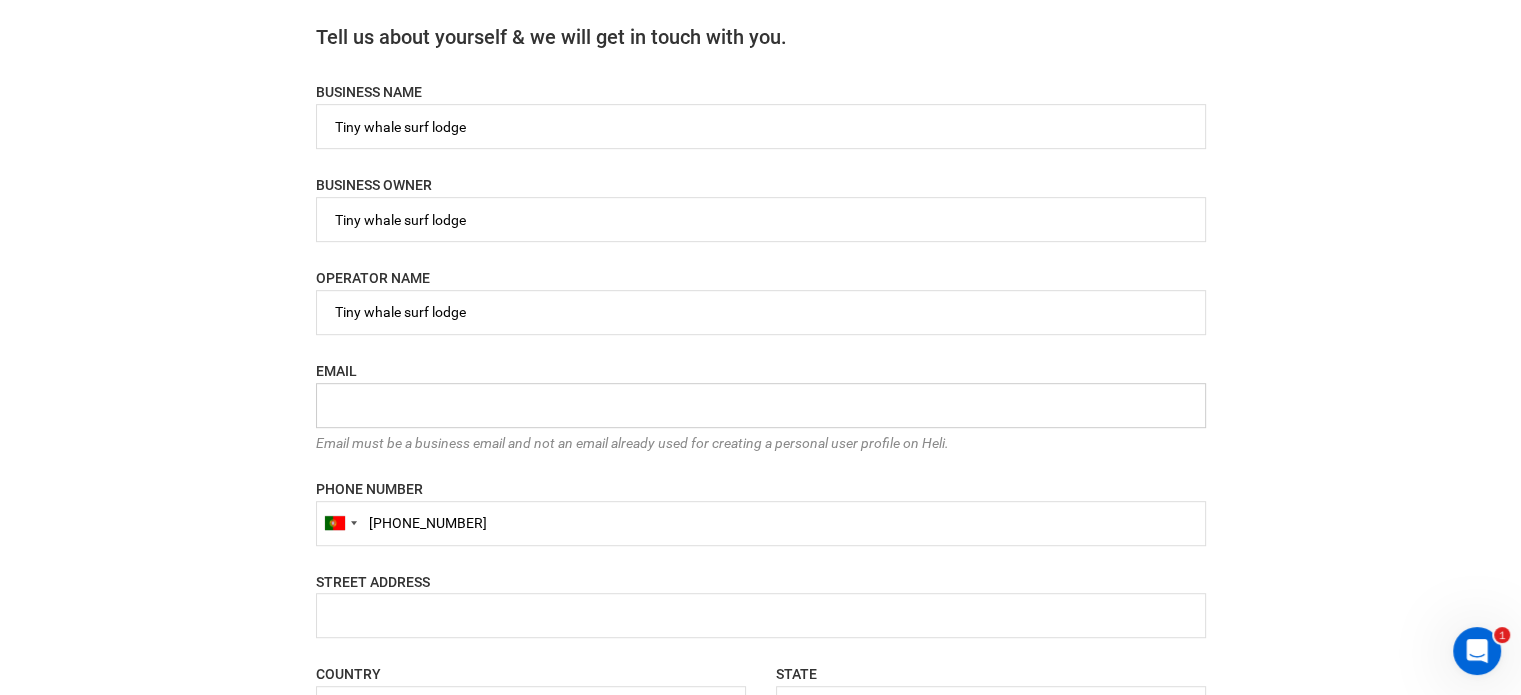 paste on "[EMAIL_ADDRESS][DOMAIN_NAME]" 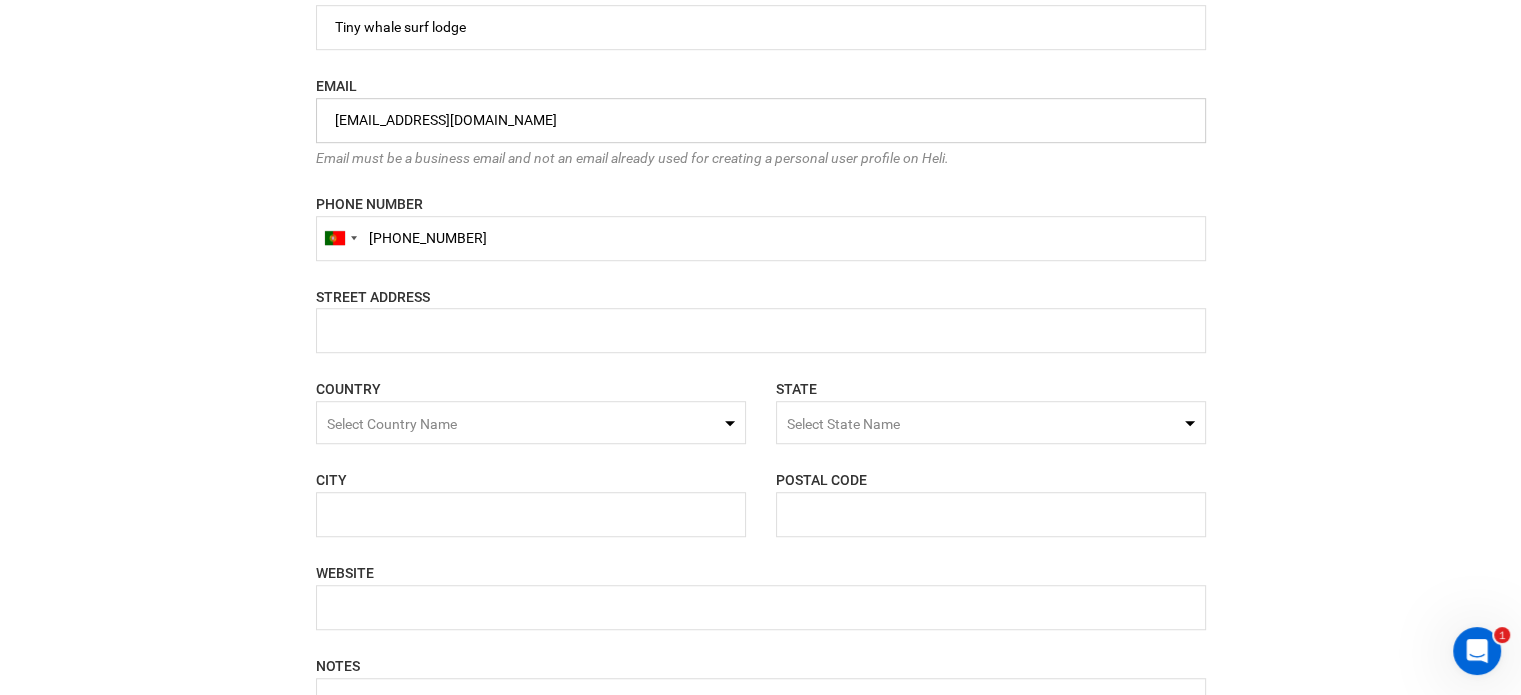 scroll, scrollTop: 1300, scrollLeft: 0, axis: vertical 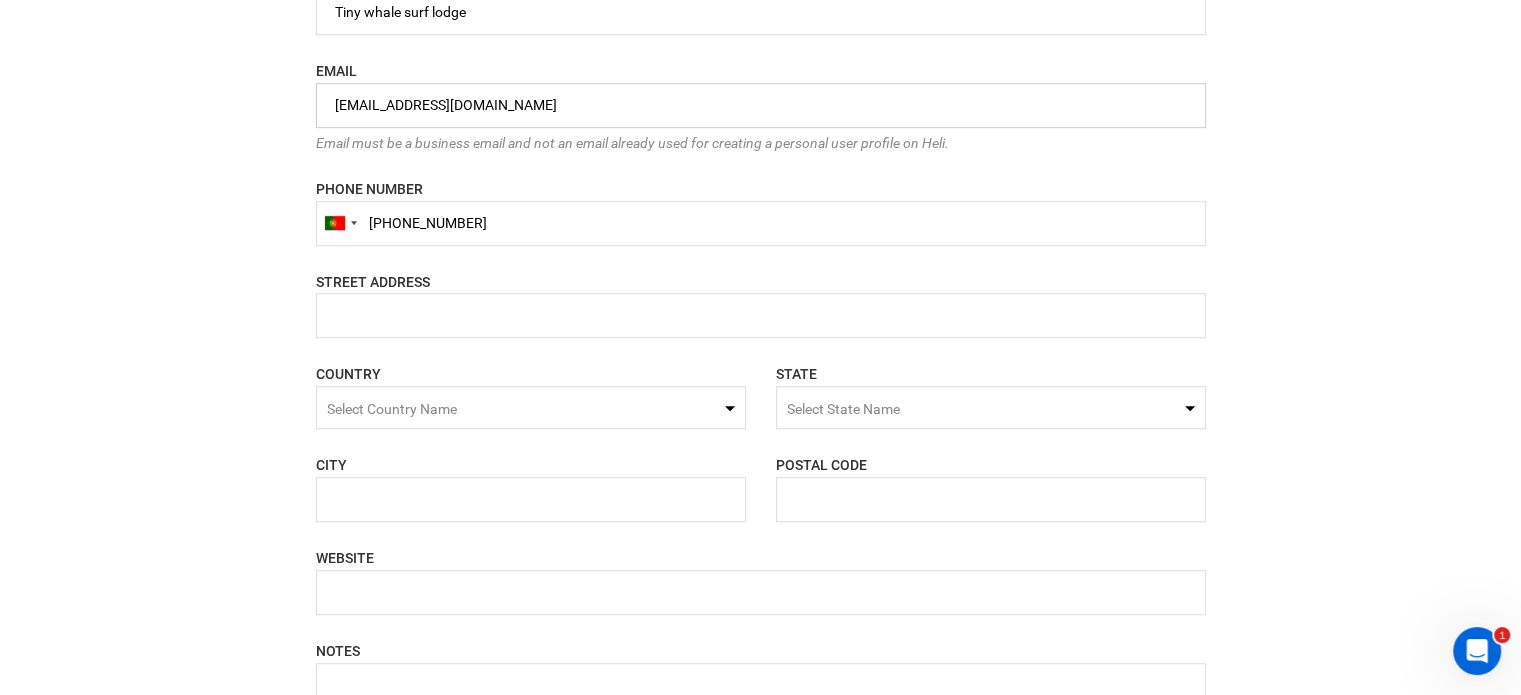 type on "[EMAIL_ADDRESS][DOMAIN_NAME]" 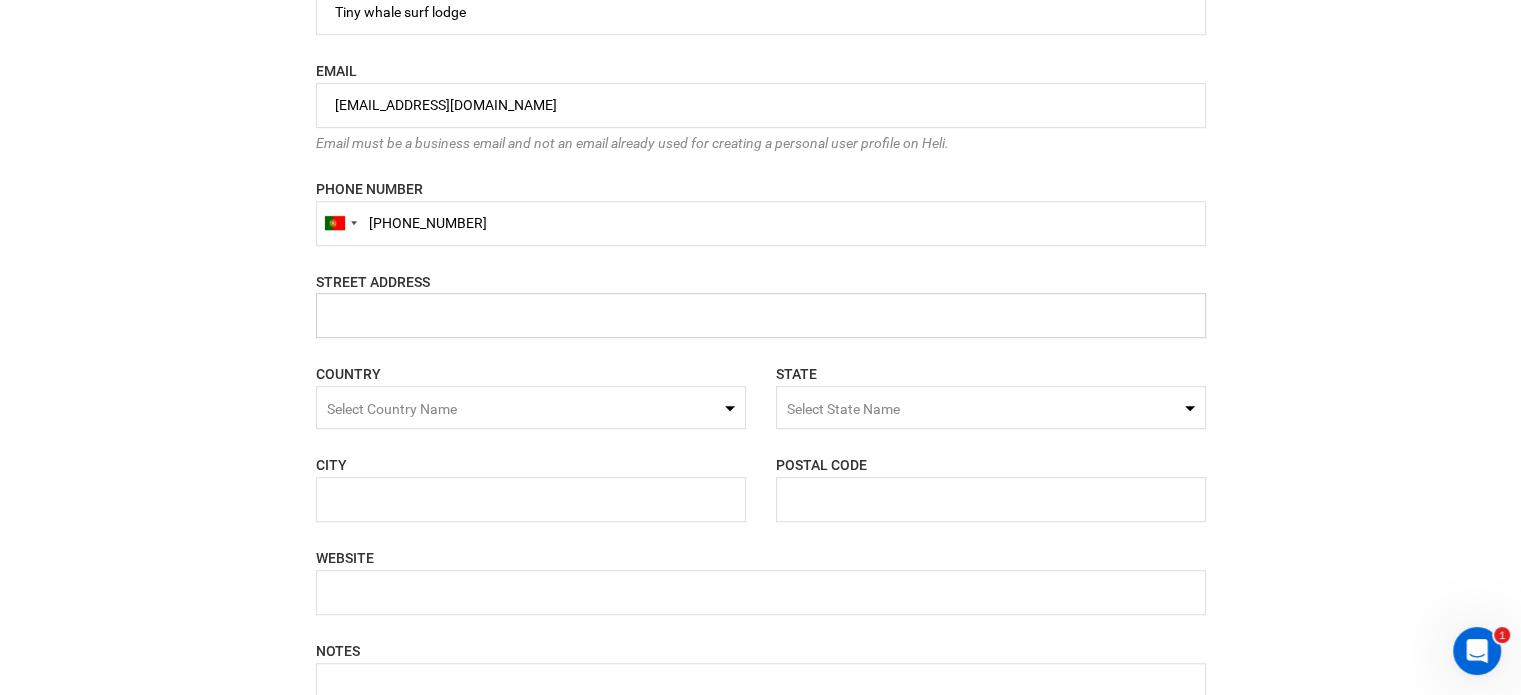 click at bounding box center (761, 315) 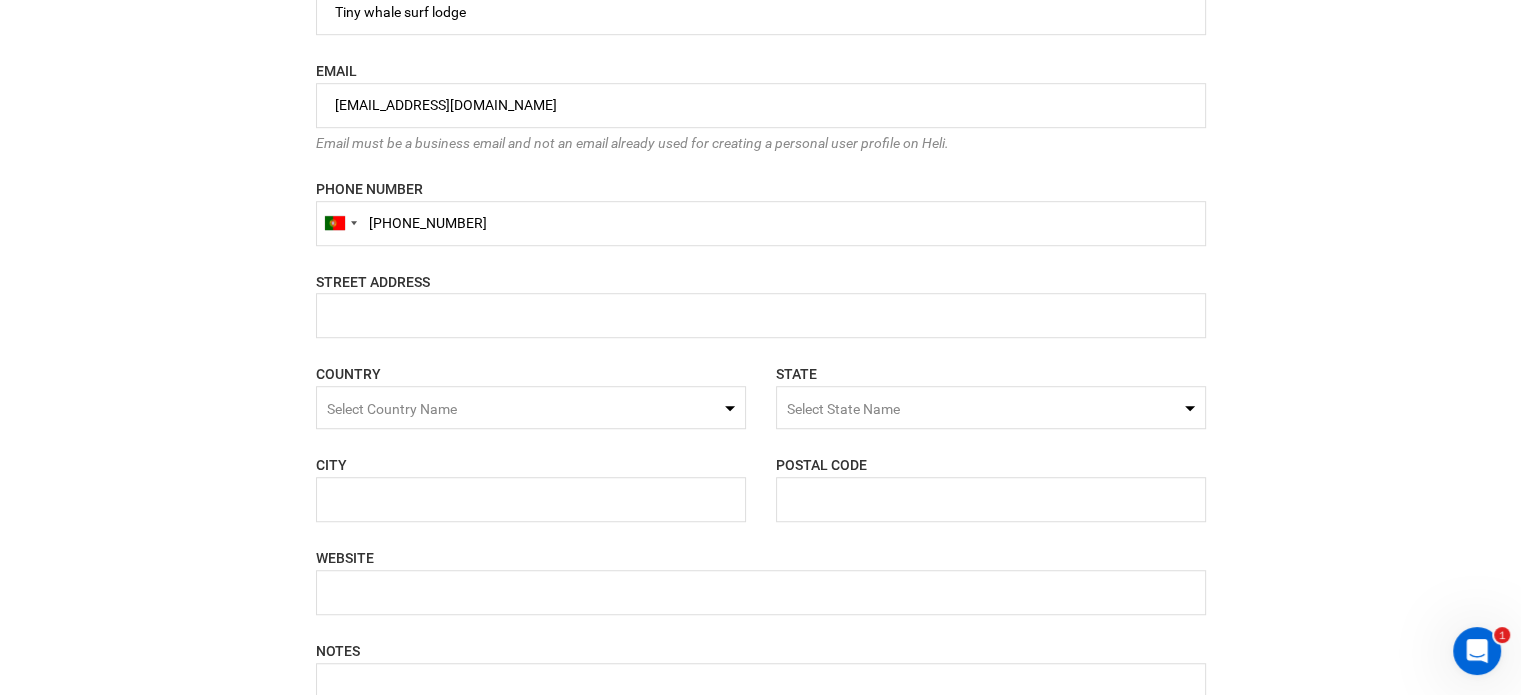 click on "Select State Name" at bounding box center (843, 409) 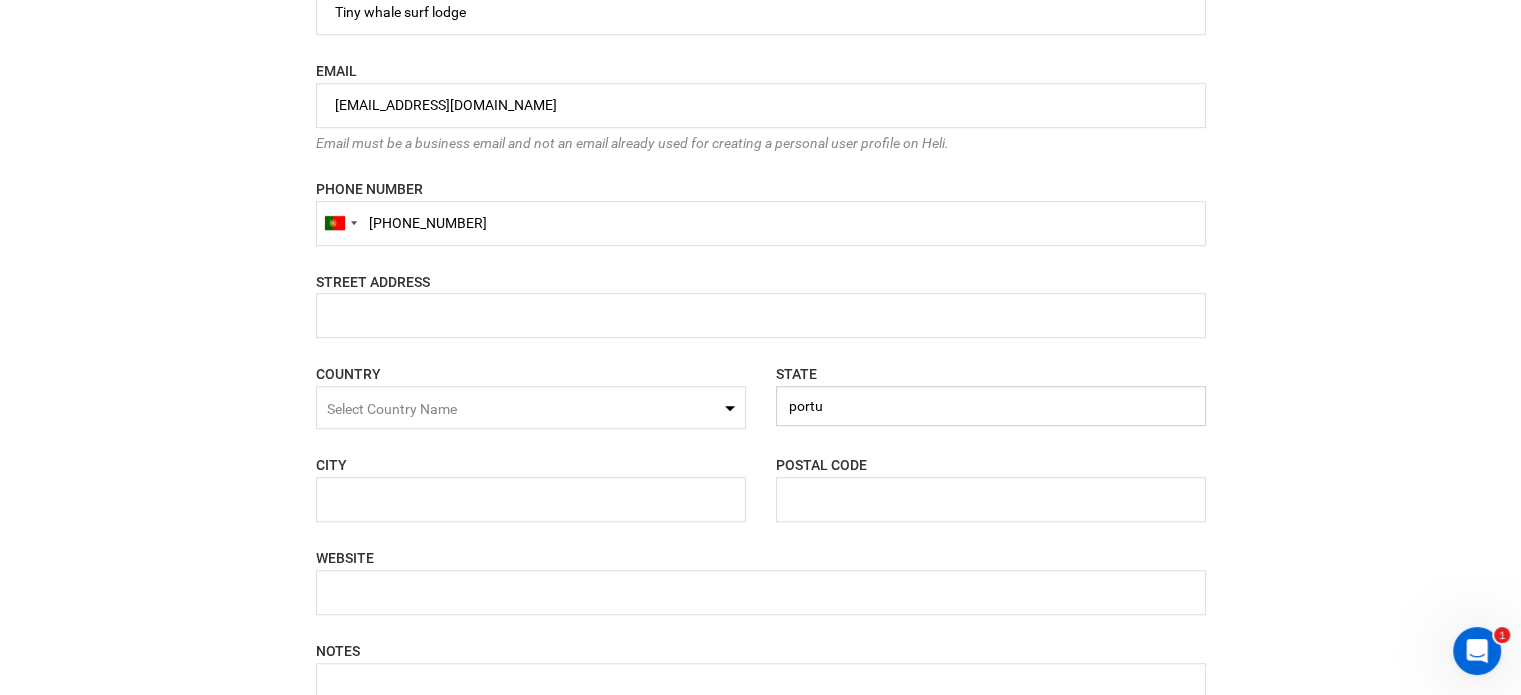 type on "portu" 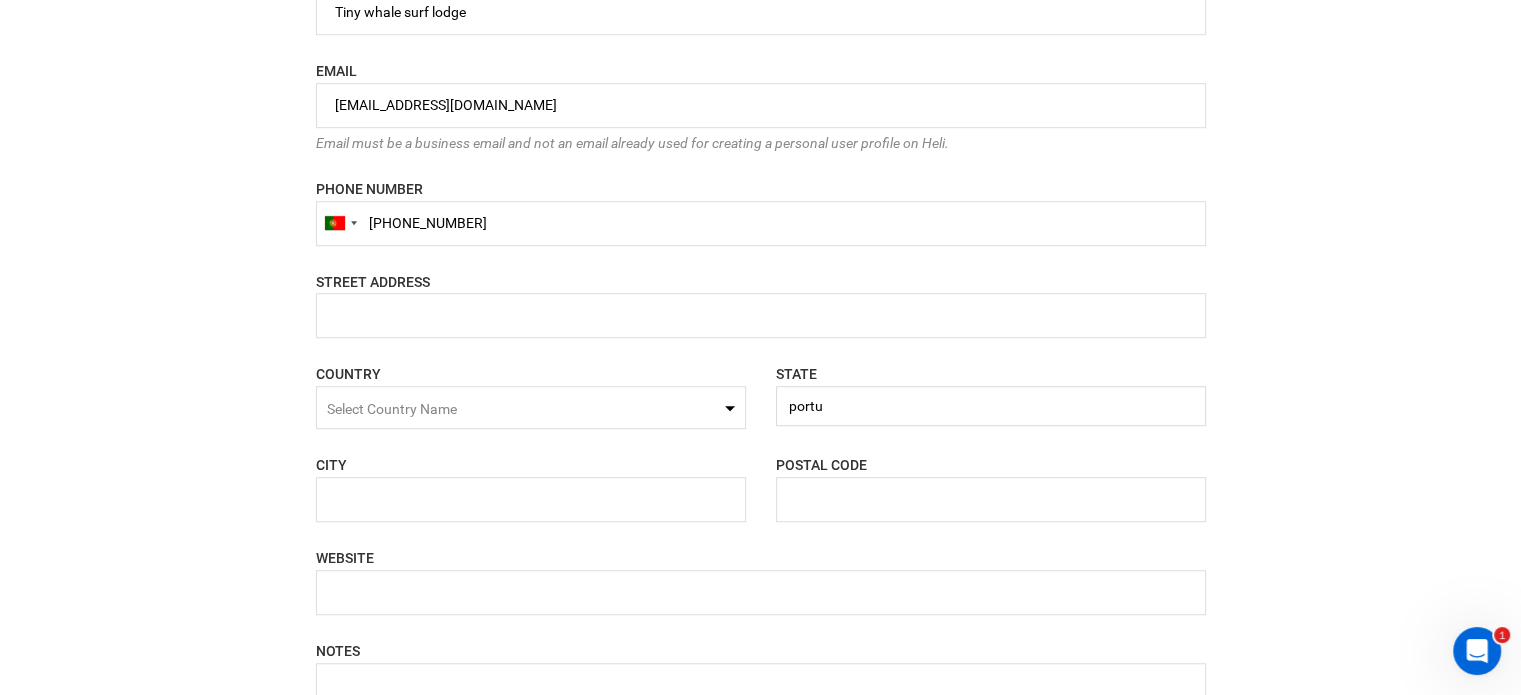 click on "Select Country Name" at bounding box center [531, 407] 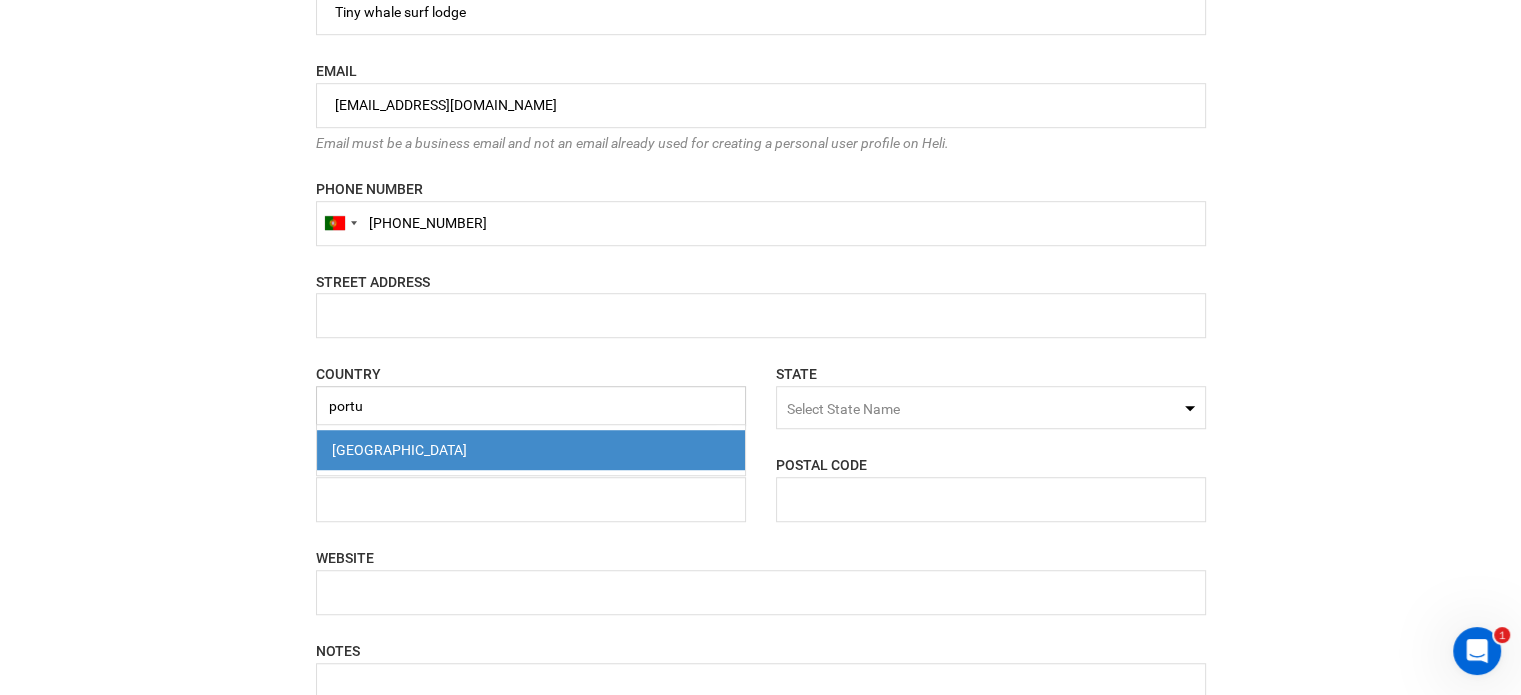 type on "portu" 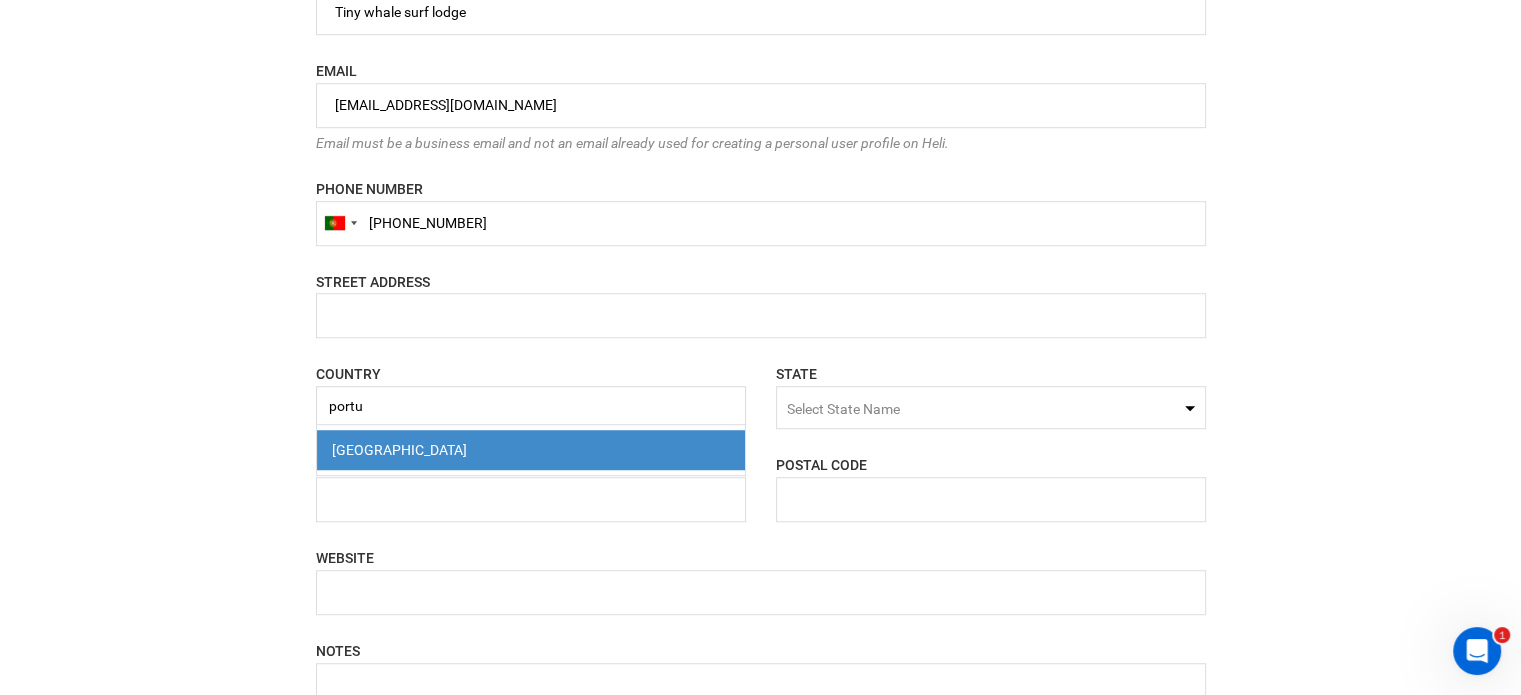click on "[GEOGRAPHIC_DATA]" at bounding box center (531, 450) 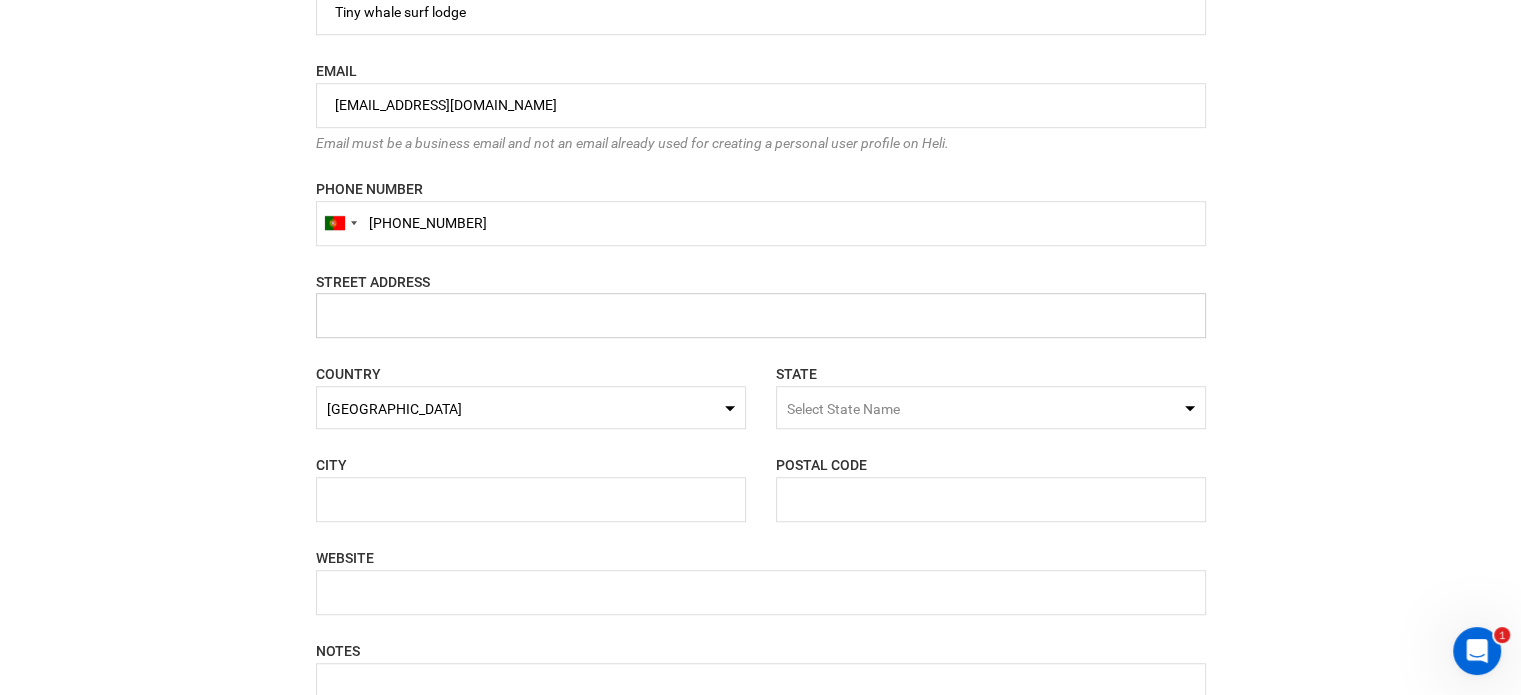 click at bounding box center (761, 315) 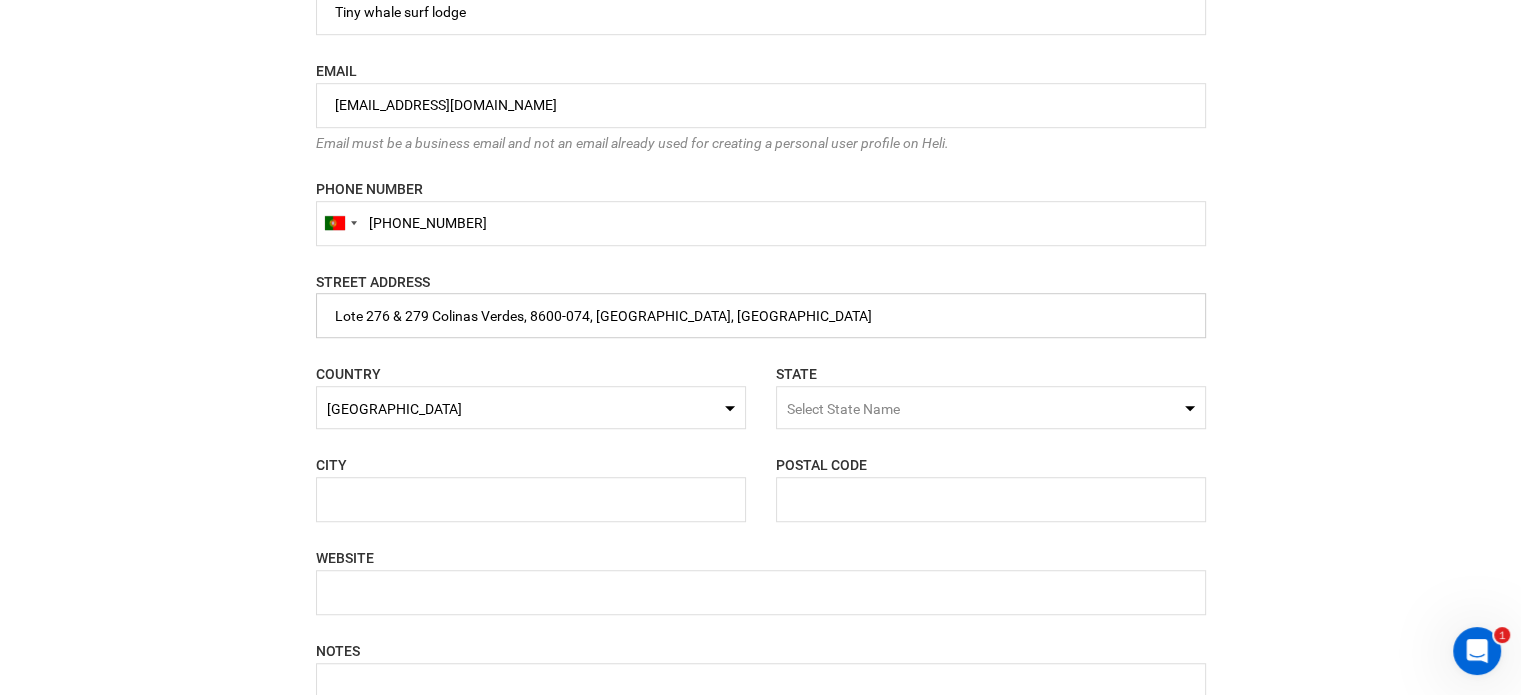 click at bounding box center [761, 315] 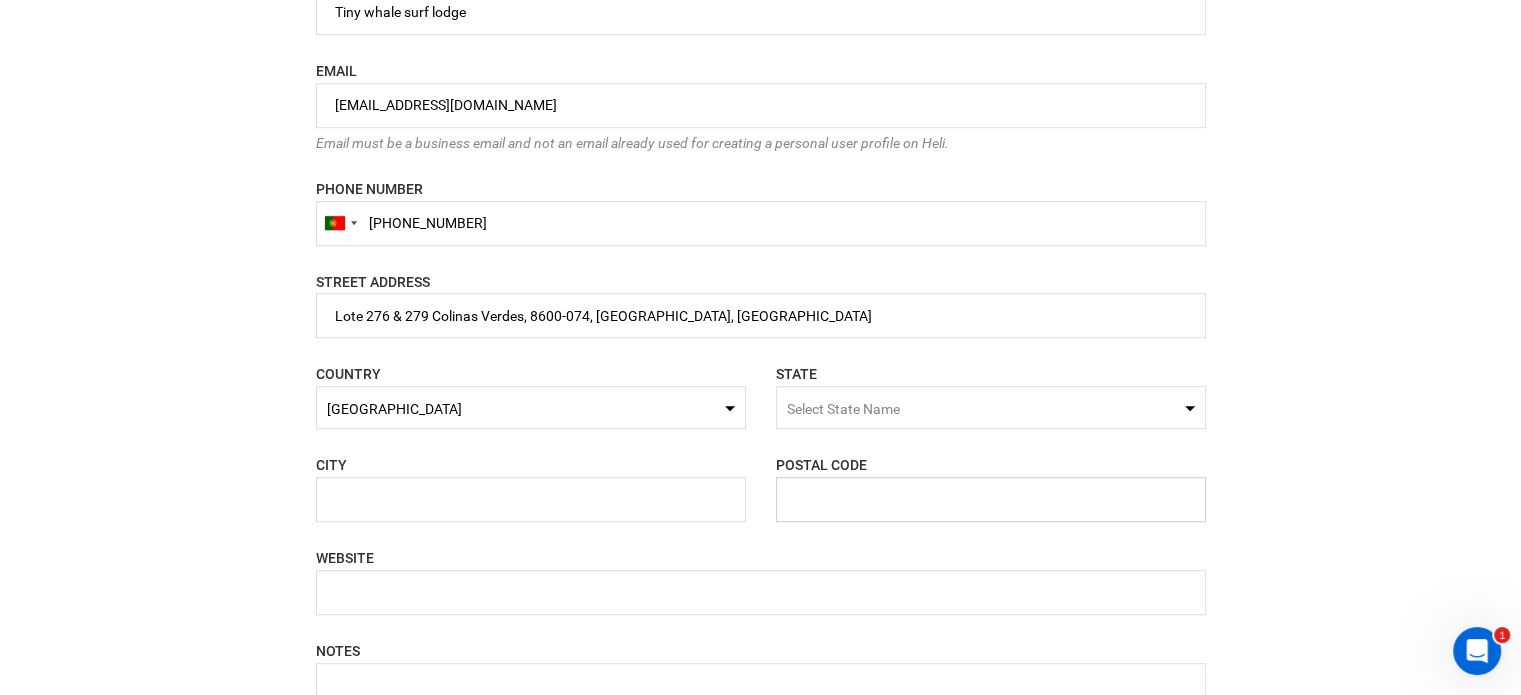 click at bounding box center (991, 499) 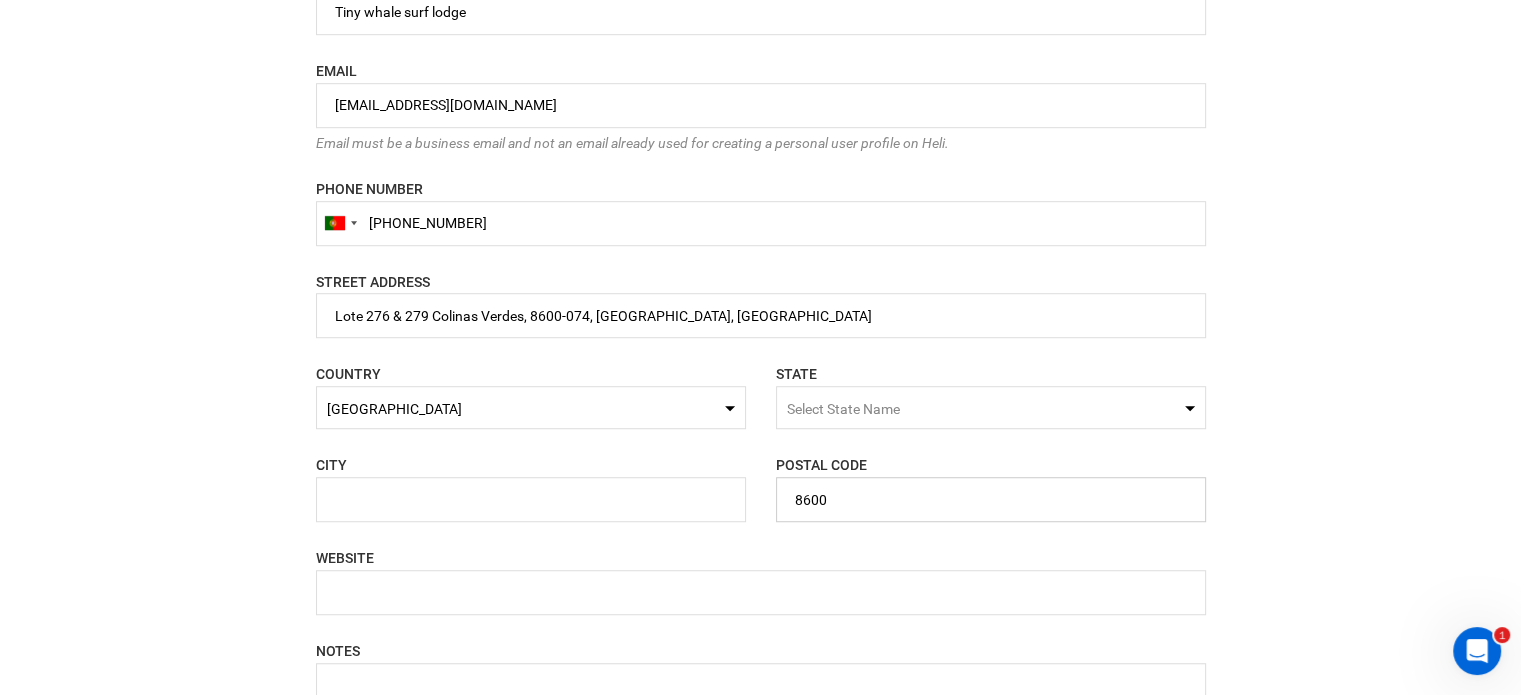 type on "8600" 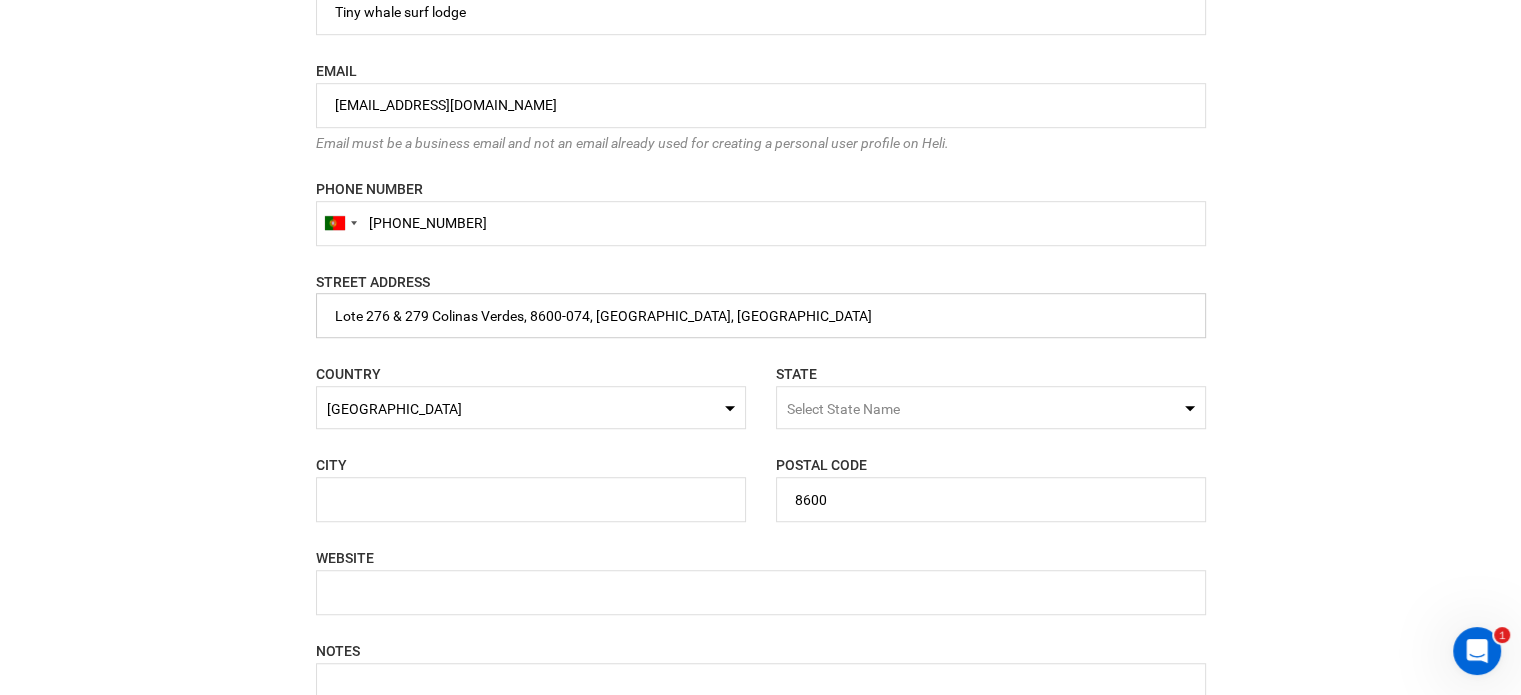 click at bounding box center [761, 315] 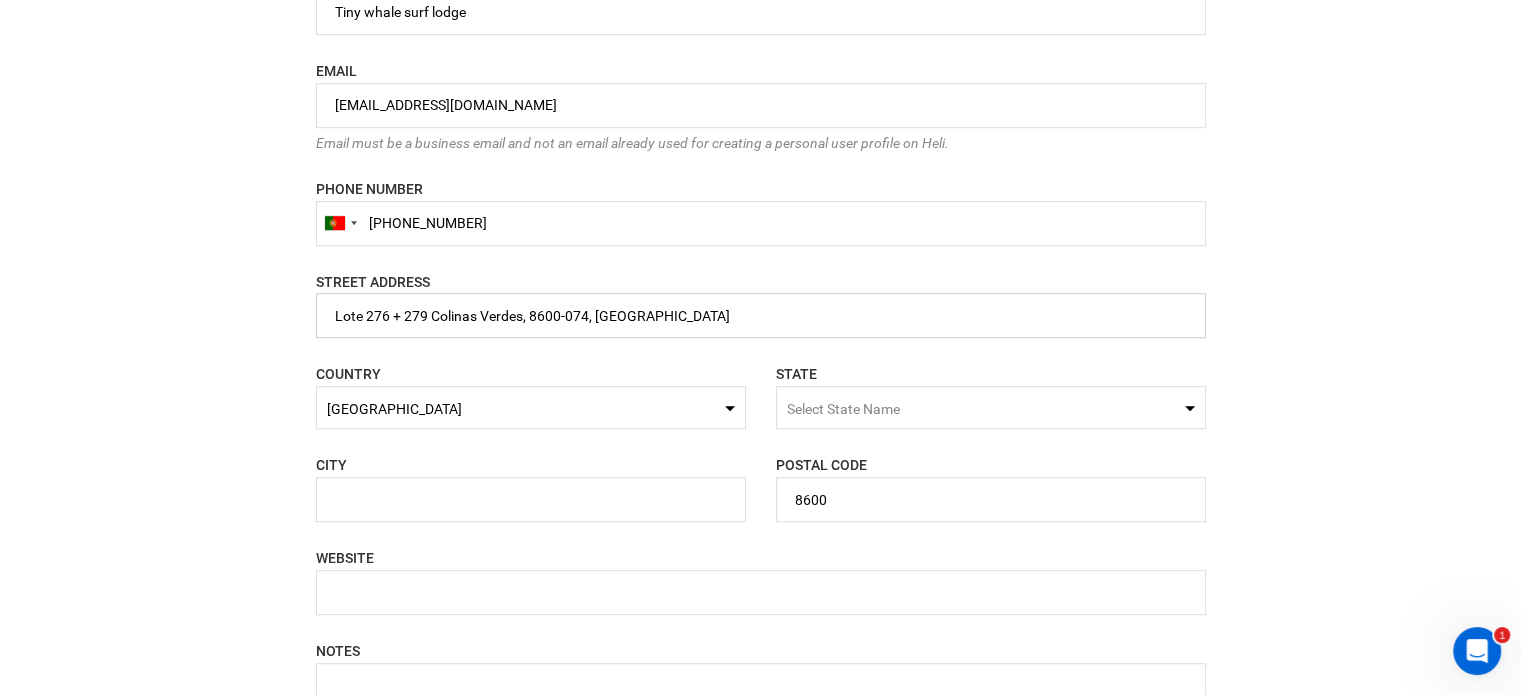 type on "Lote 276 + 279 Colinas Verdes, 8600-074, Portugal" 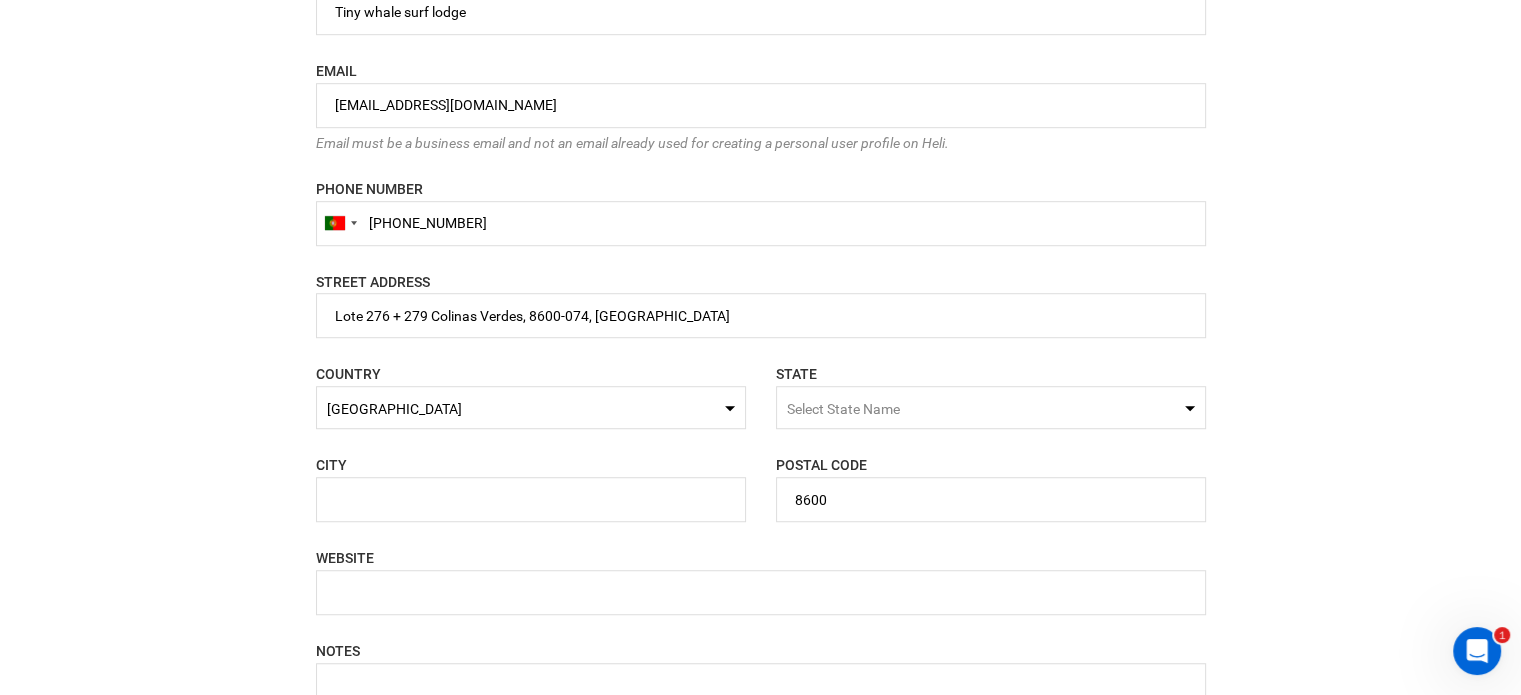 click on "Select State Name" at bounding box center [843, 409] 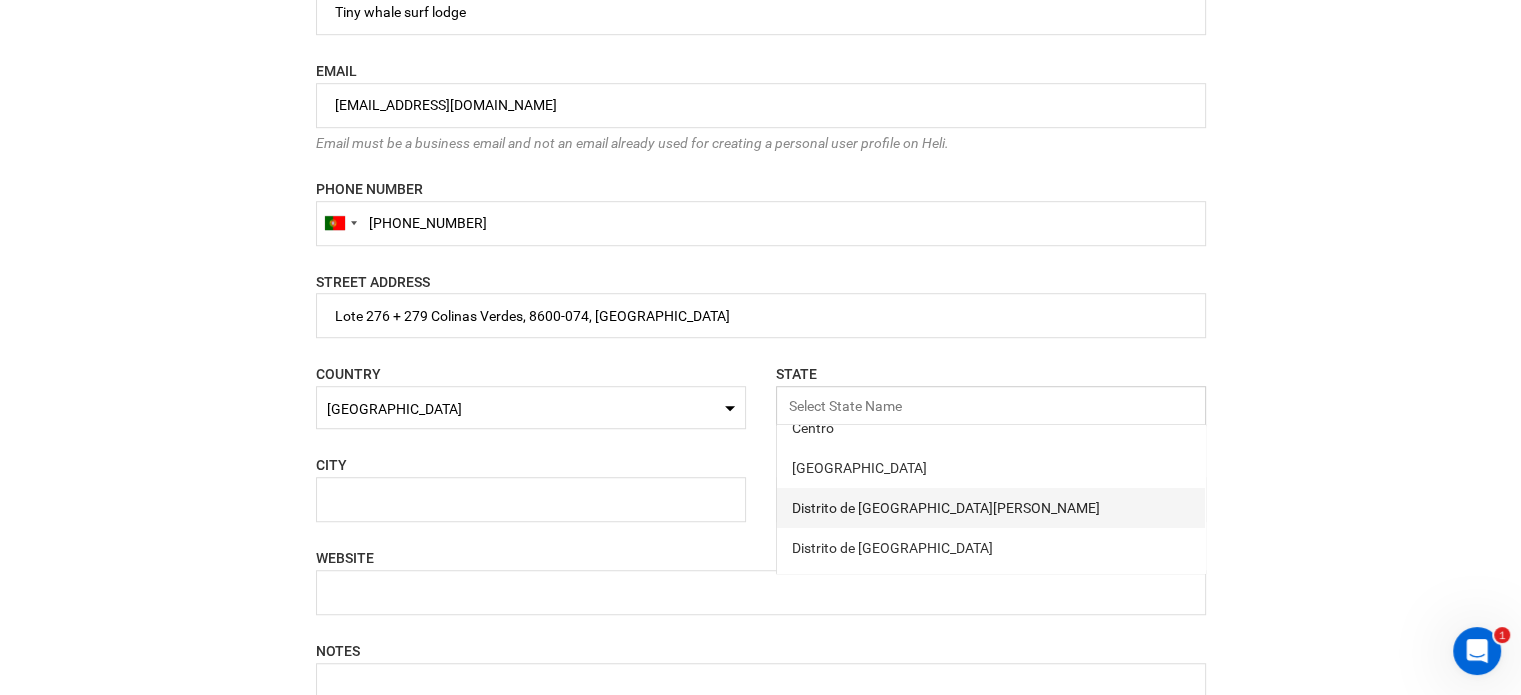 scroll, scrollTop: 221, scrollLeft: 0, axis: vertical 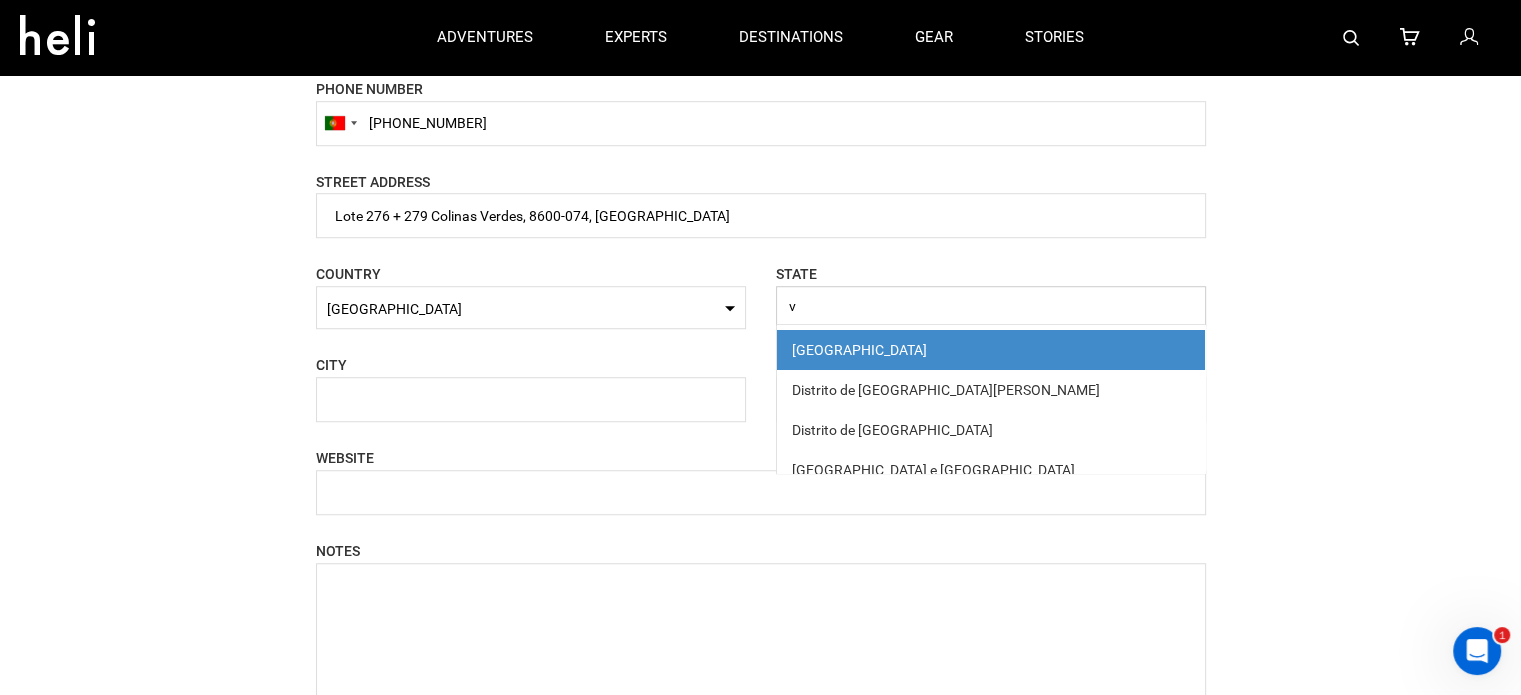 type on "v" 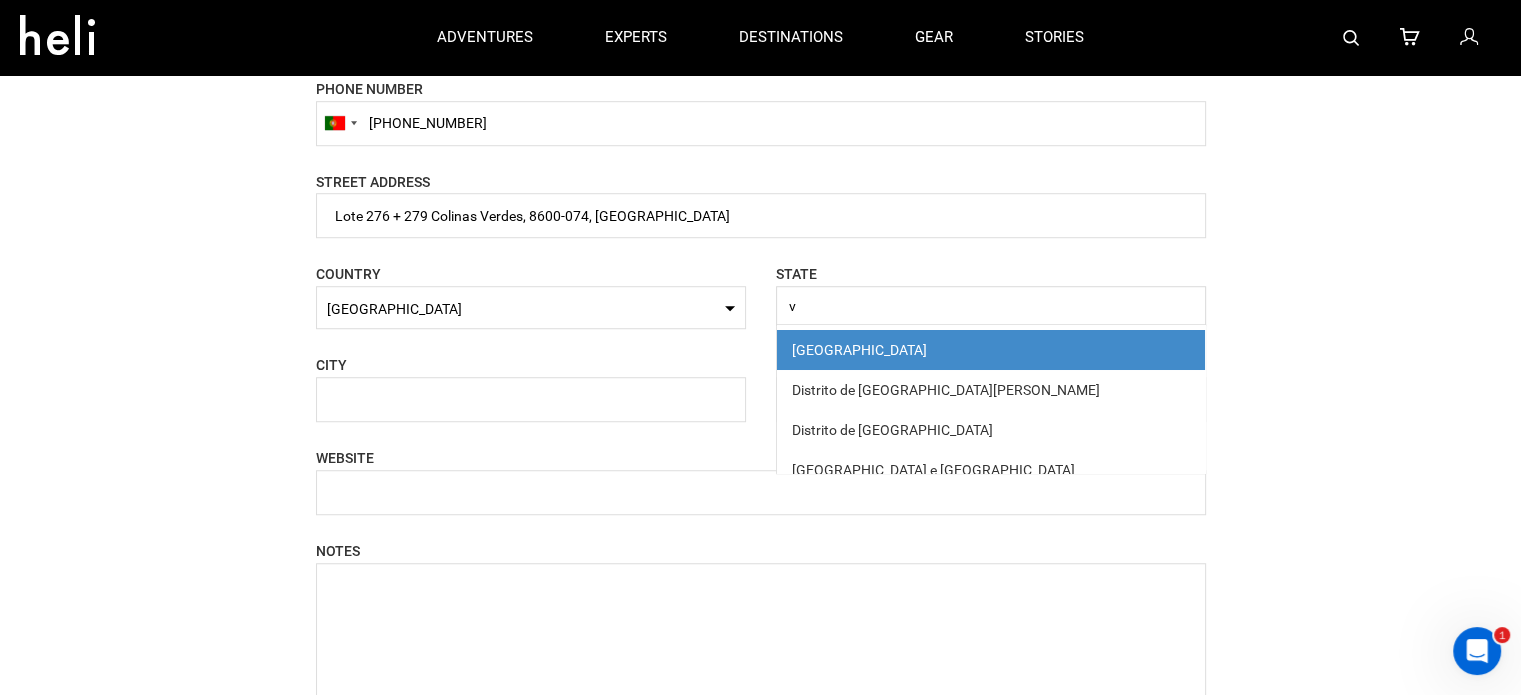 click on "[GEOGRAPHIC_DATA]" at bounding box center [991, 350] 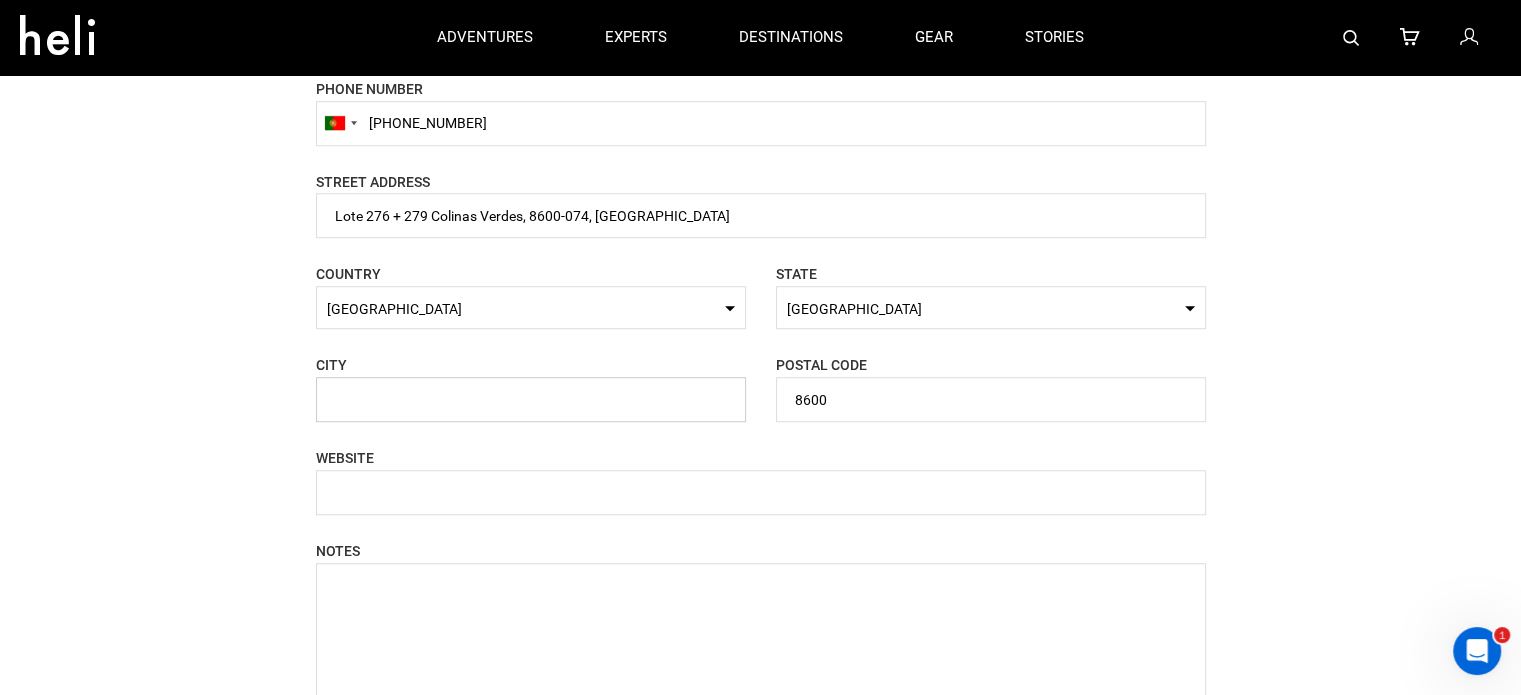 click at bounding box center [531, 399] 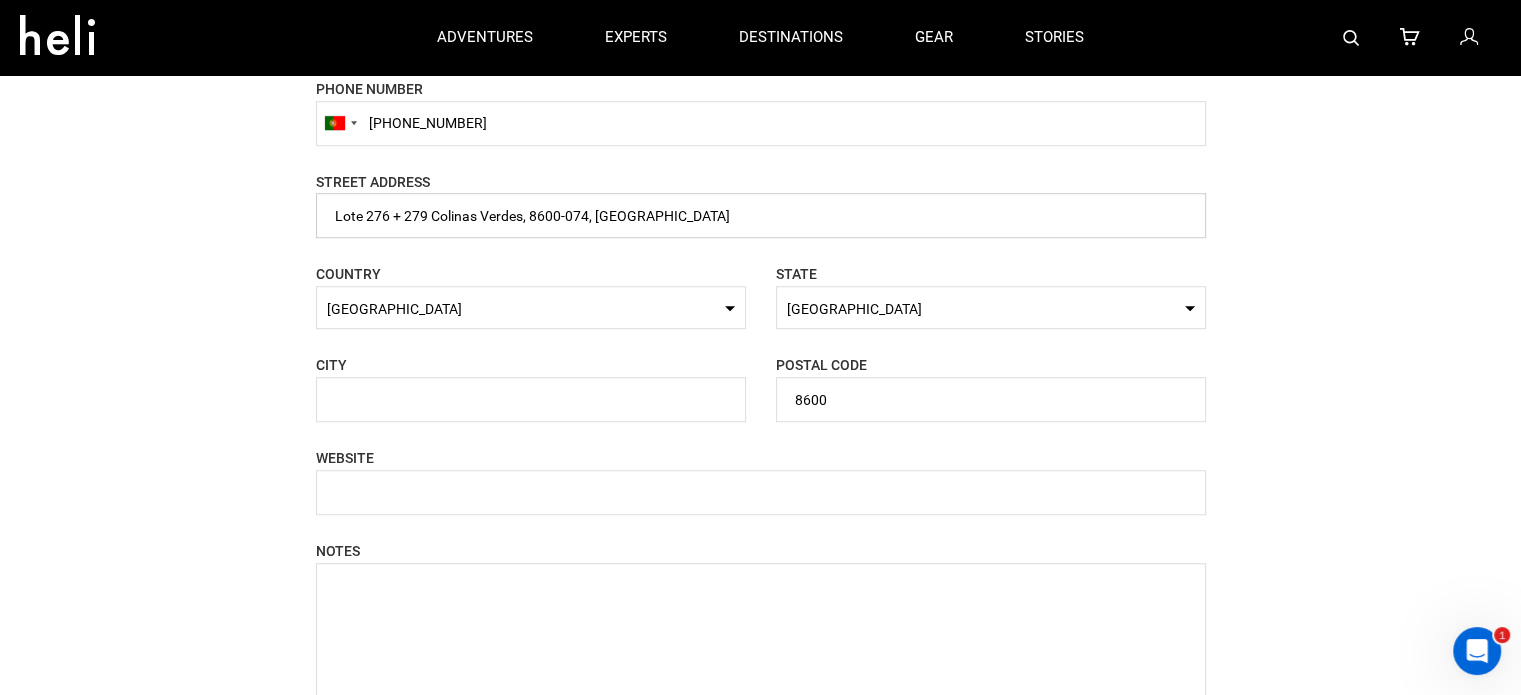 drag, startPoint x: 436, startPoint y: 216, endPoint x: 527, endPoint y: 224, distance: 91.350975 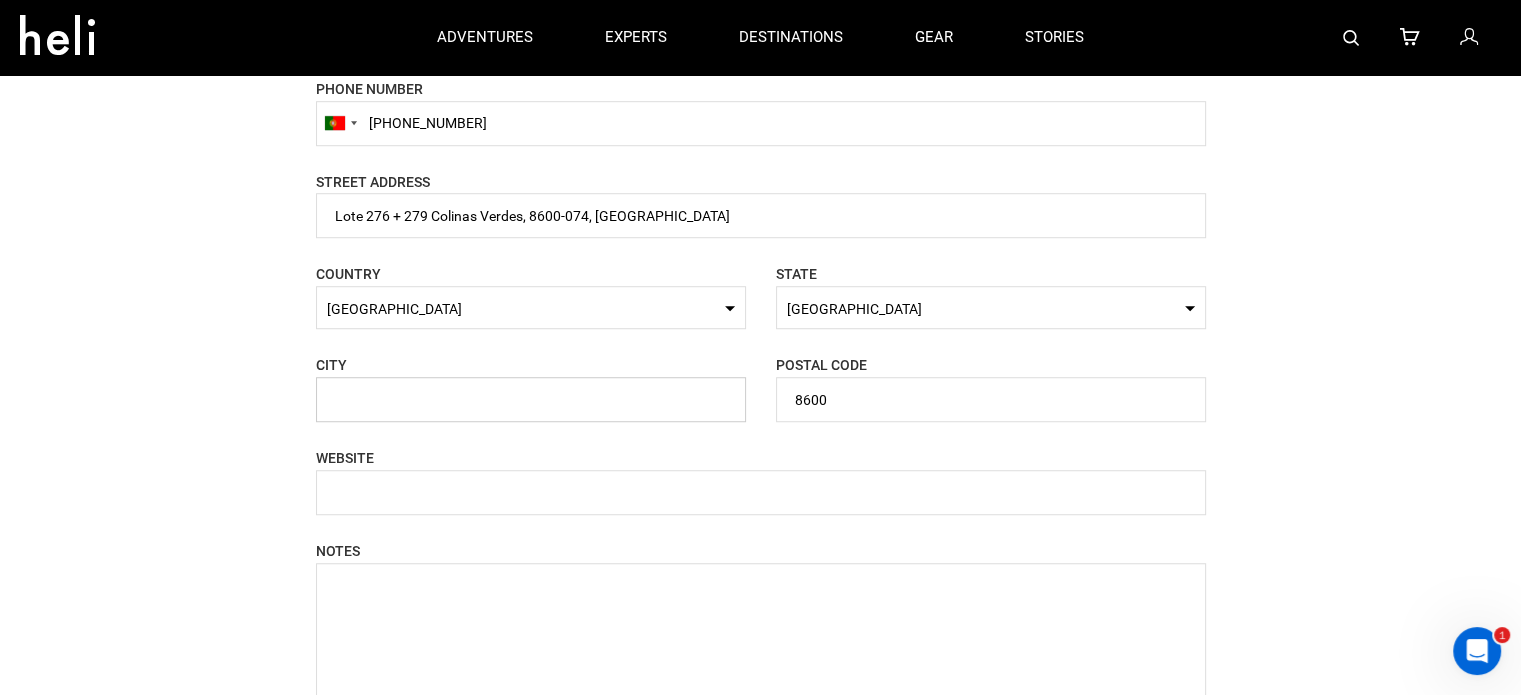 click at bounding box center (531, 399) 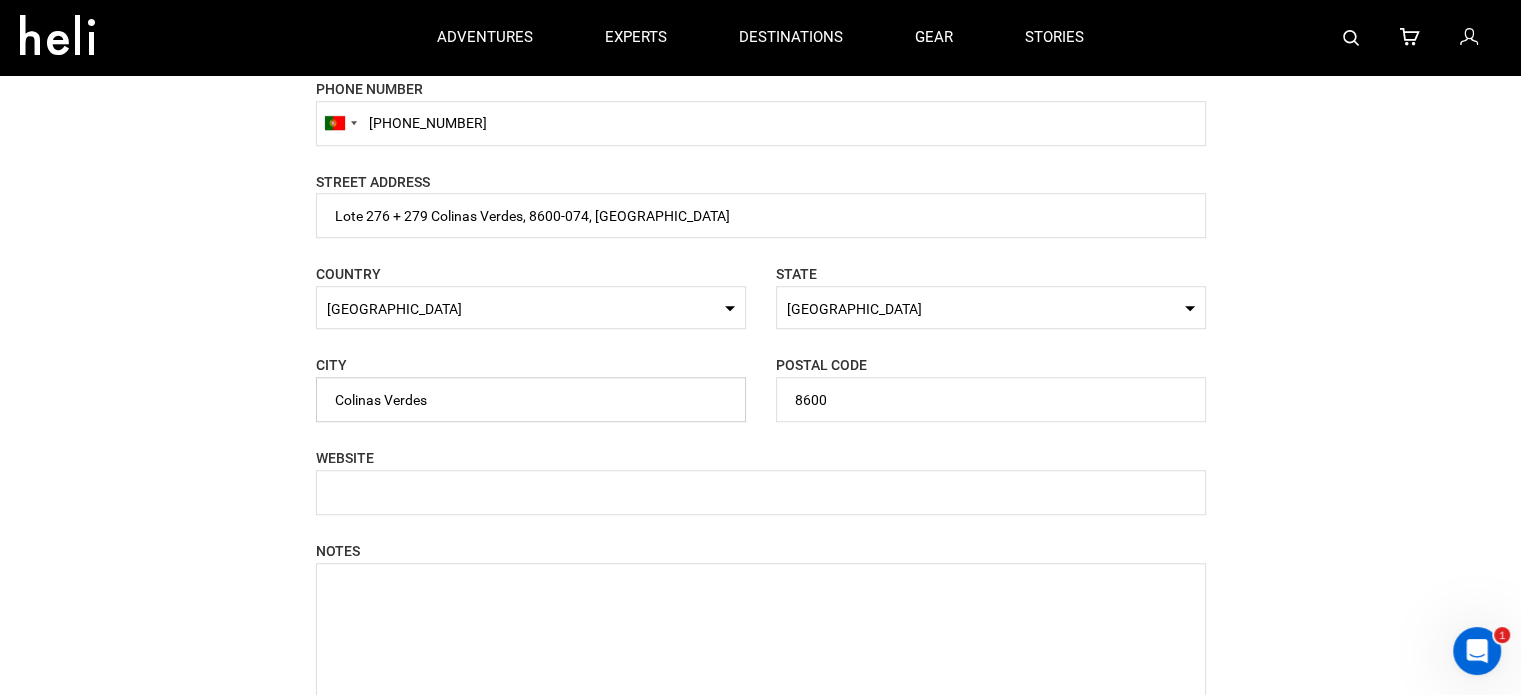 type on "Colinas Verdes" 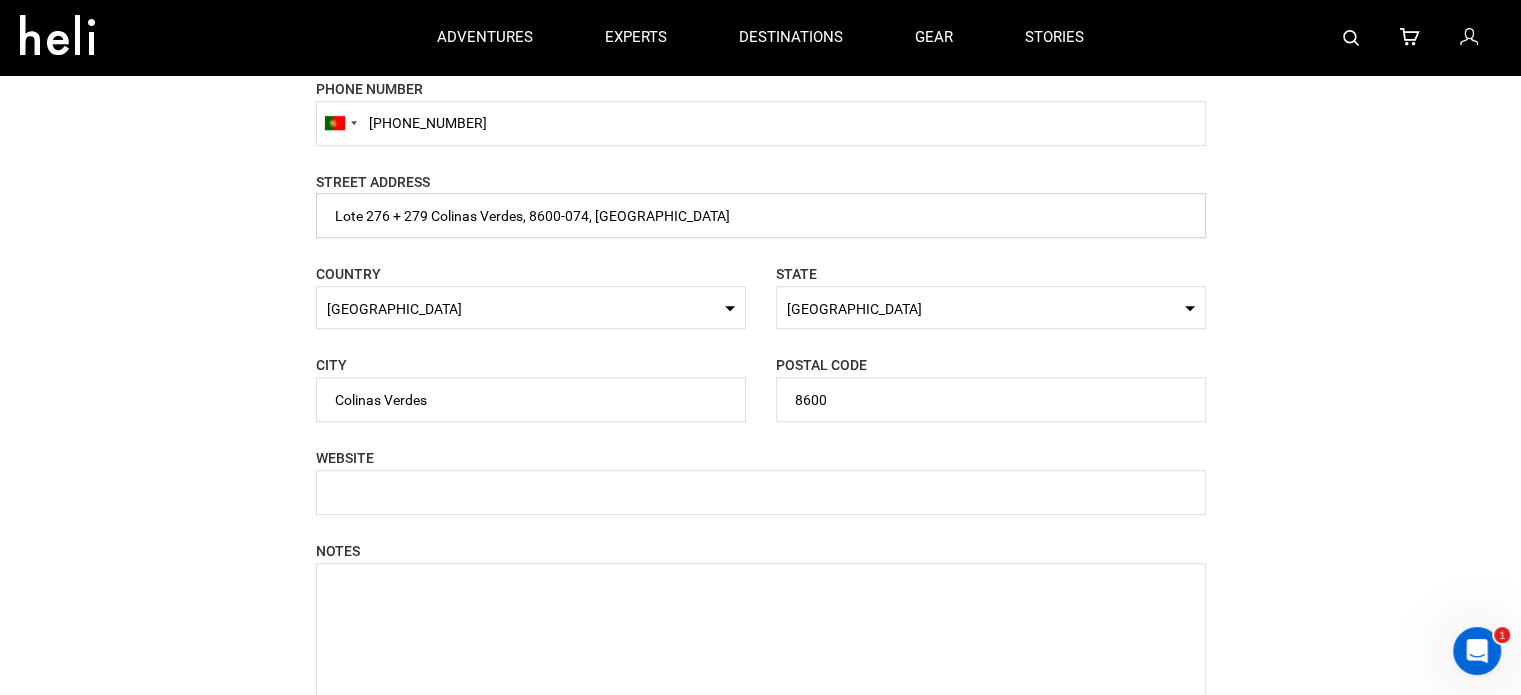 drag, startPoint x: 437, startPoint y: 208, endPoint x: 699, endPoint y: 215, distance: 262.0935 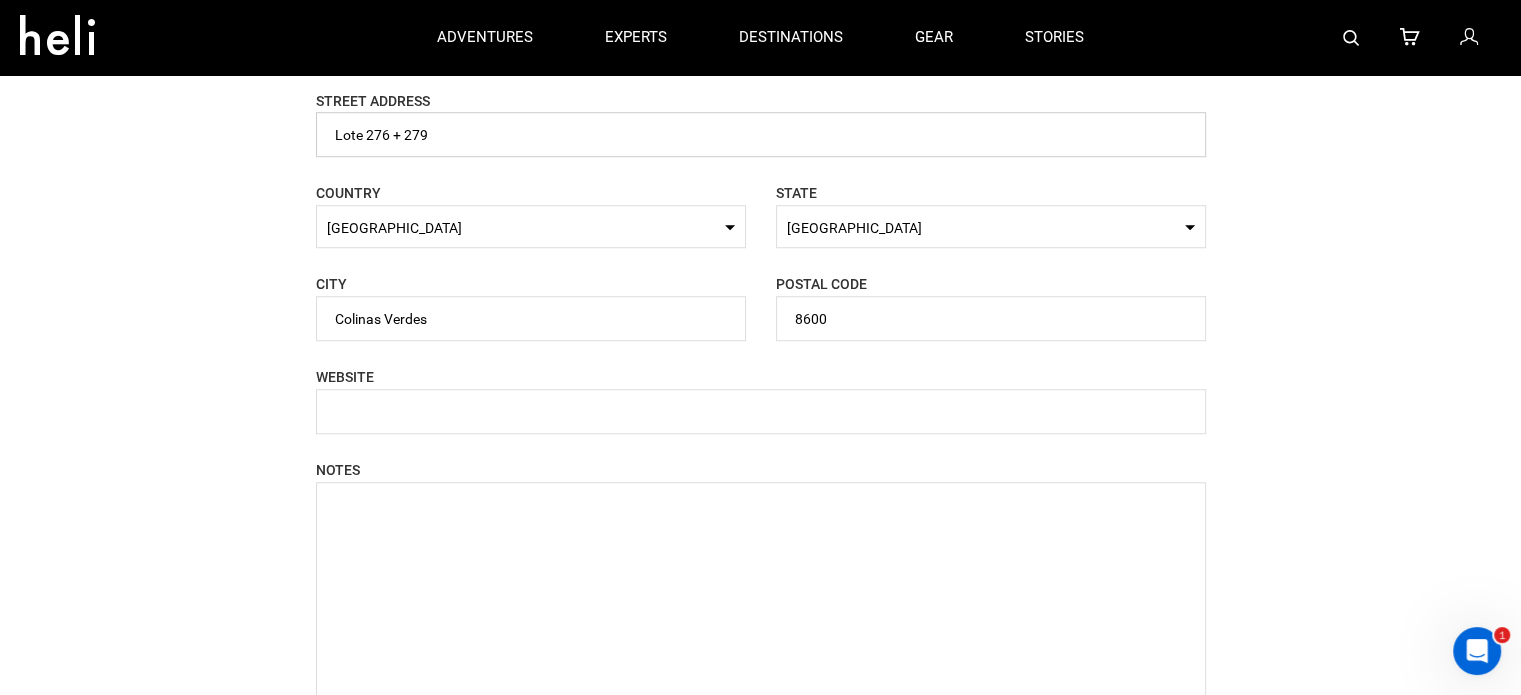 scroll, scrollTop: 1600, scrollLeft: 0, axis: vertical 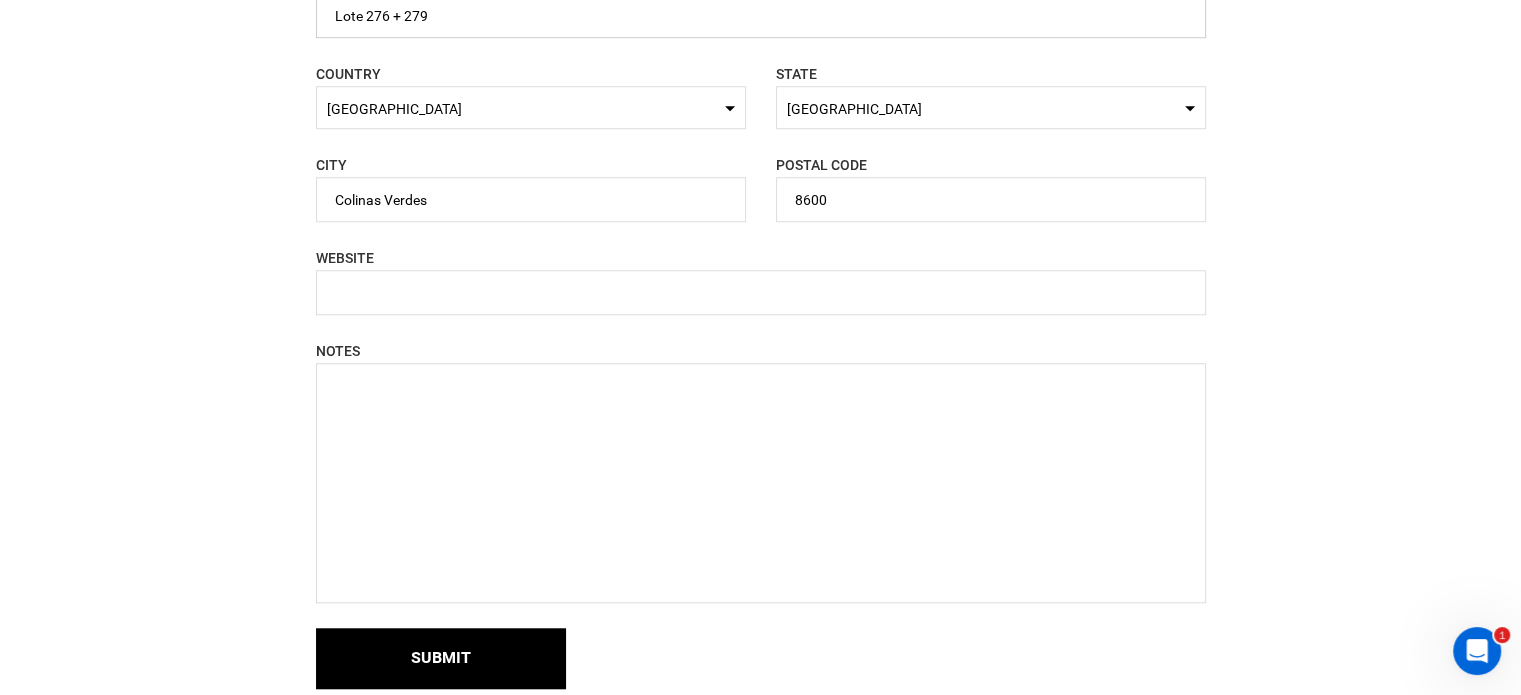 type on "Lote 276 + 279" 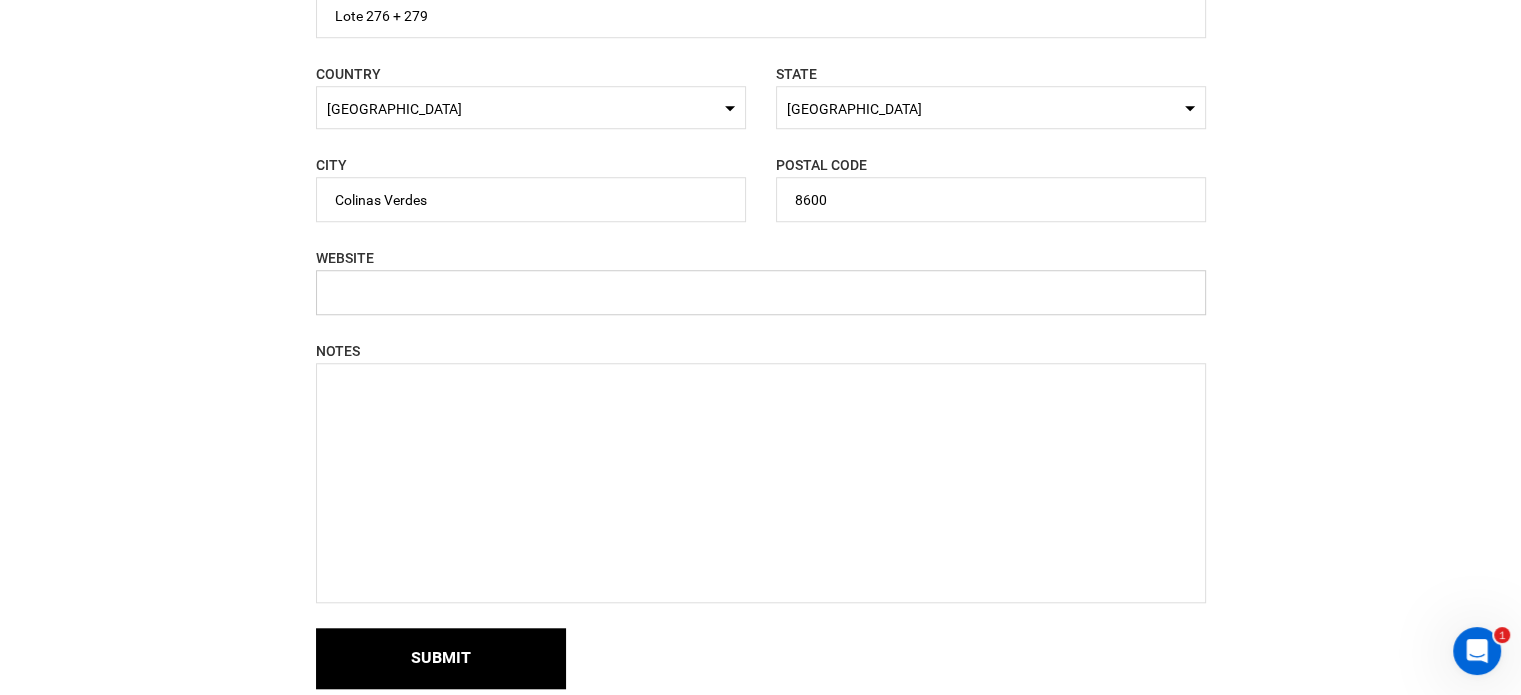 click at bounding box center (761, 292) 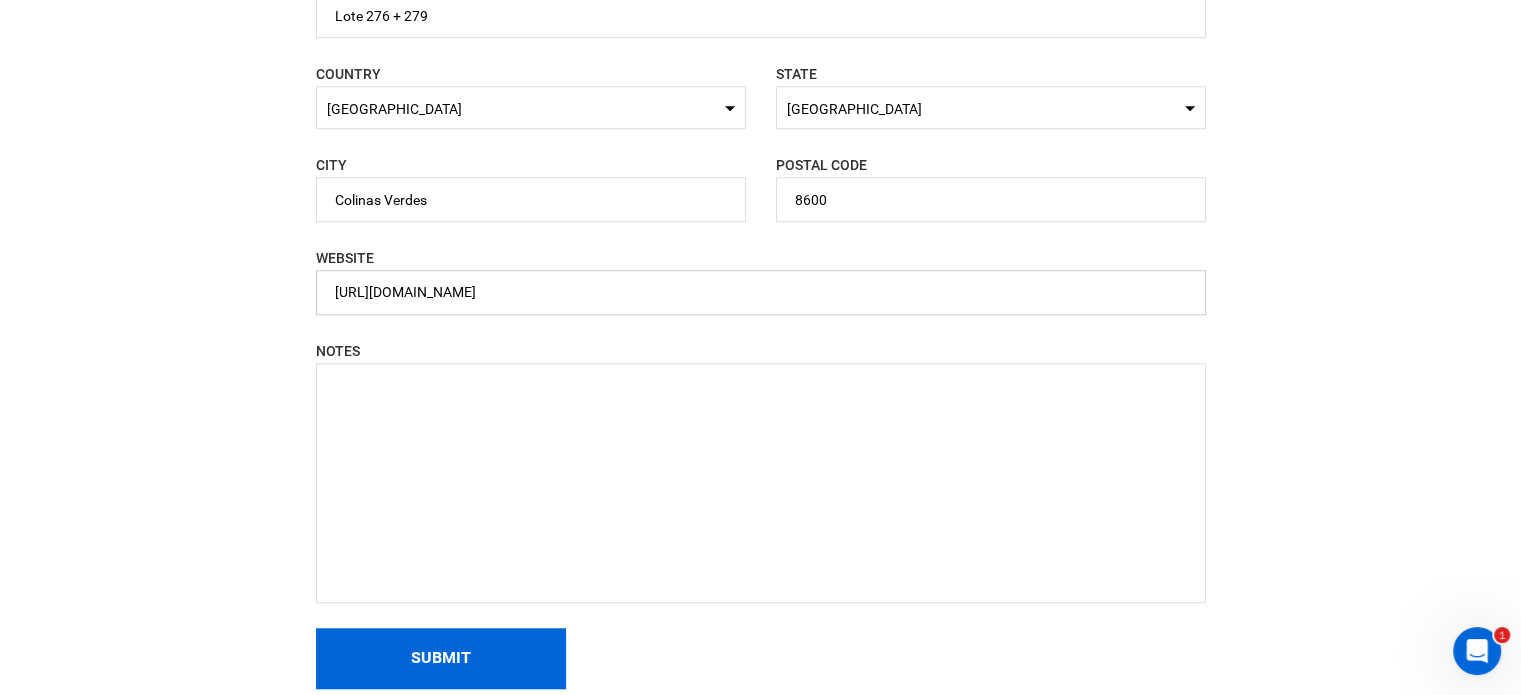 type on "[URL][DOMAIN_NAME]" 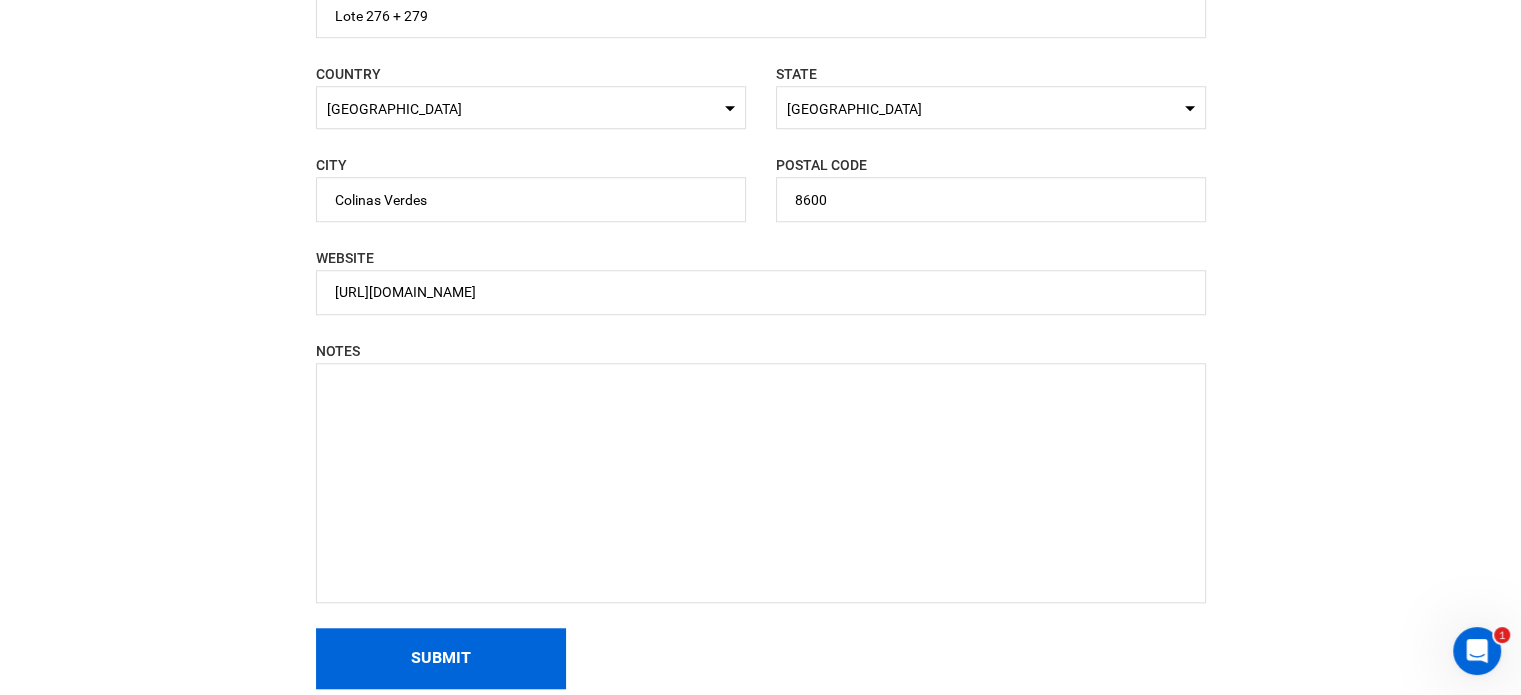 click on "Submit" at bounding box center (441, 658) 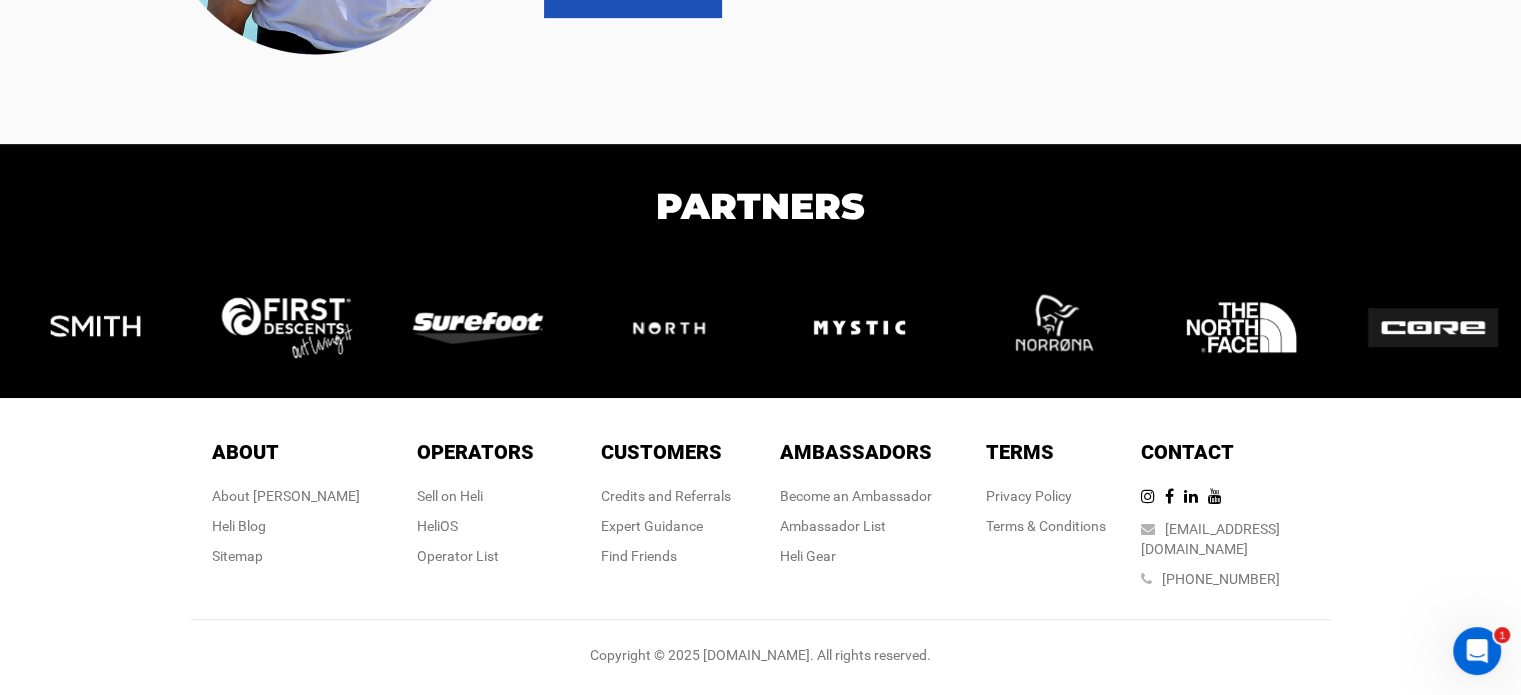 scroll, scrollTop: 0, scrollLeft: 0, axis: both 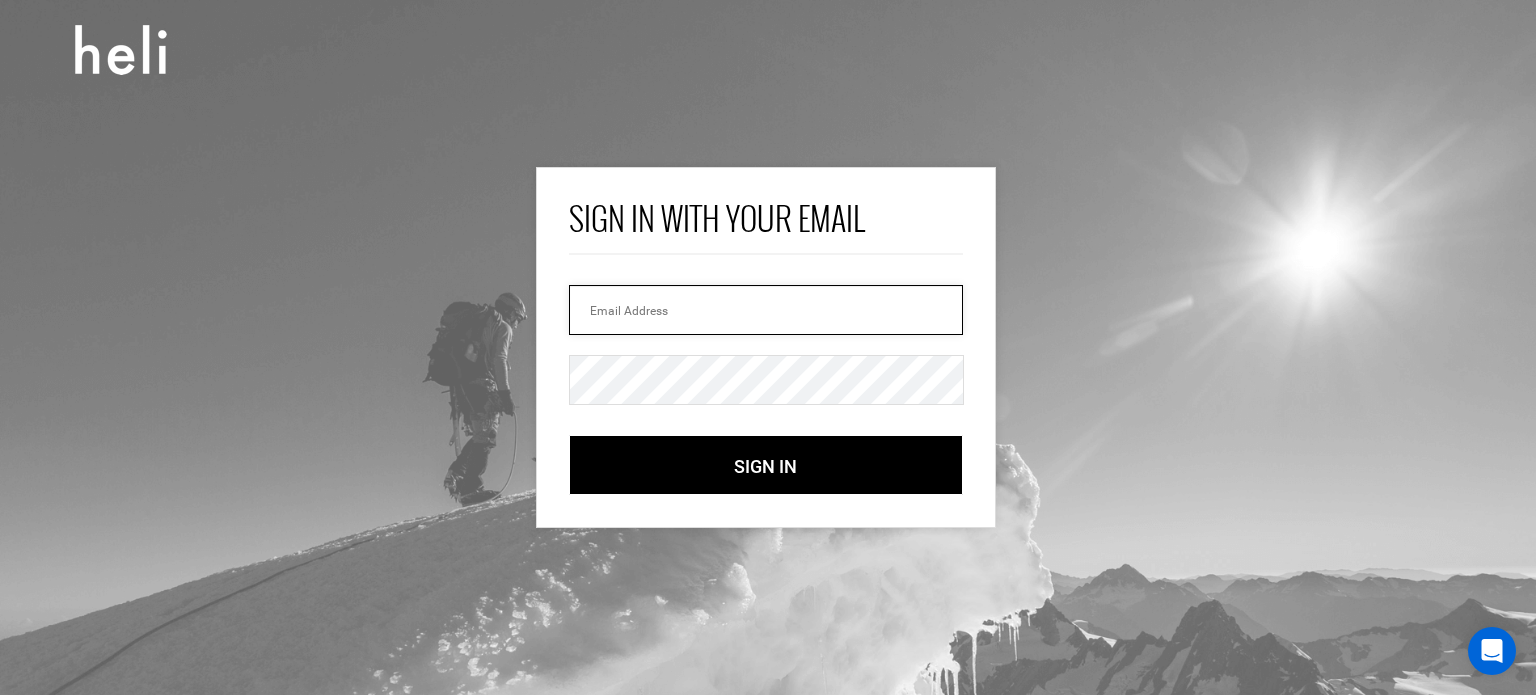 click at bounding box center [766, 310] 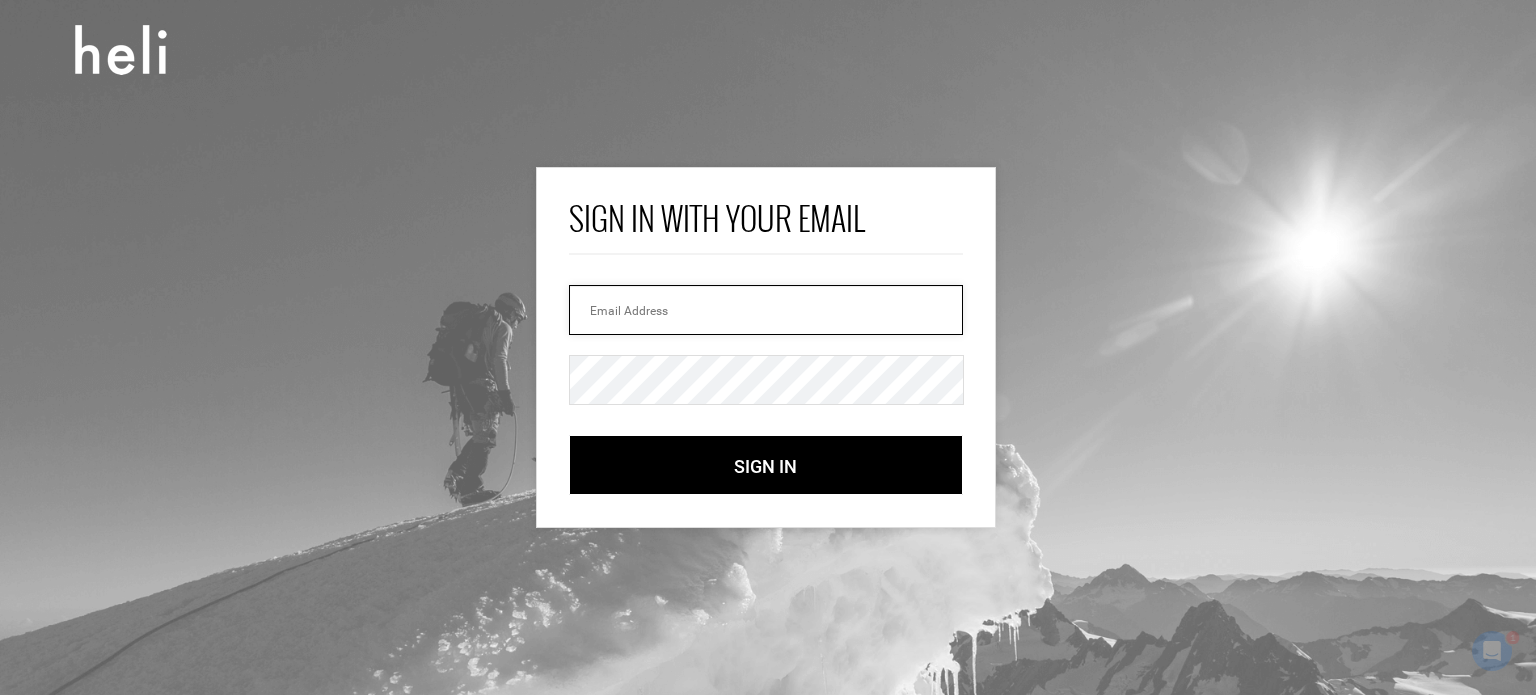 paste on "[EMAIL_ADDRESS][DOMAIN_NAME]" 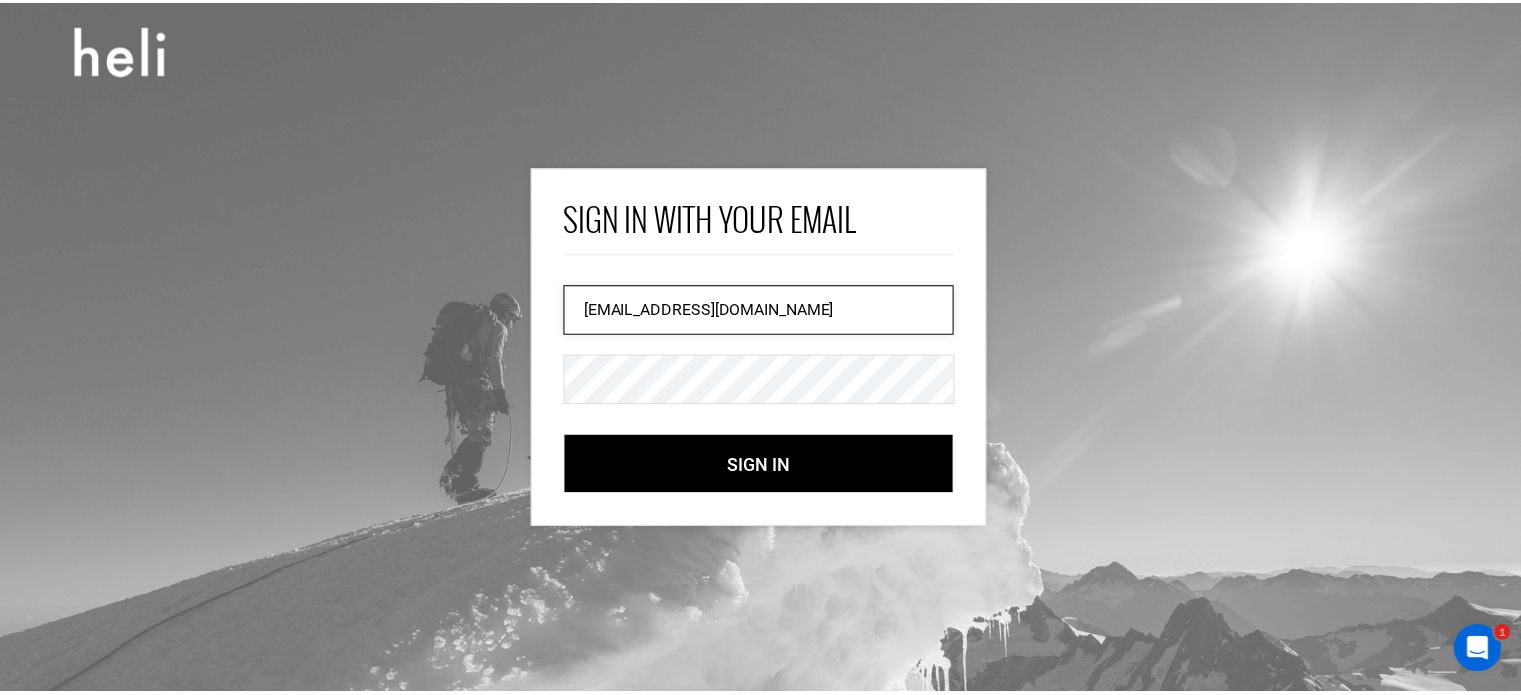 scroll, scrollTop: 0, scrollLeft: 0, axis: both 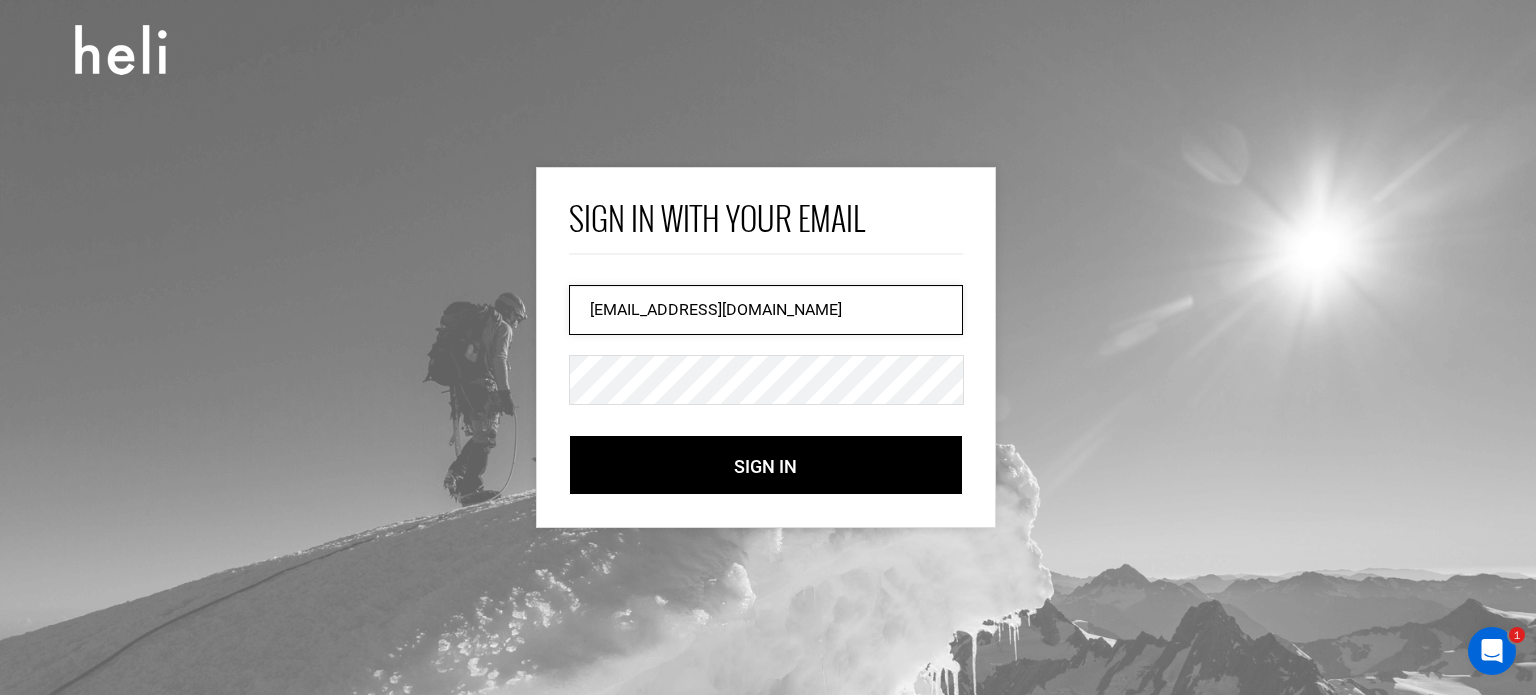 type on "[EMAIL_ADDRESS][DOMAIN_NAME]" 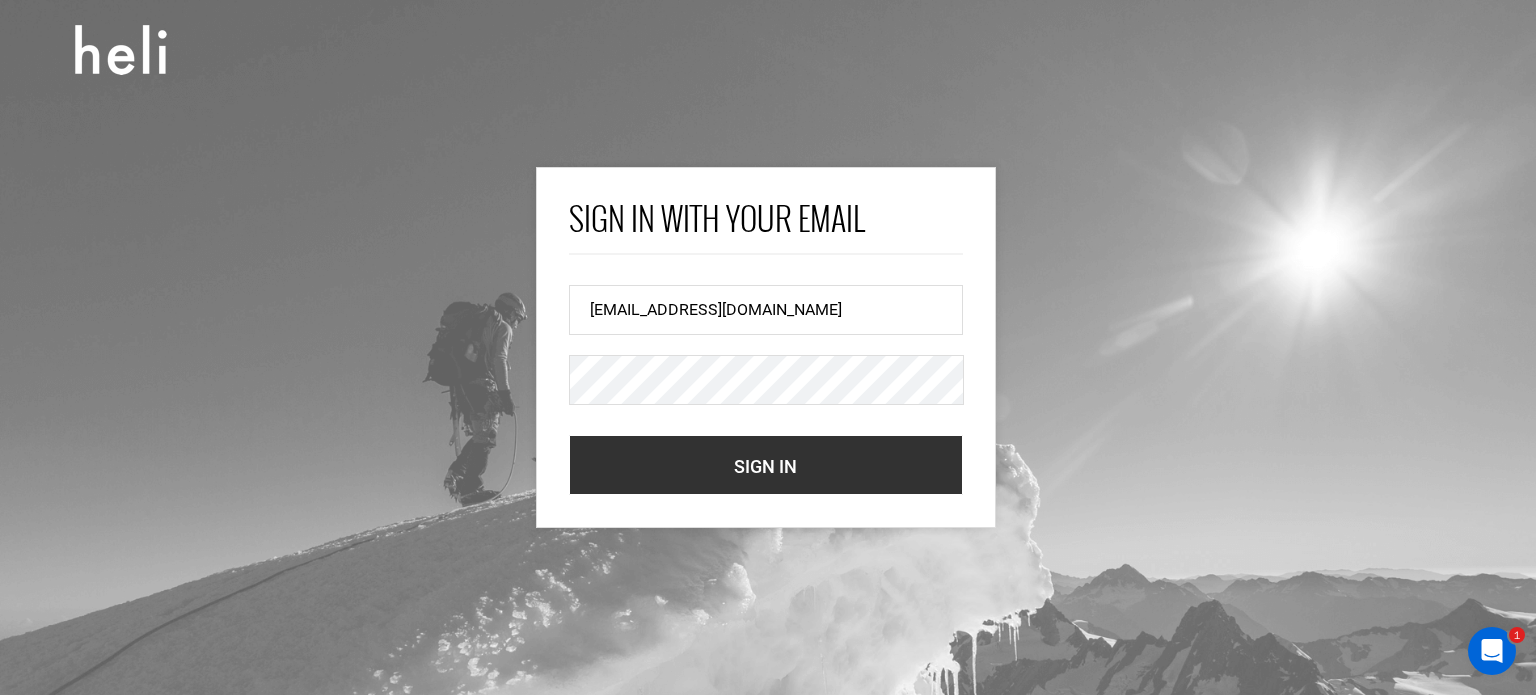 click on "Sign In" at bounding box center [766, 465] 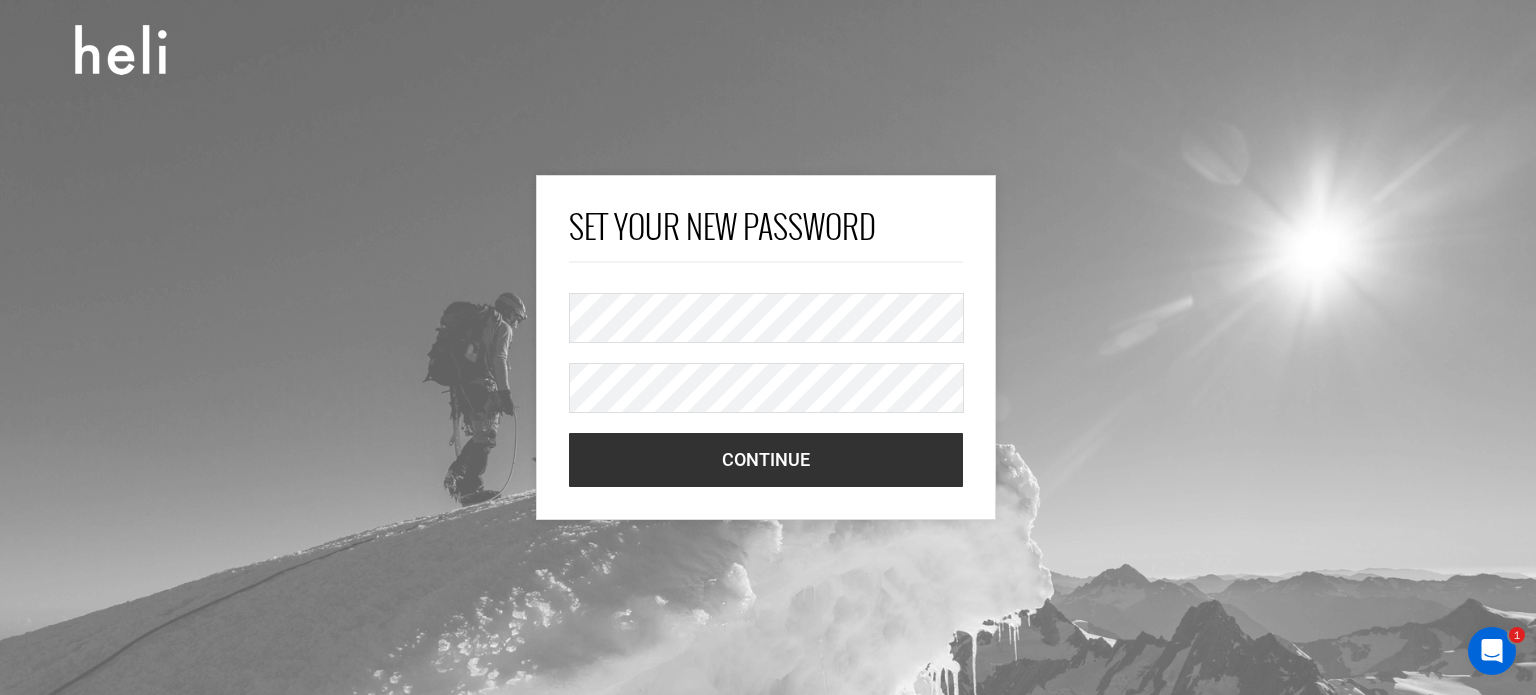 click on "Continue" at bounding box center [766, 460] 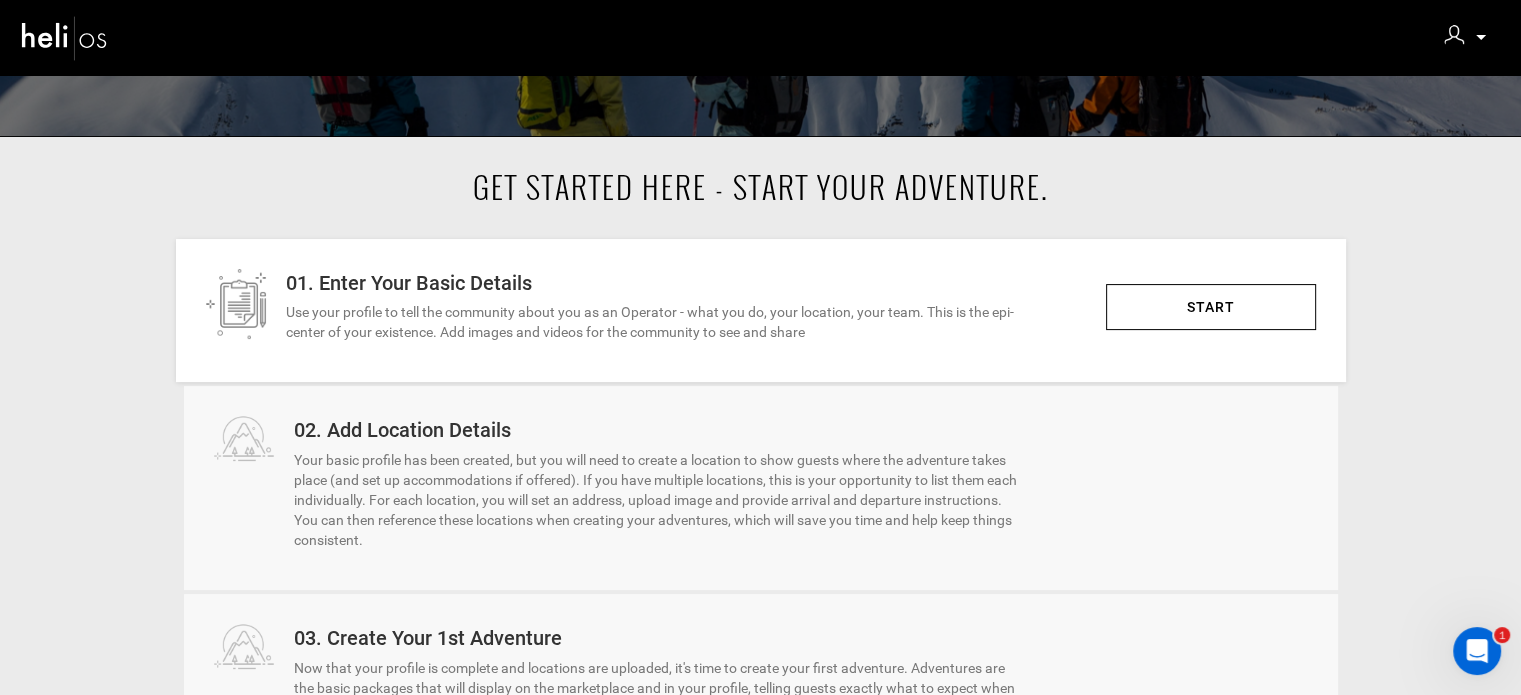 scroll, scrollTop: 455, scrollLeft: 0, axis: vertical 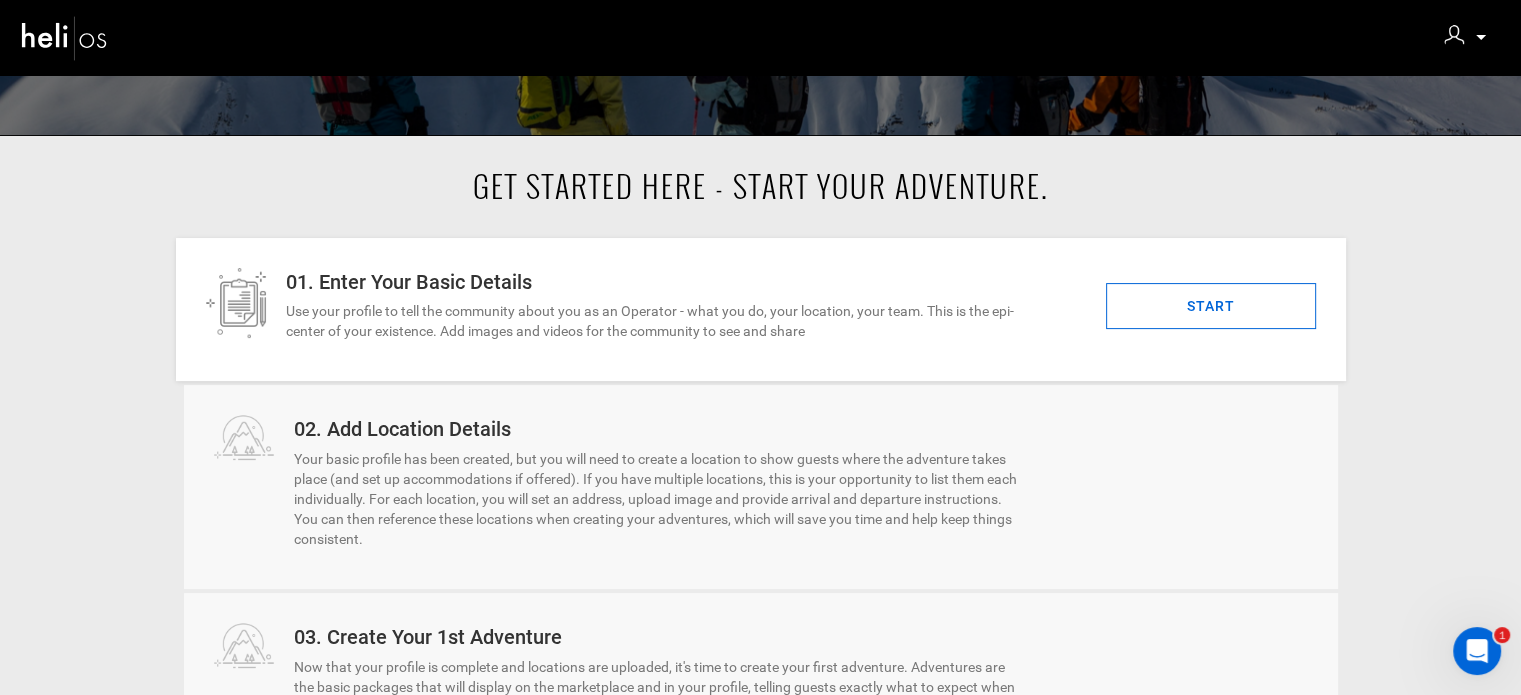 click on "START" at bounding box center [1211, 306] 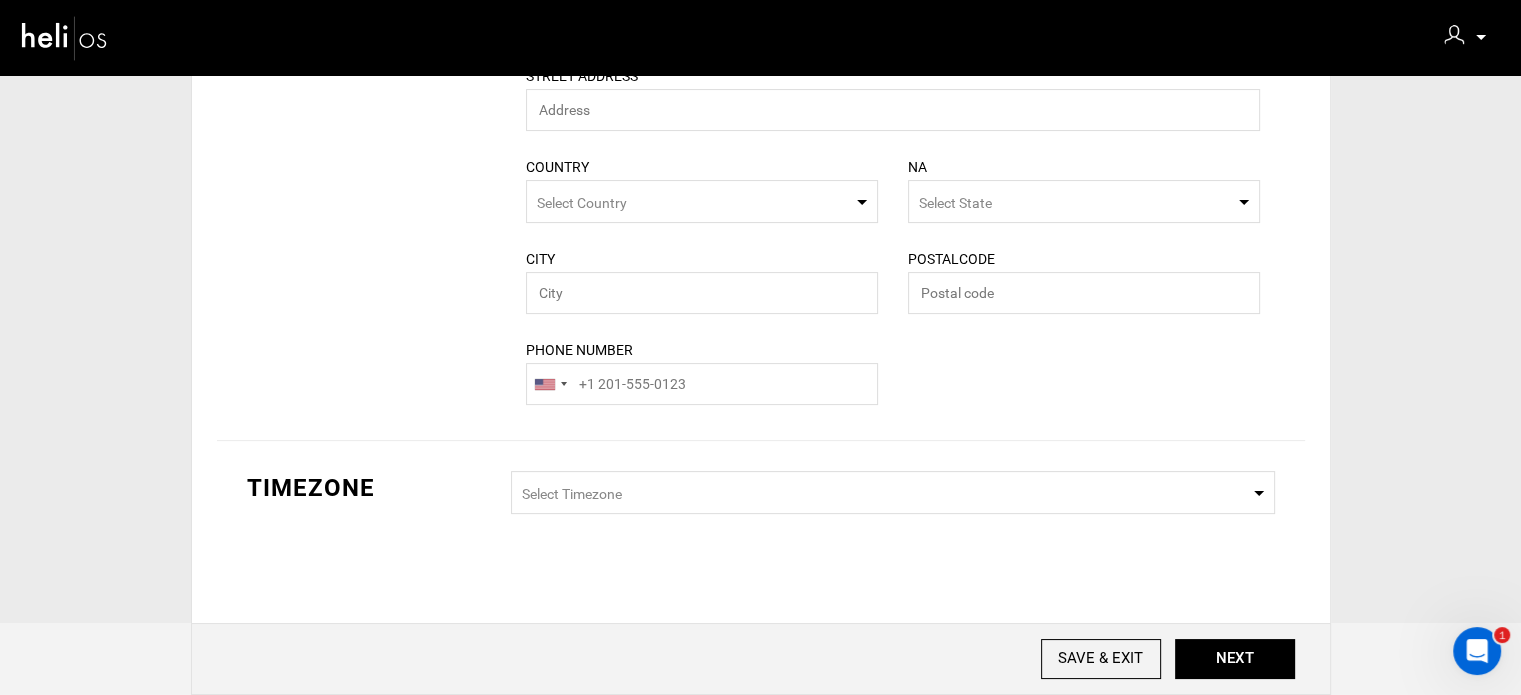 type on "Tiny whale surf lodge" 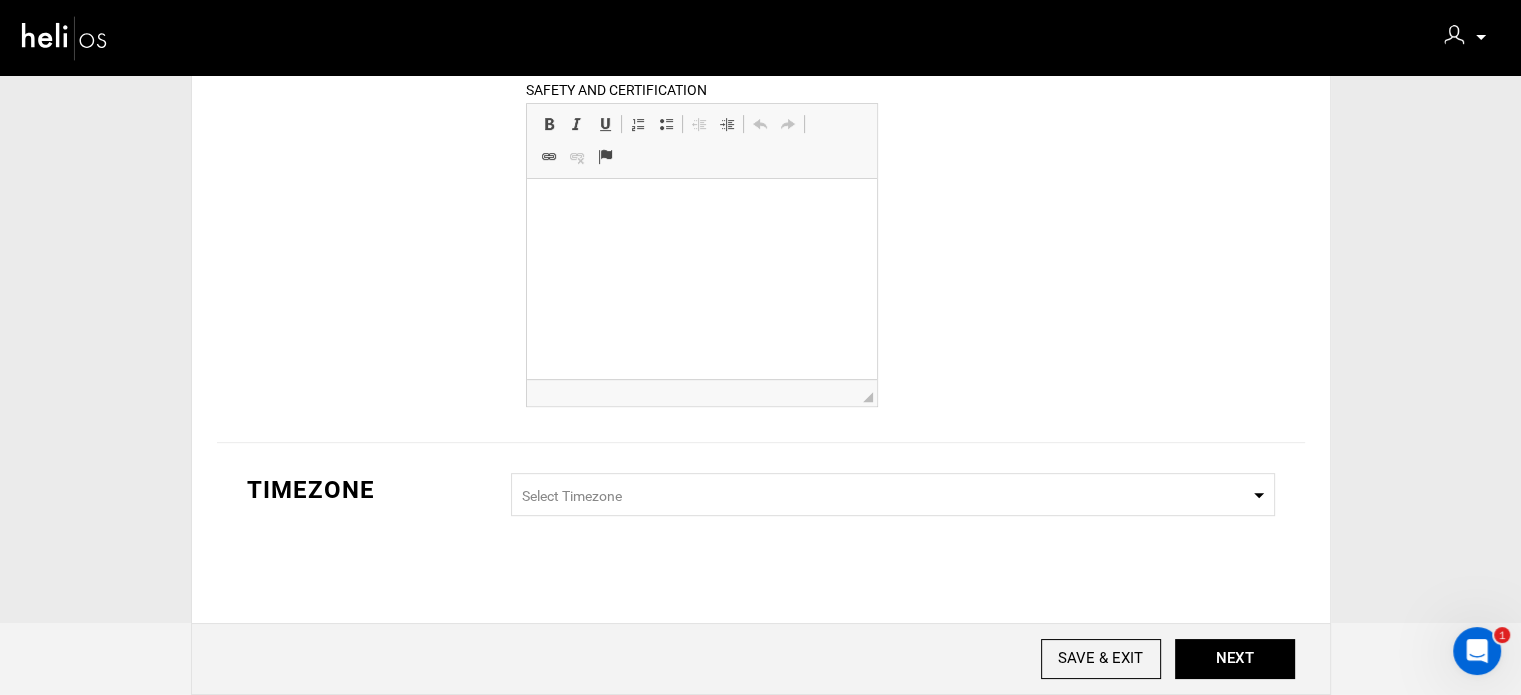 scroll, scrollTop: 766, scrollLeft: 0, axis: vertical 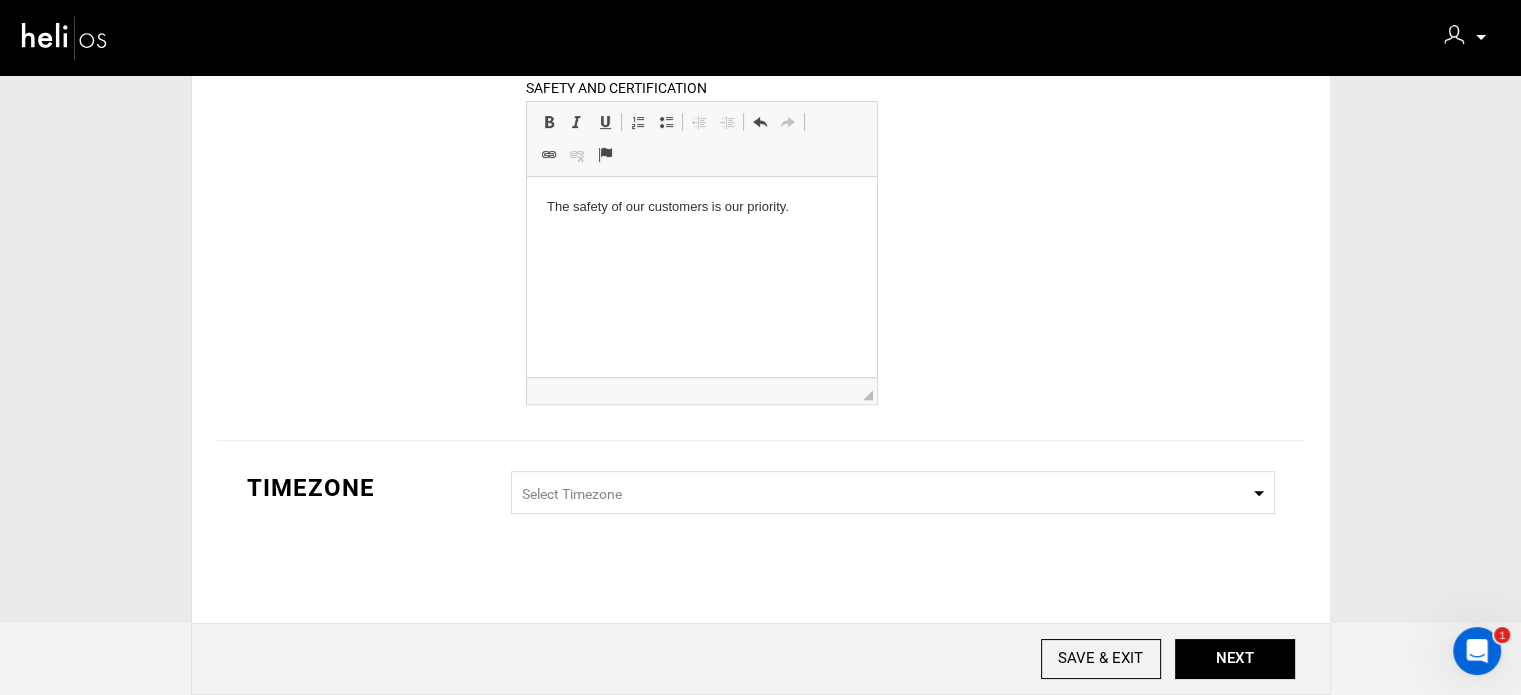 type 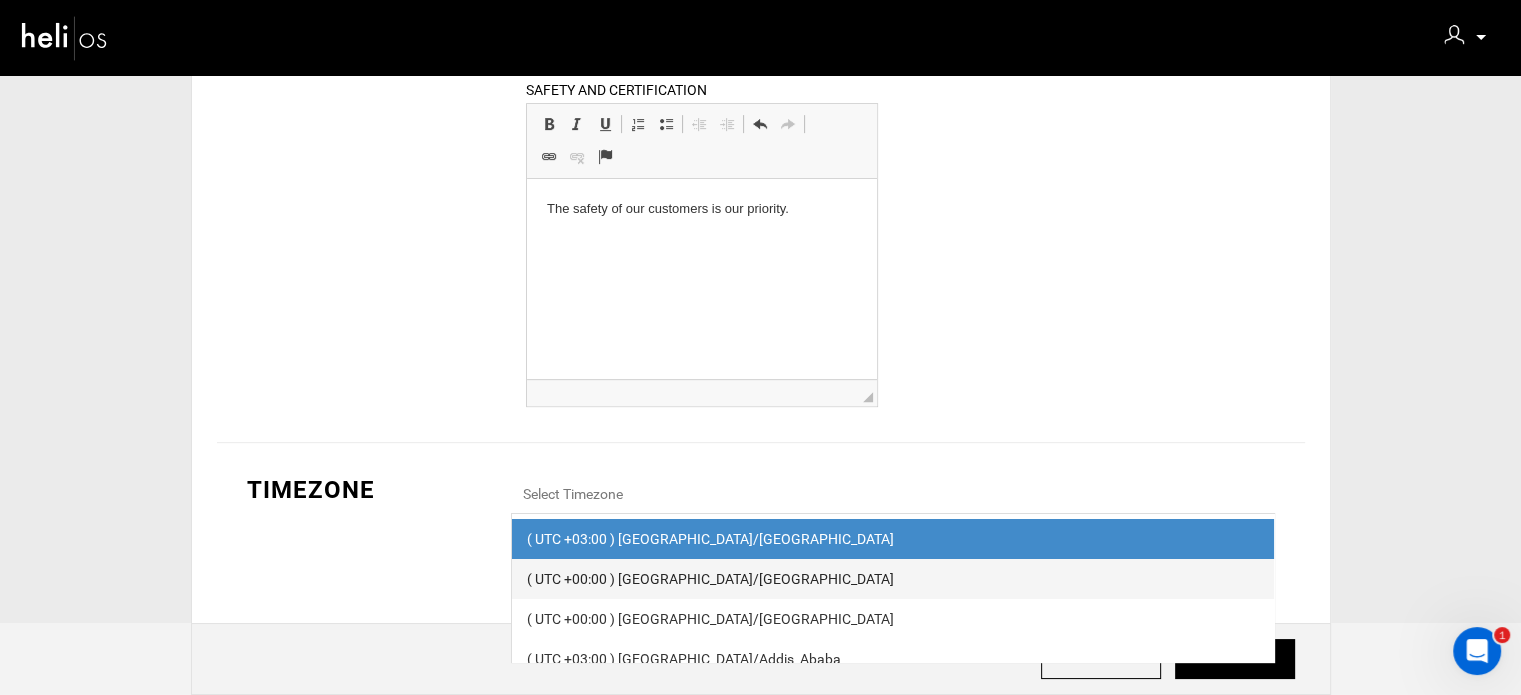 scroll, scrollTop: 766, scrollLeft: 0, axis: vertical 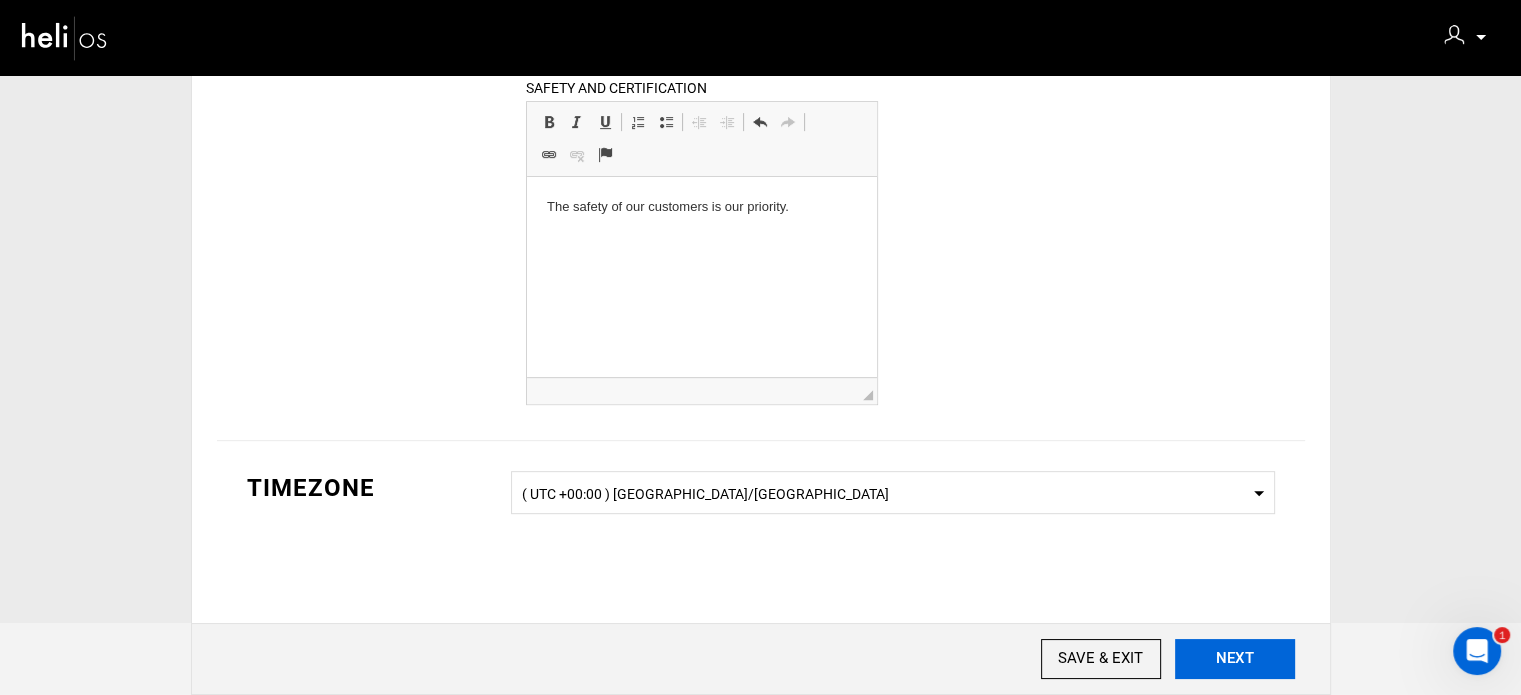 click on "NEXT" at bounding box center [1235, 659] 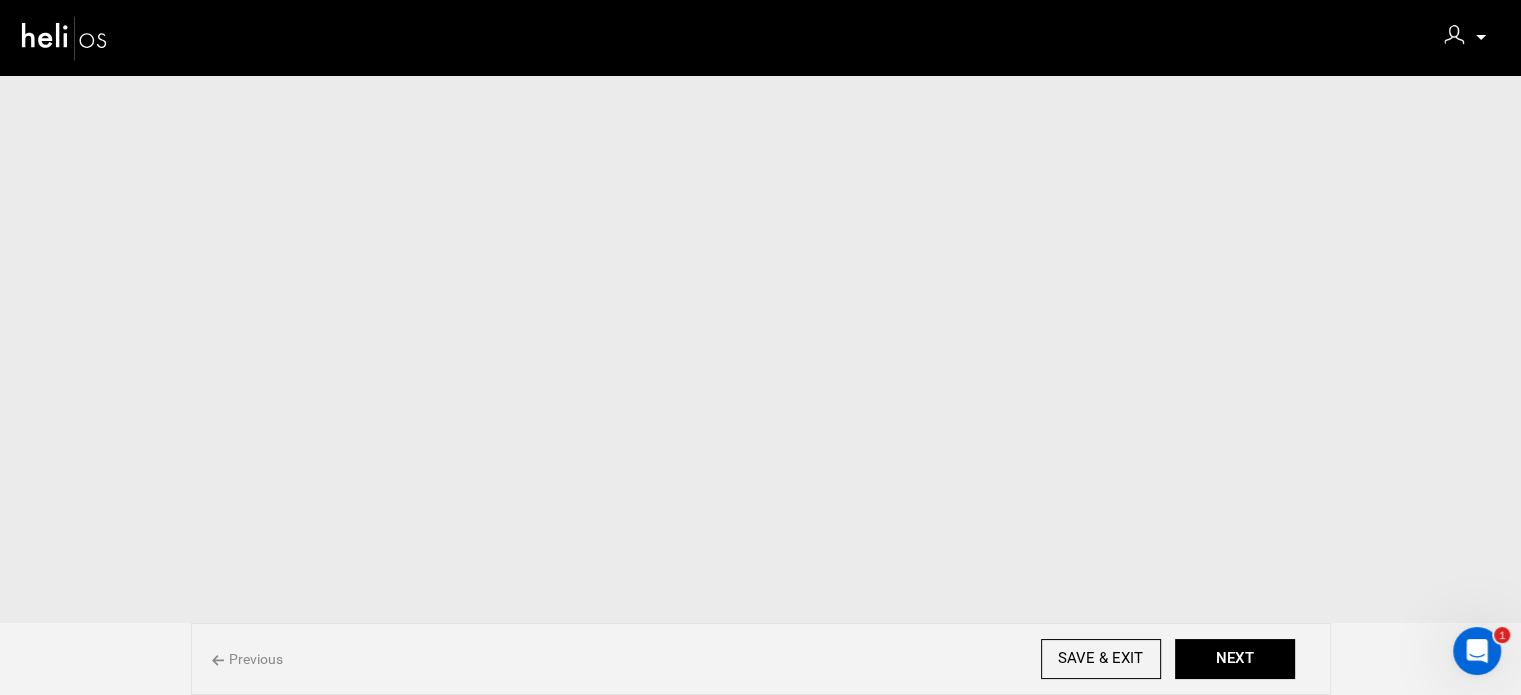 scroll, scrollTop: 0, scrollLeft: 0, axis: both 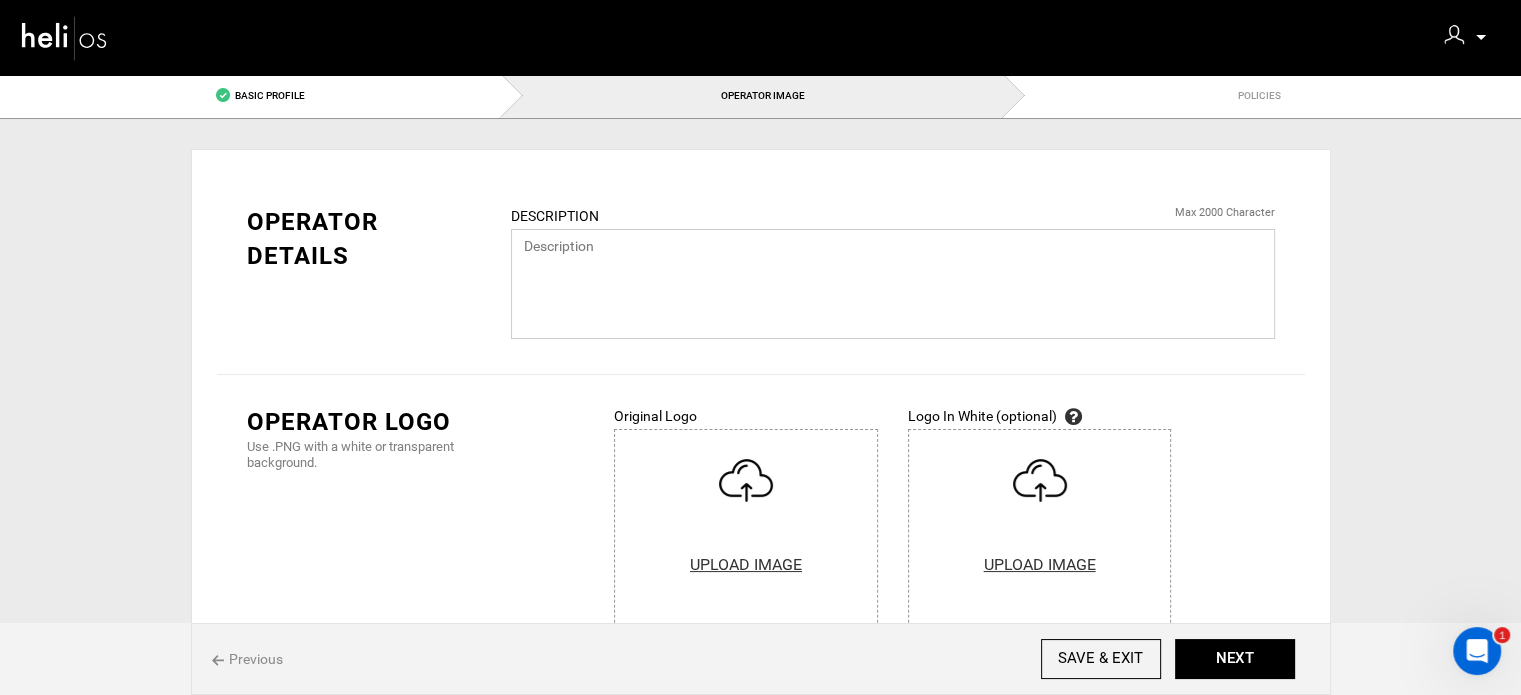 click at bounding box center [893, 284] 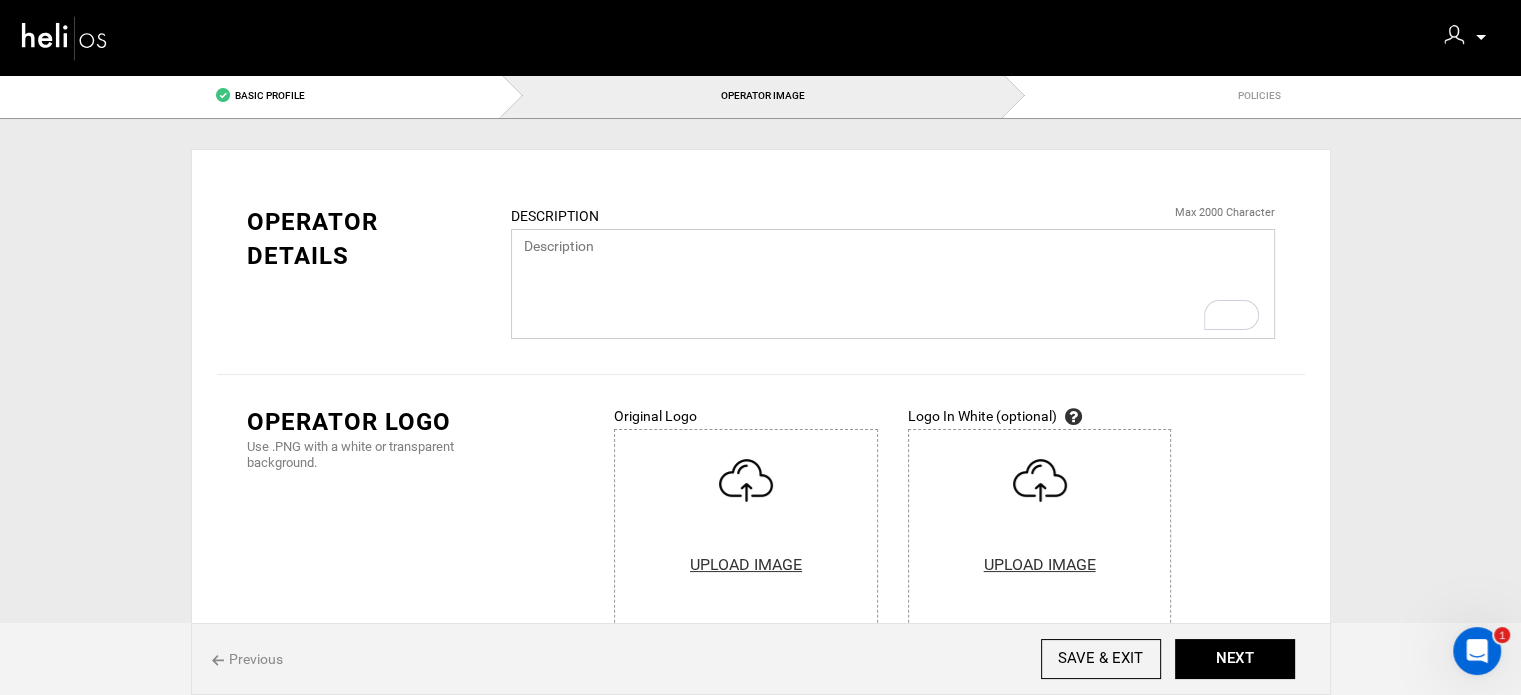paste on "We believe the majority of surf holidays and surf camps out there are broken & large groups full of mixed ability surfers chasing the 'surfer lifestyle' just aren't our thing. Surfing can feed the mind, body, and soul, and making that rare holiday count with a personalized approach to surf coaching is what we do." 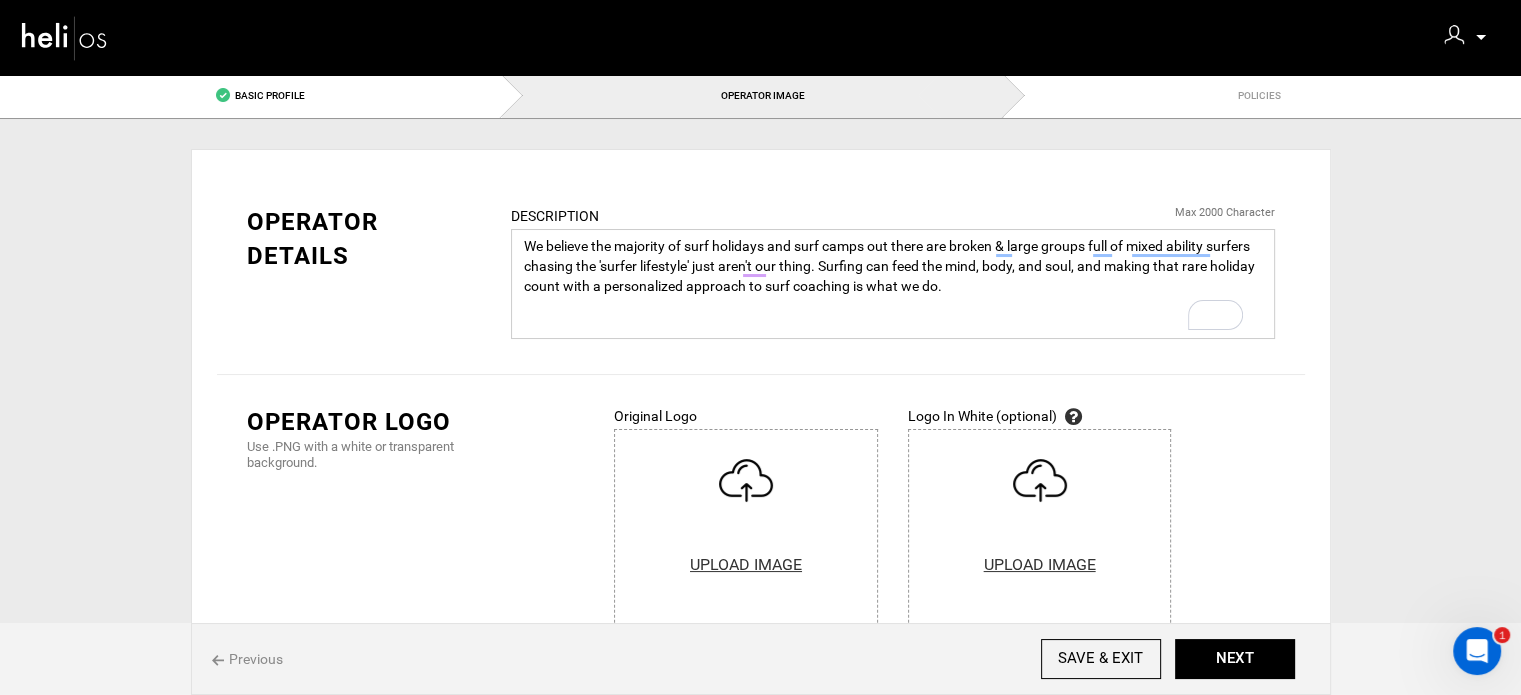 paste on "We've thought hard about the best coaching, help, and advice beginner & intermediate surfers need to make rapid progress in the sport & designed our 'surfers handbook' so together with your surf coach you can easily measure your success & know what to focus on next. You'll recieve personalized lessons in small groups, daily video coaching, theory sessions, in water coaching, & a whole lot more to leave at the end of the week with a new library of surf skills and knowledge you can use in all your future surf sessions." 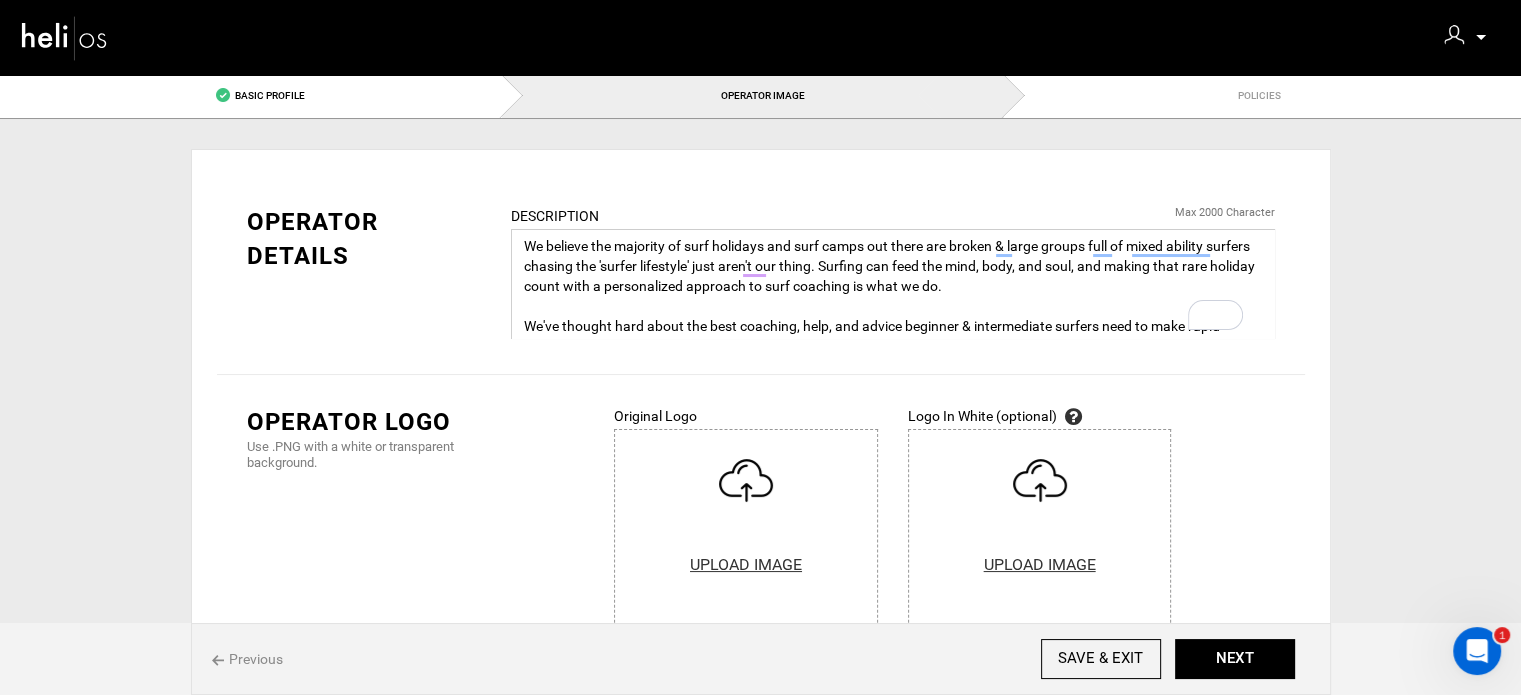scroll, scrollTop: 76, scrollLeft: 0, axis: vertical 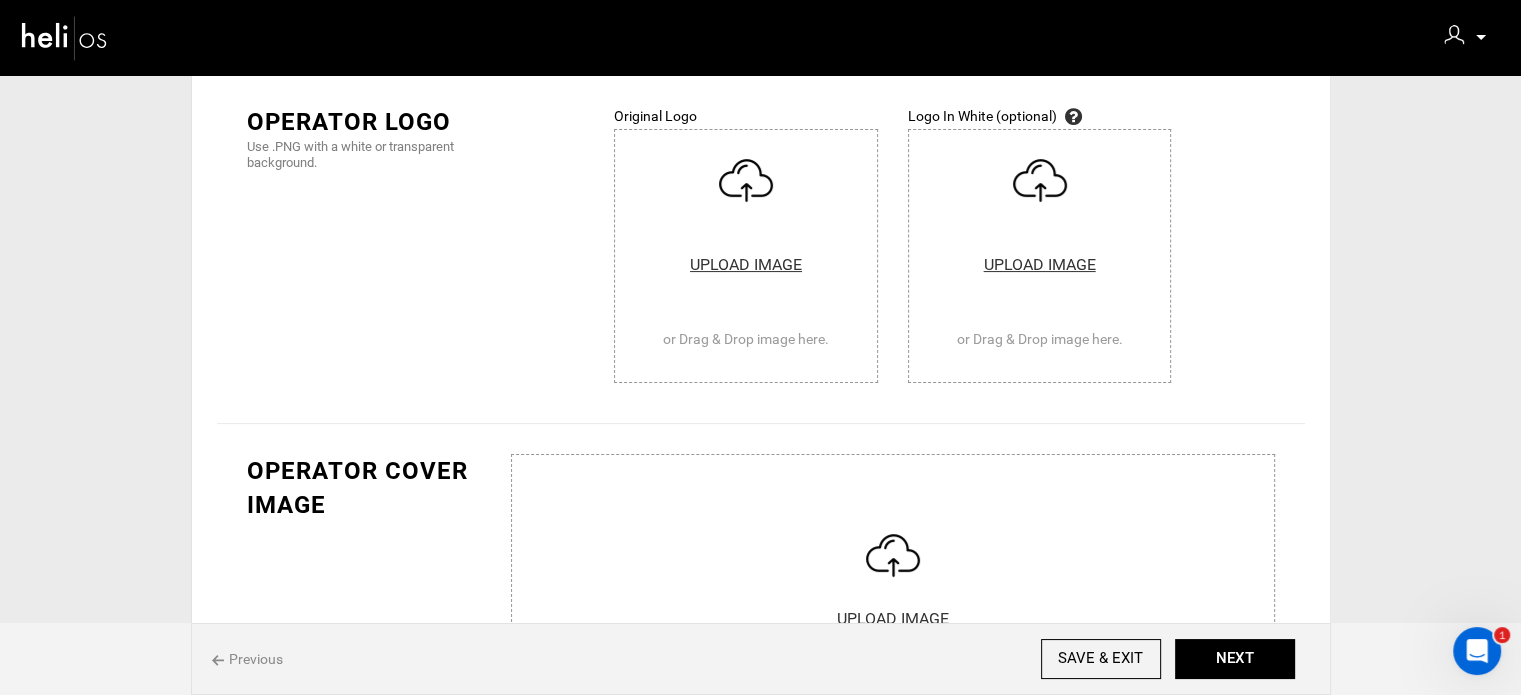 type on "We believe the majority of surf holidays and surf camps out there are broken & large groups full of mixed ability surfers chasing the 'surfer lifestyle' just aren't our thing. Surfing can feed the mind, body, and soul, and making that rare holiday count with a personalized approach to surf coaching is what we do. We've thought hard about the best coaching, help, and advice beginner & intermediate surfers need to make rapid progress in the sport & designed our 'surfers handbook' so together with your surf coach you can easily measure your success & know what to focus on next. You'll recieve personalized lessons in small groups, daily video coaching, theory sessions, in water coaching, & a whole lot more to leave at the end of the week with a new library of surf skills and knowledge you can use in all your future surf sessions." 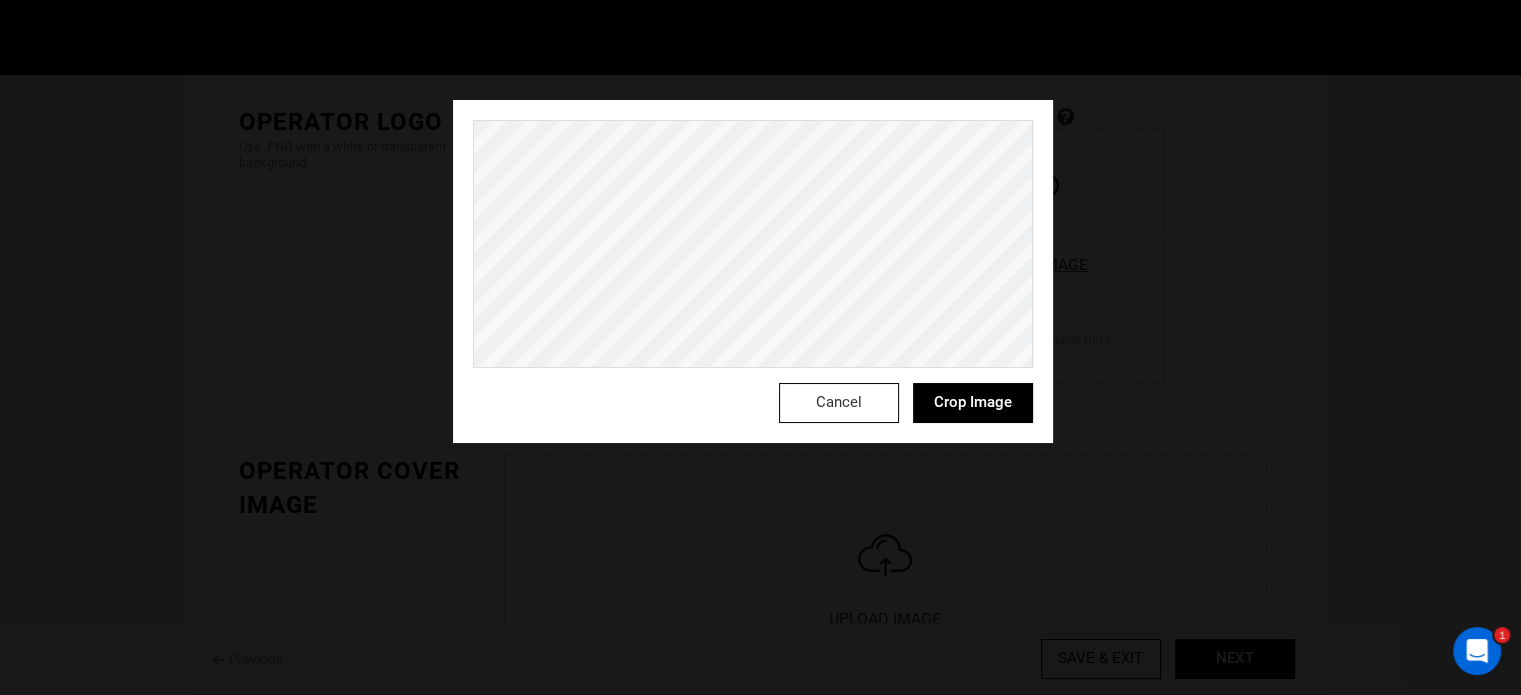 click on "Cancel" at bounding box center (839, 403) 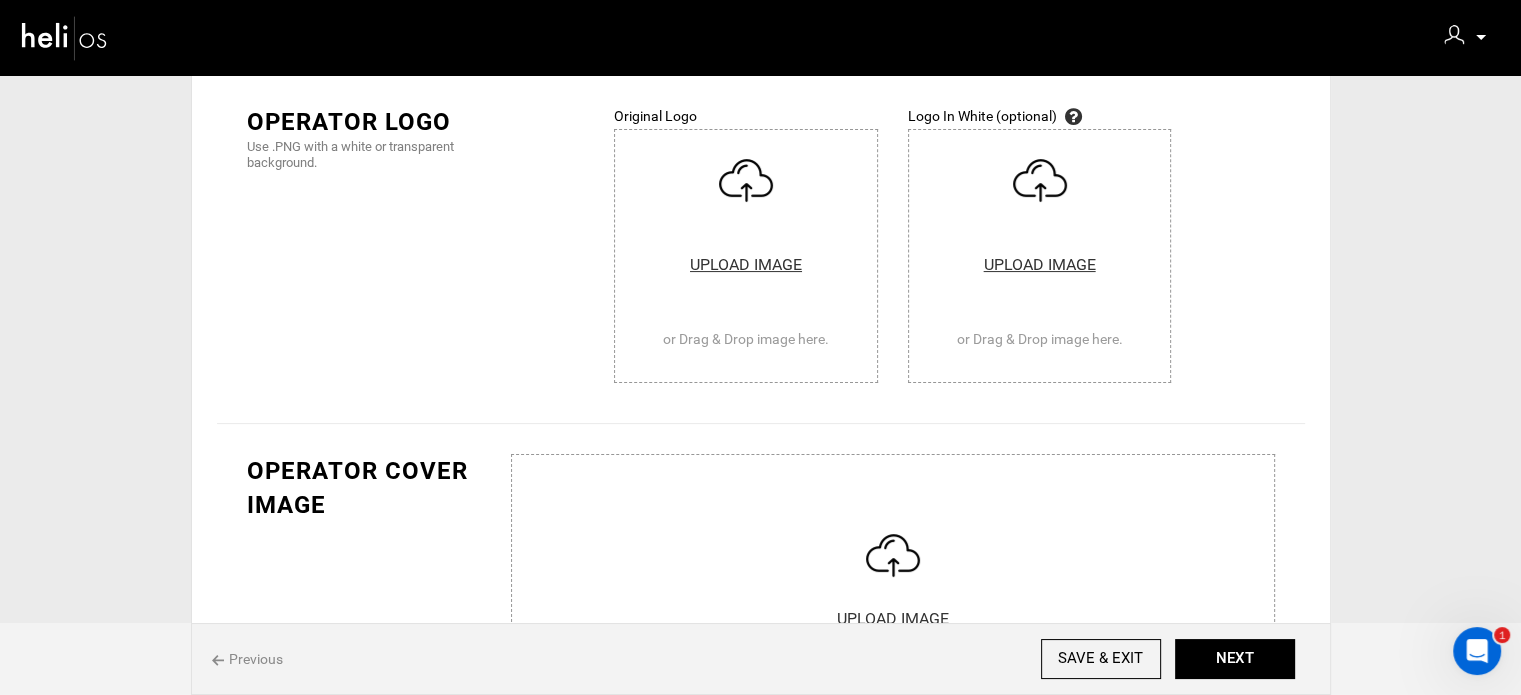 click at bounding box center [893, 574] 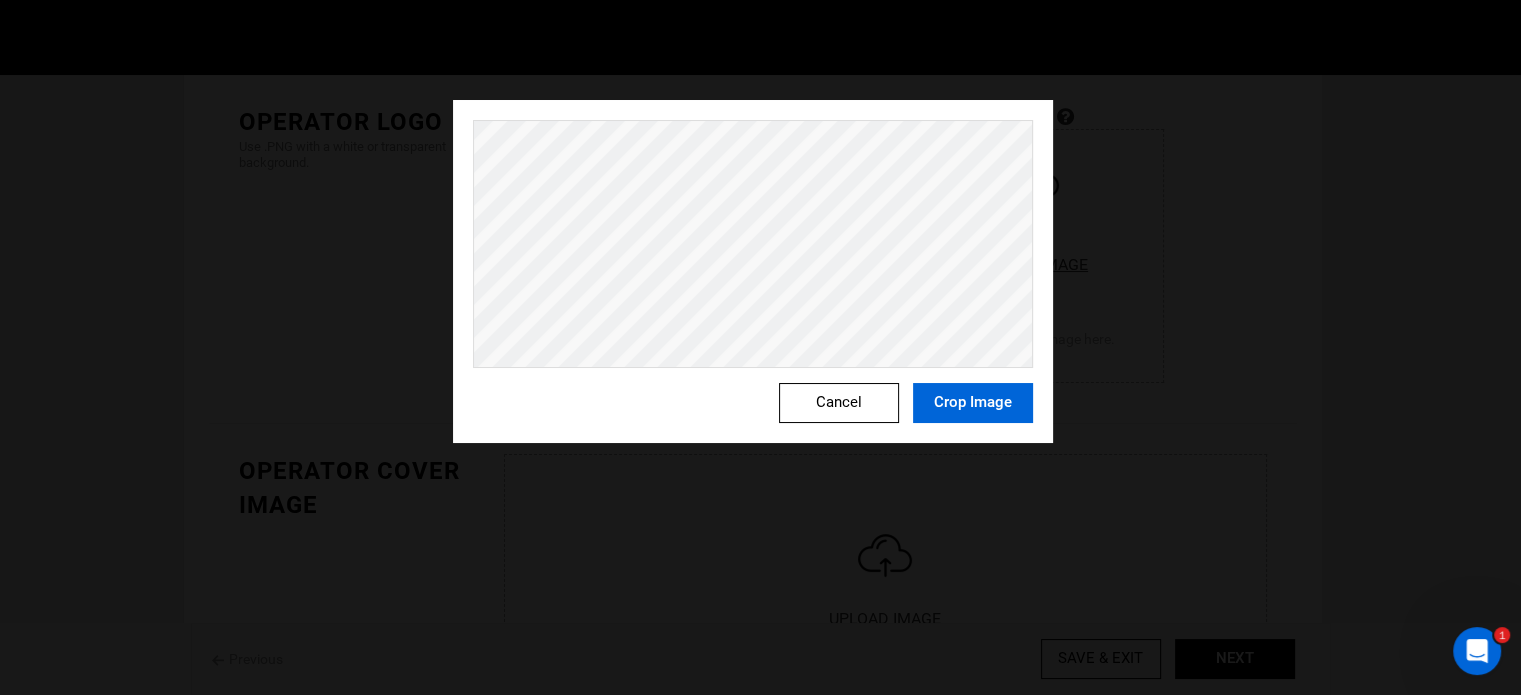 click on "Crop Image" at bounding box center (973, 403) 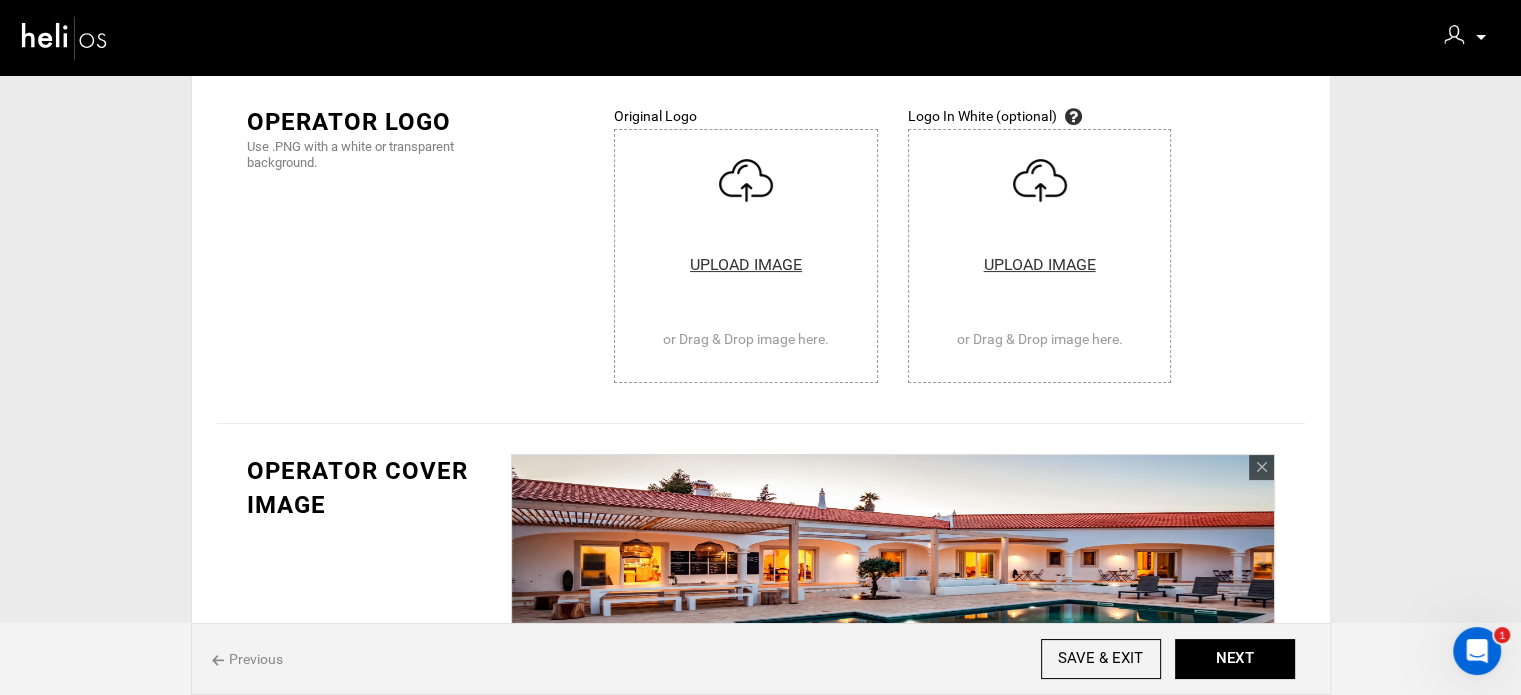 click at bounding box center [746, 256] 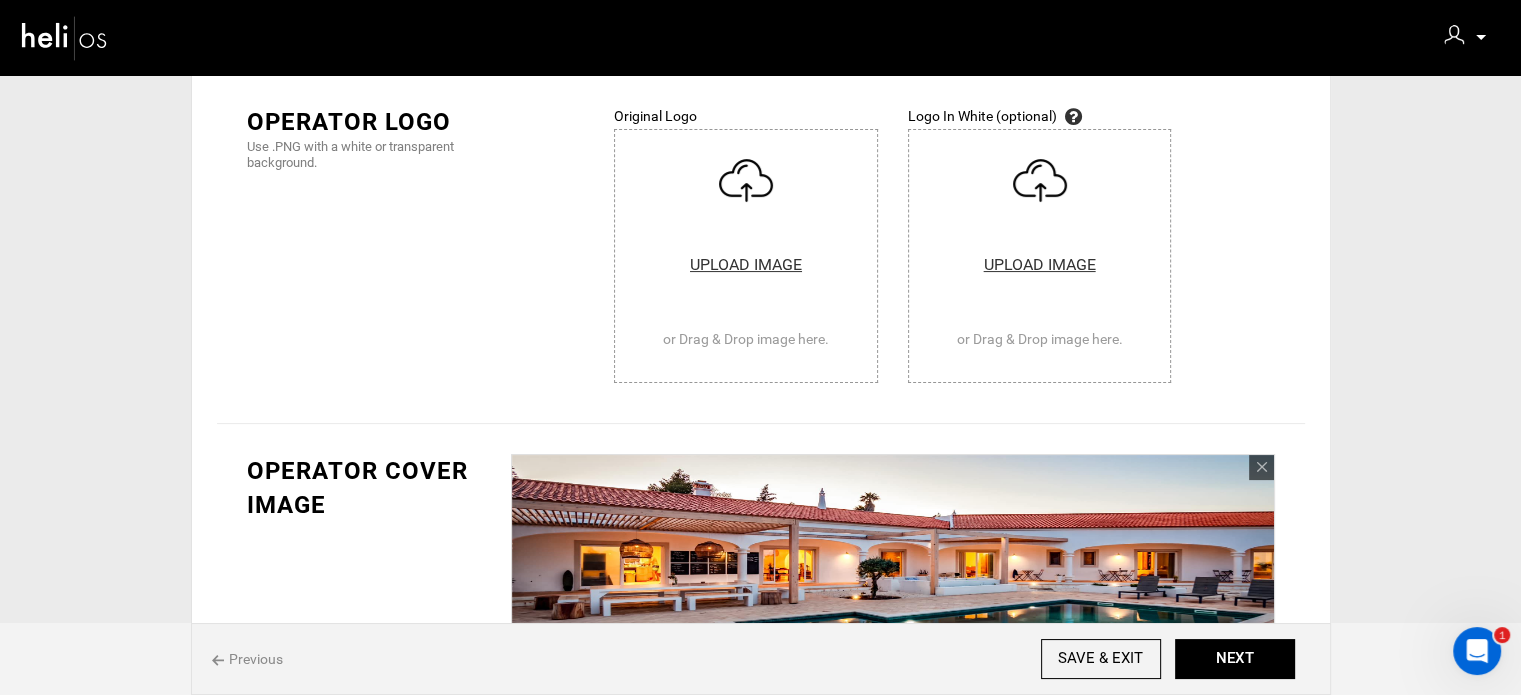 type on "C:\fakepath\301896402_501242998669642_7771649910988830246_n.jpg" 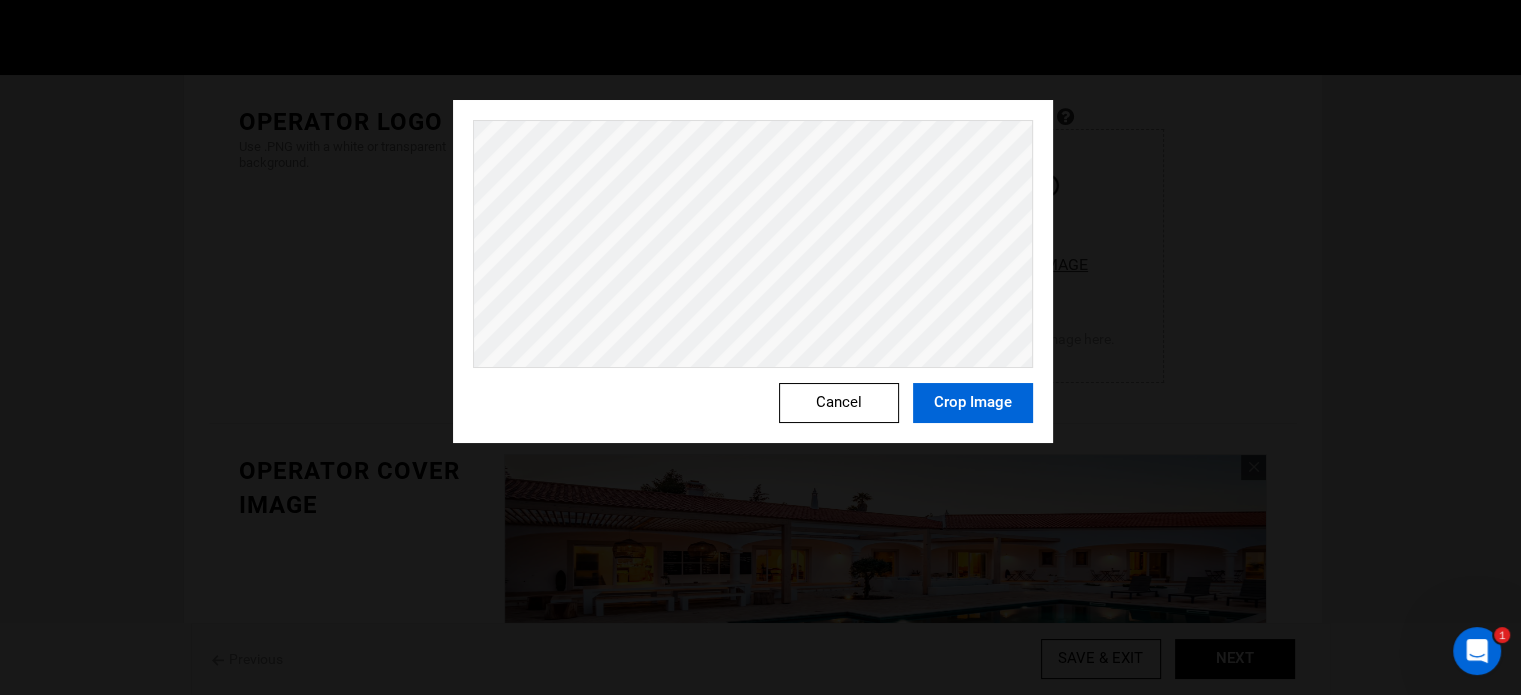 click on "Crop Image" at bounding box center (973, 403) 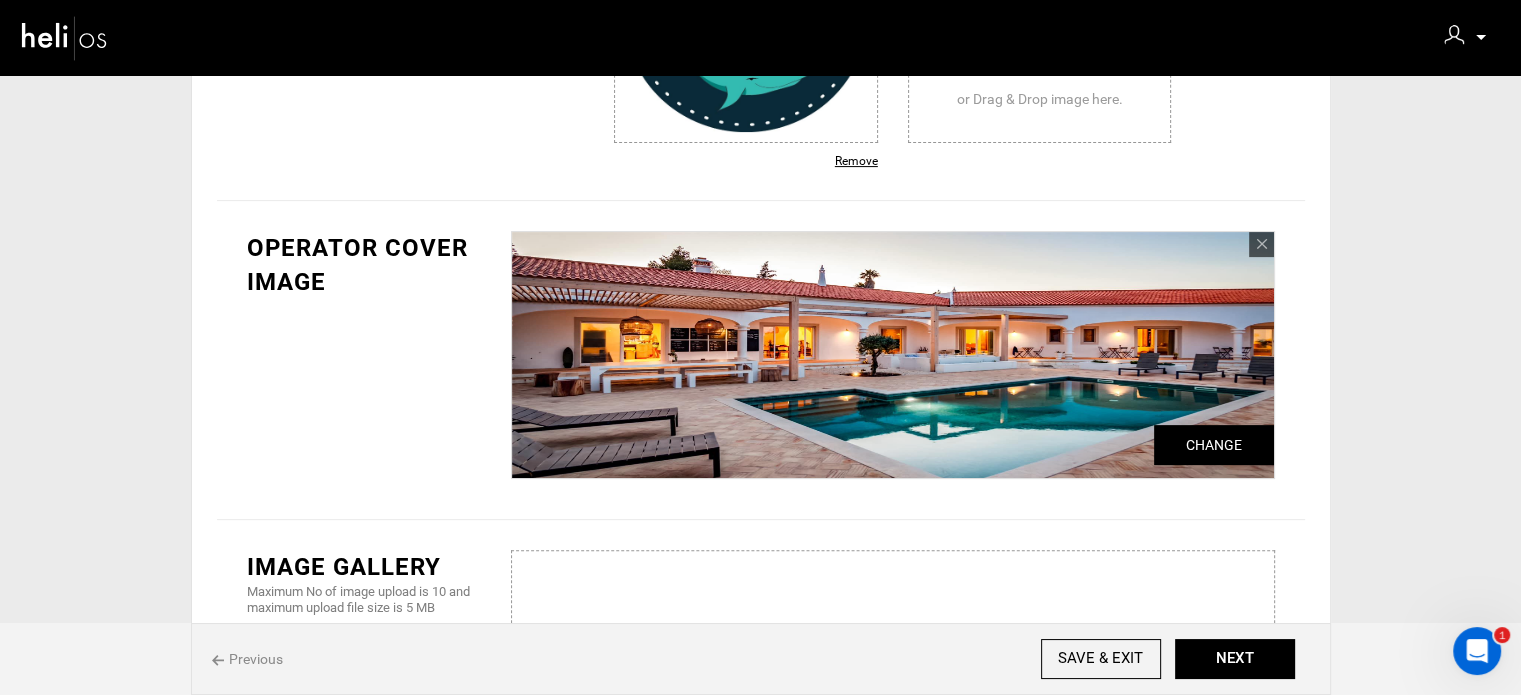 scroll, scrollTop: 700, scrollLeft: 0, axis: vertical 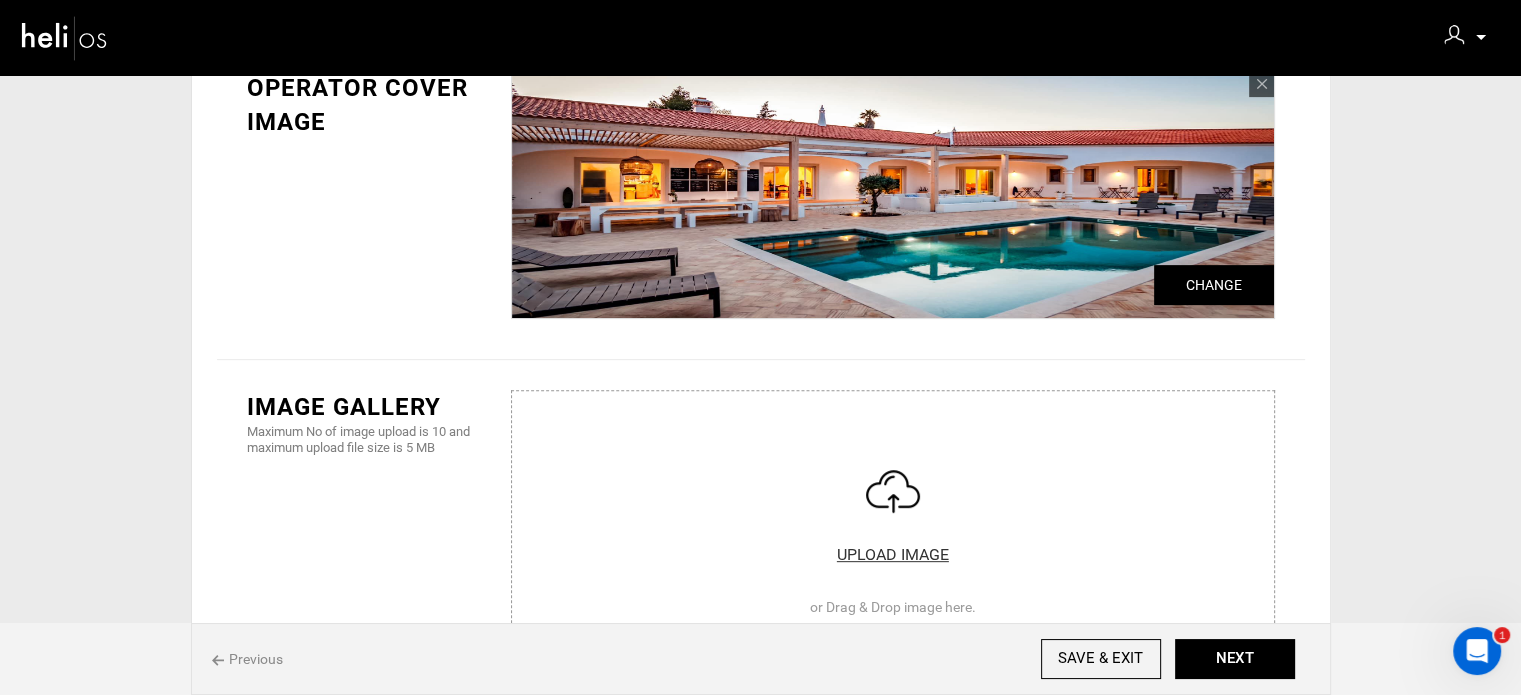 click at bounding box center (893, 510) 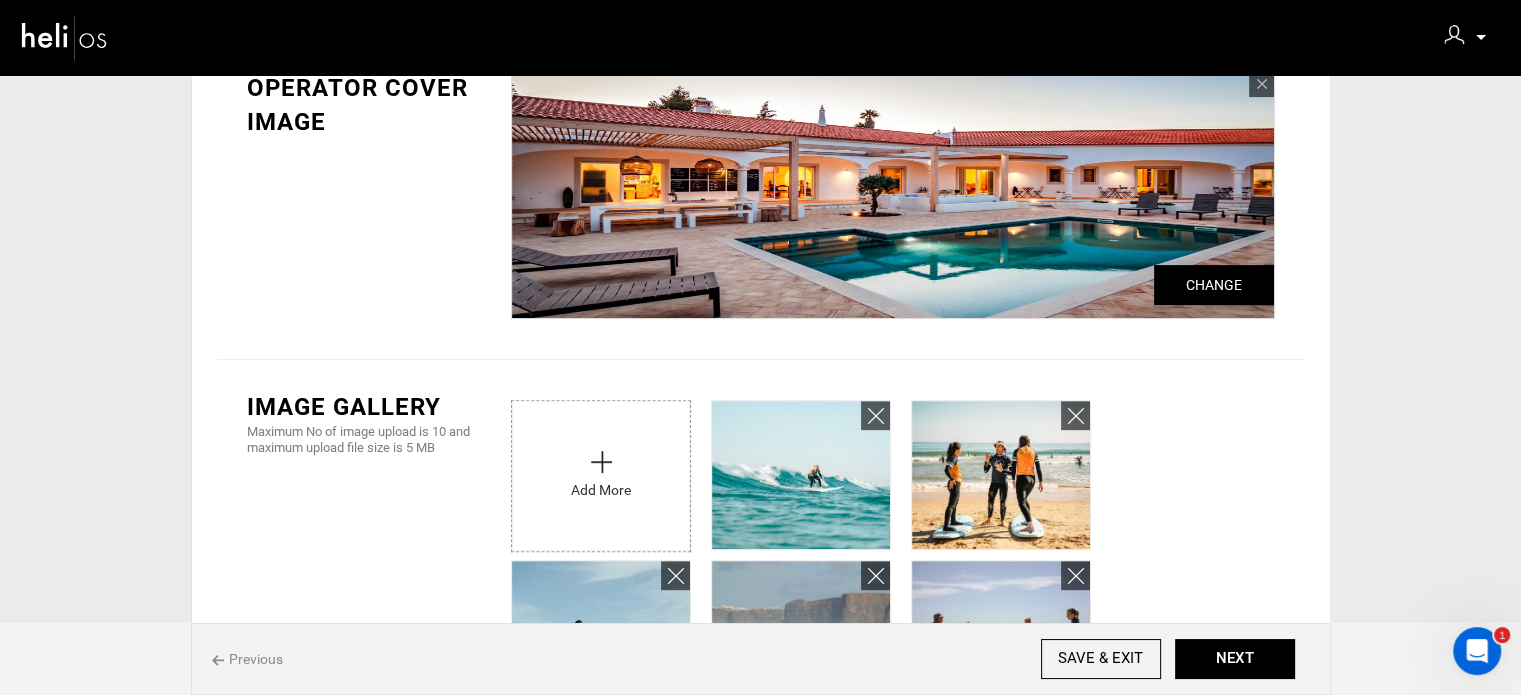 type on "C:\fakepath\501796943_1248153977311870_3232469393766262061_n.jpg" 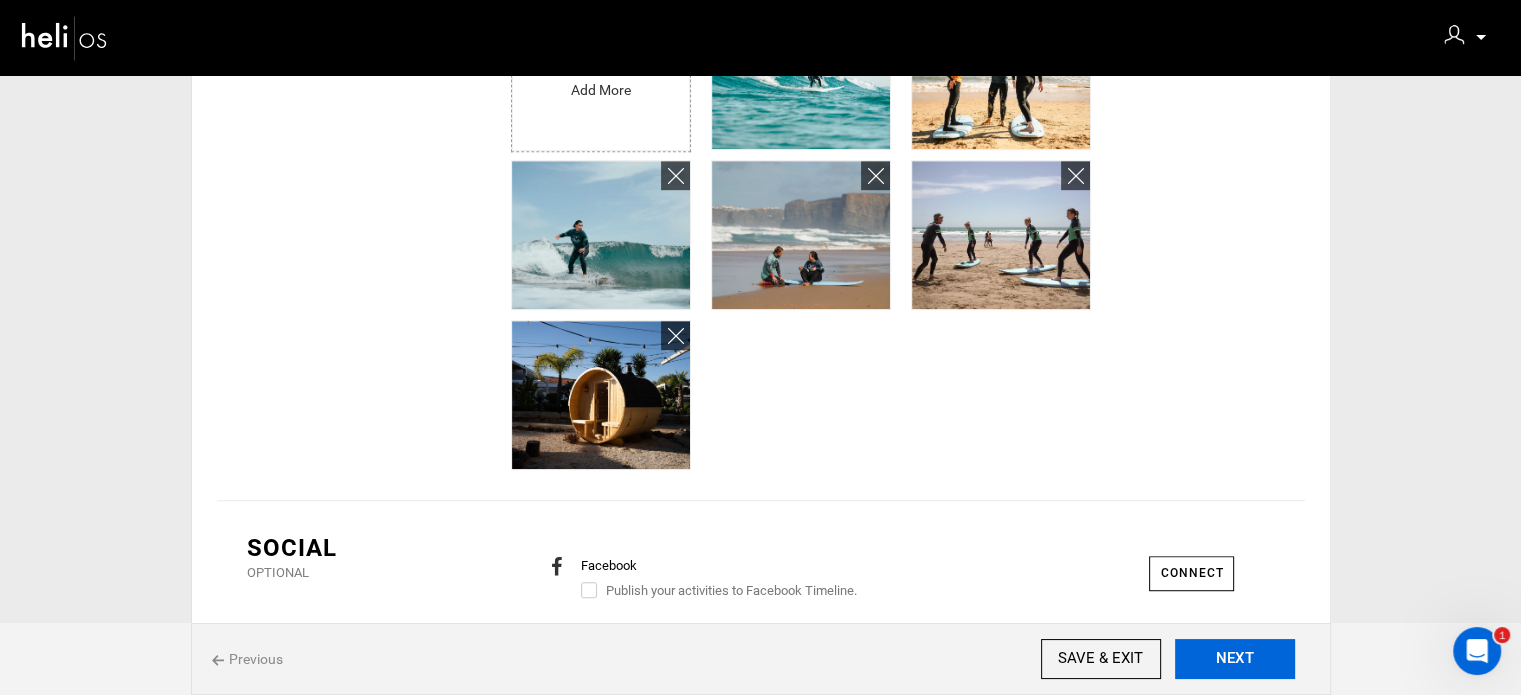 click on "NEXT" at bounding box center (1235, 659) 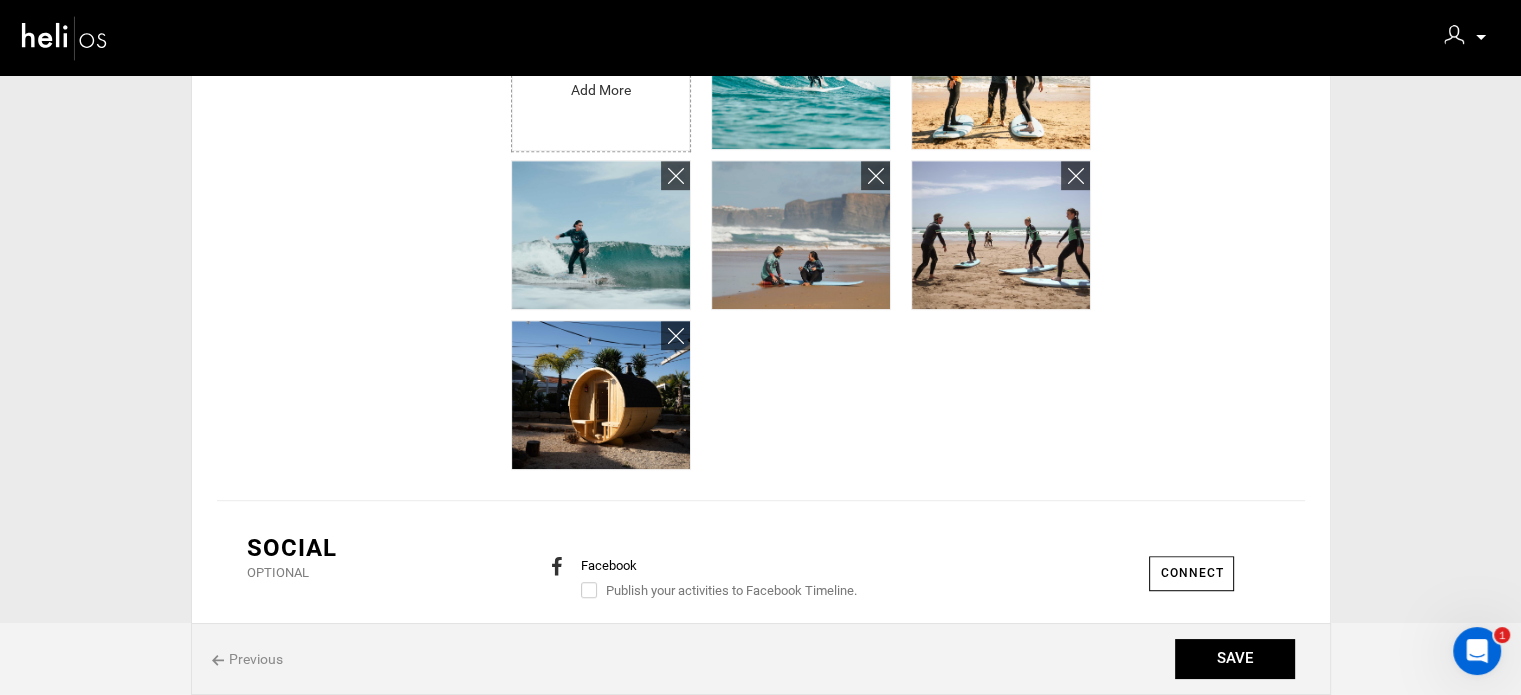 scroll, scrollTop: 0, scrollLeft: 0, axis: both 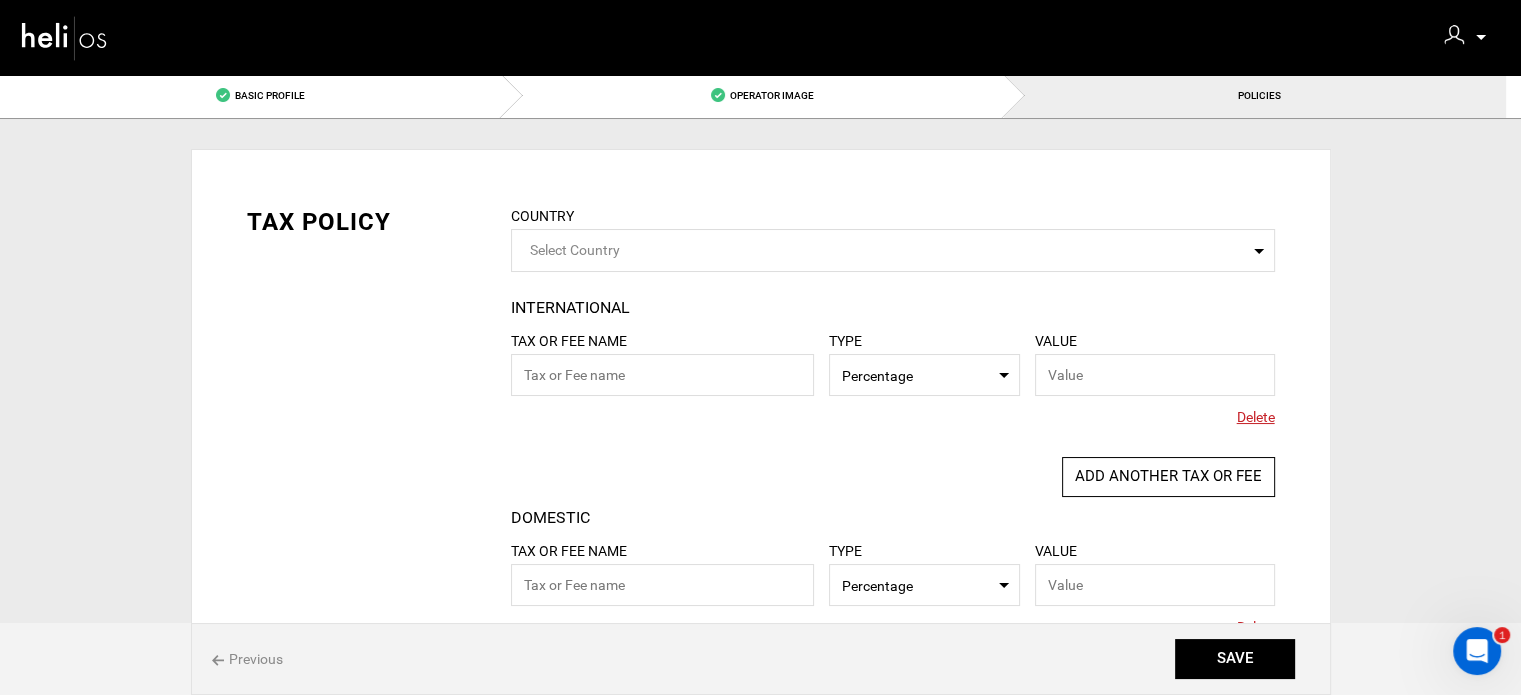 click on "COUNTRY
Select Country
Please select a country.
INTERNATIONAL
Tax or Fee Name
Type
Select Type   Percentage
Value
Please provide valid Tax or Fee name.
Please provide valid value for Tax or Fee.
Type" at bounding box center (893, 461) 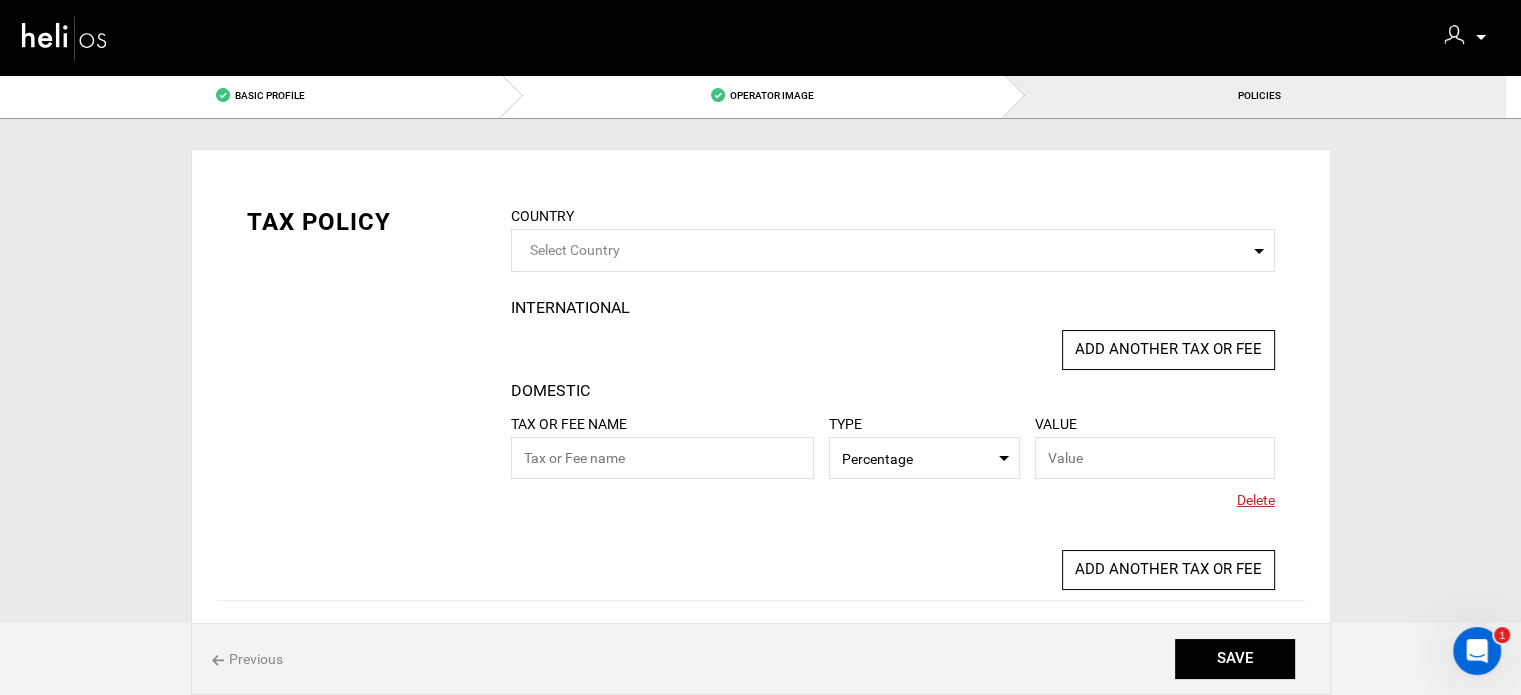 click on "Delete" at bounding box center (1256, 500) 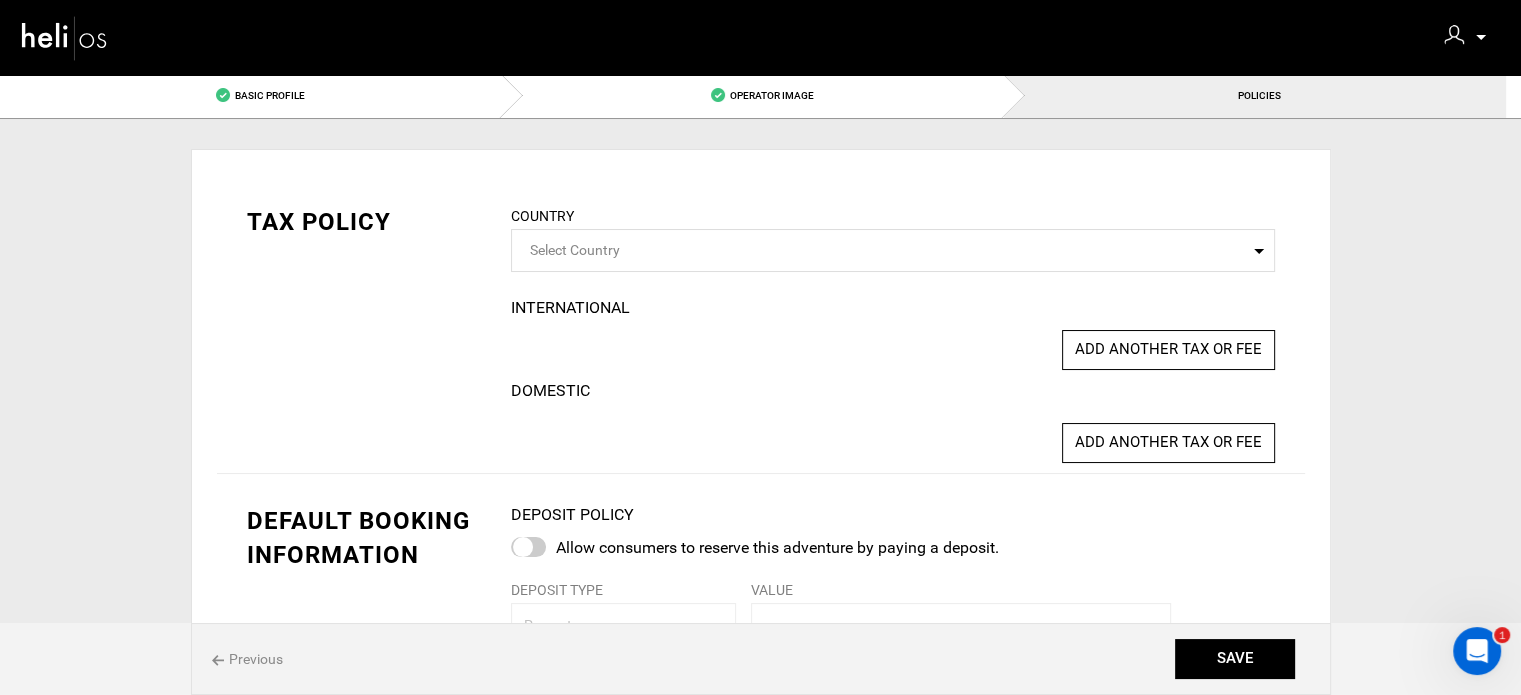 click on "Select Country" at bounding box center (893, 250) 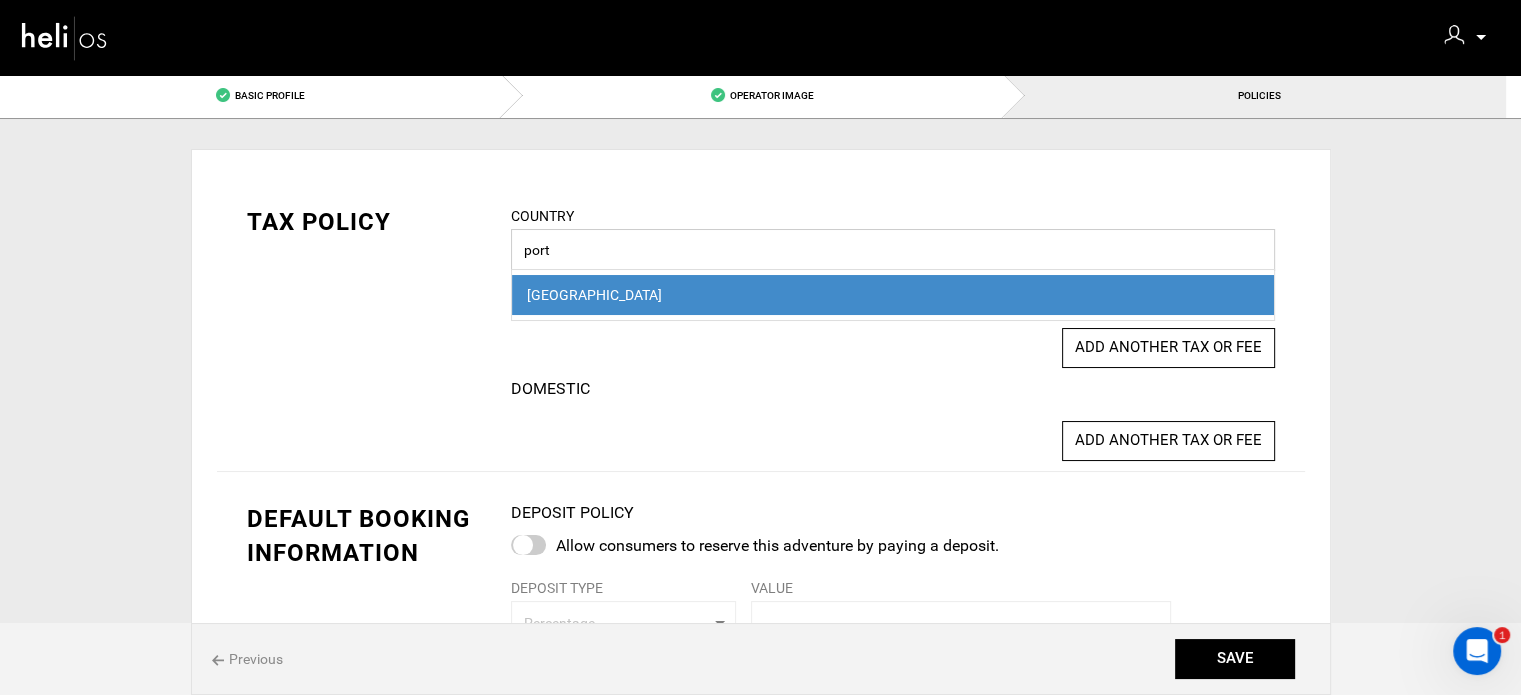 type on "port" 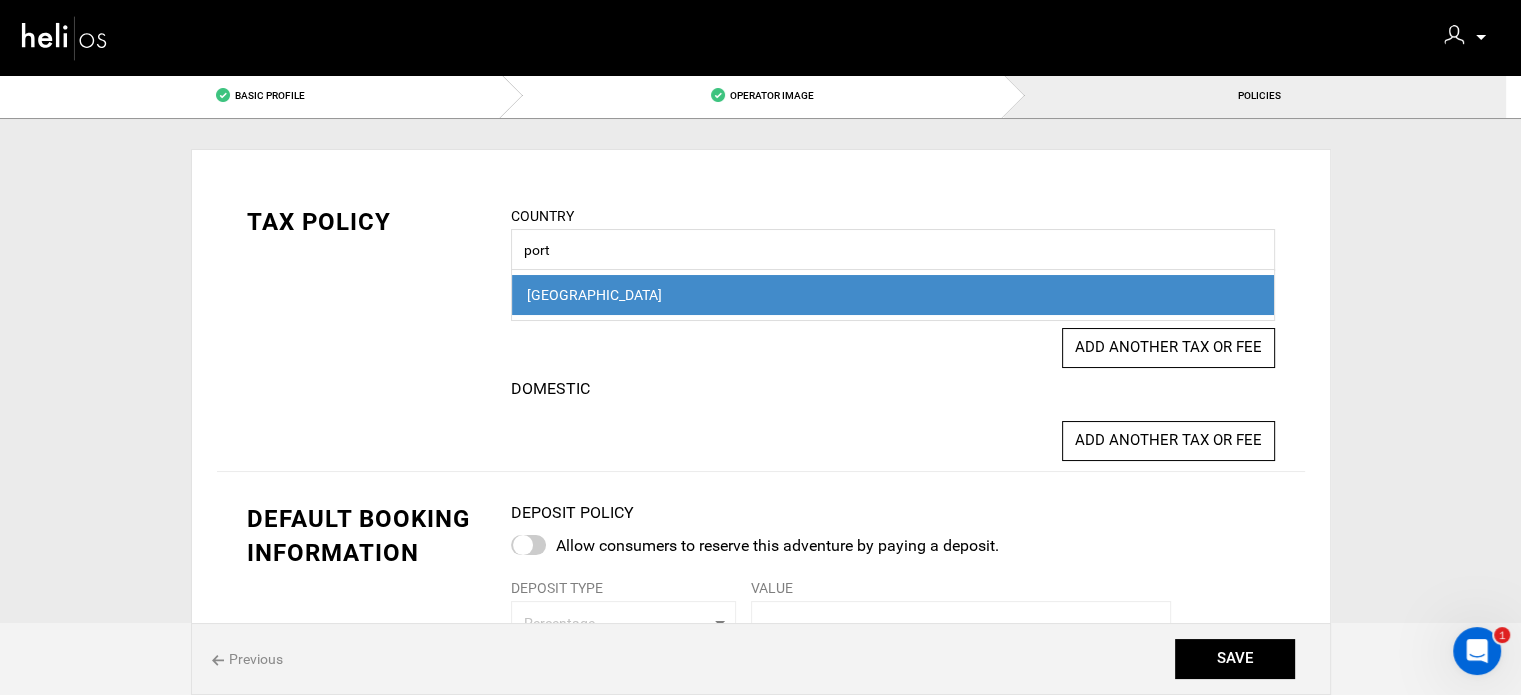 click on "[GEOGRAPHIC_DATA]" at bounding box center [893, 295] 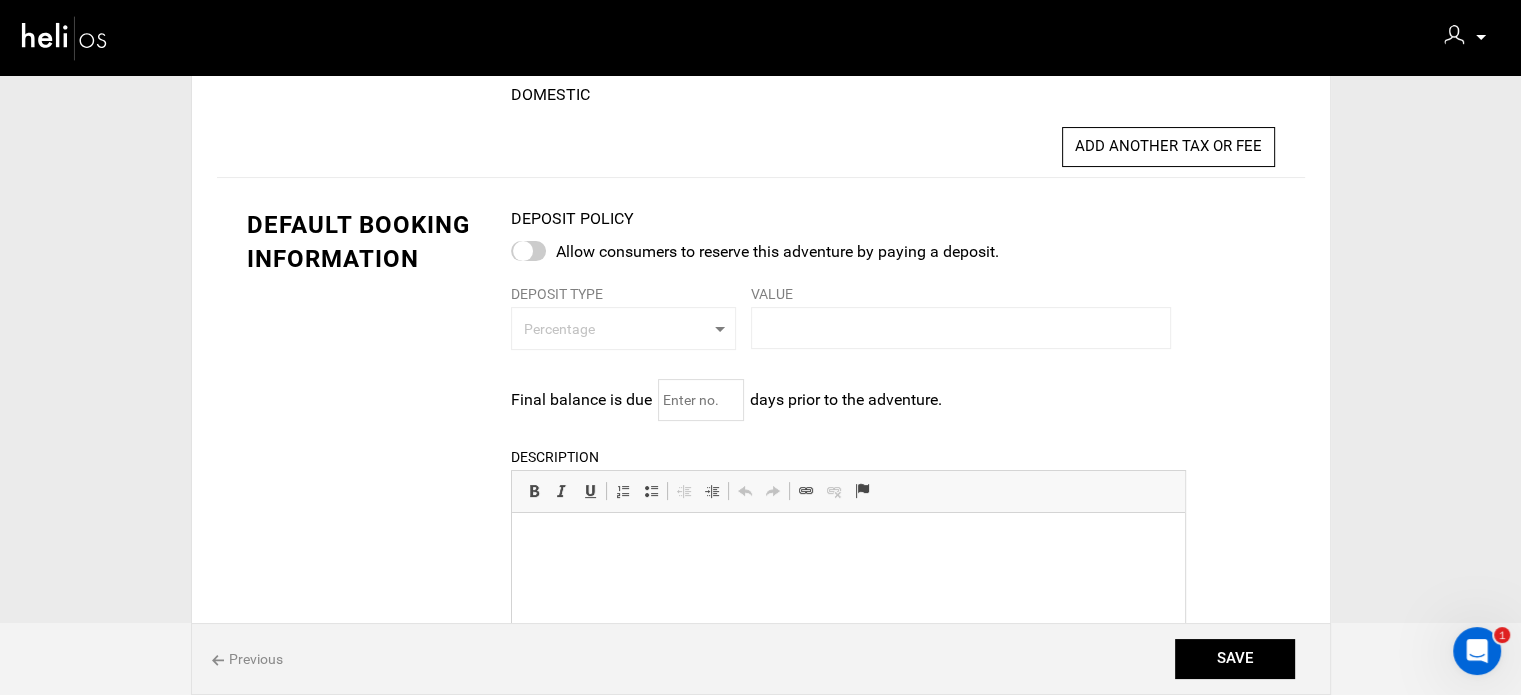 scroll, scrollTop: 300, scrollLeft: 0, axis: vertical 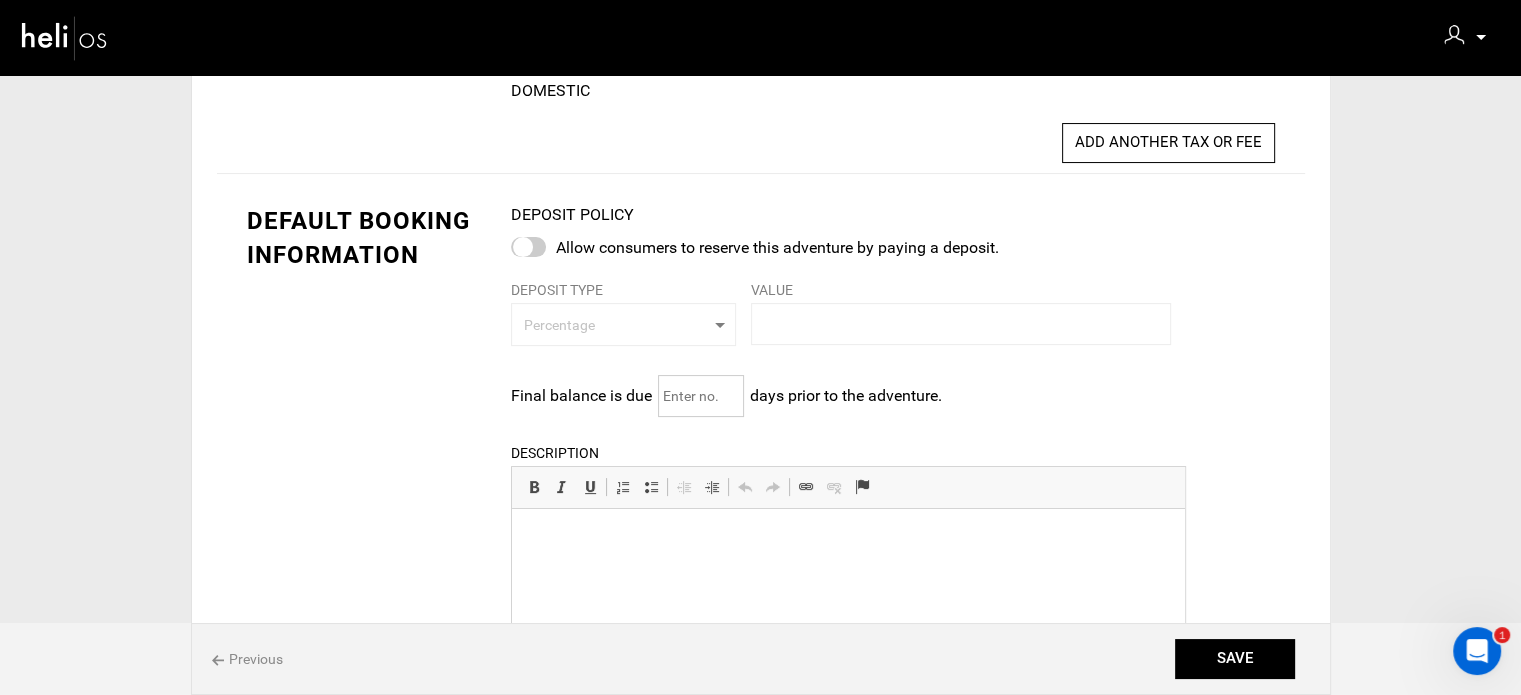 click at bounding box center [701, 396] 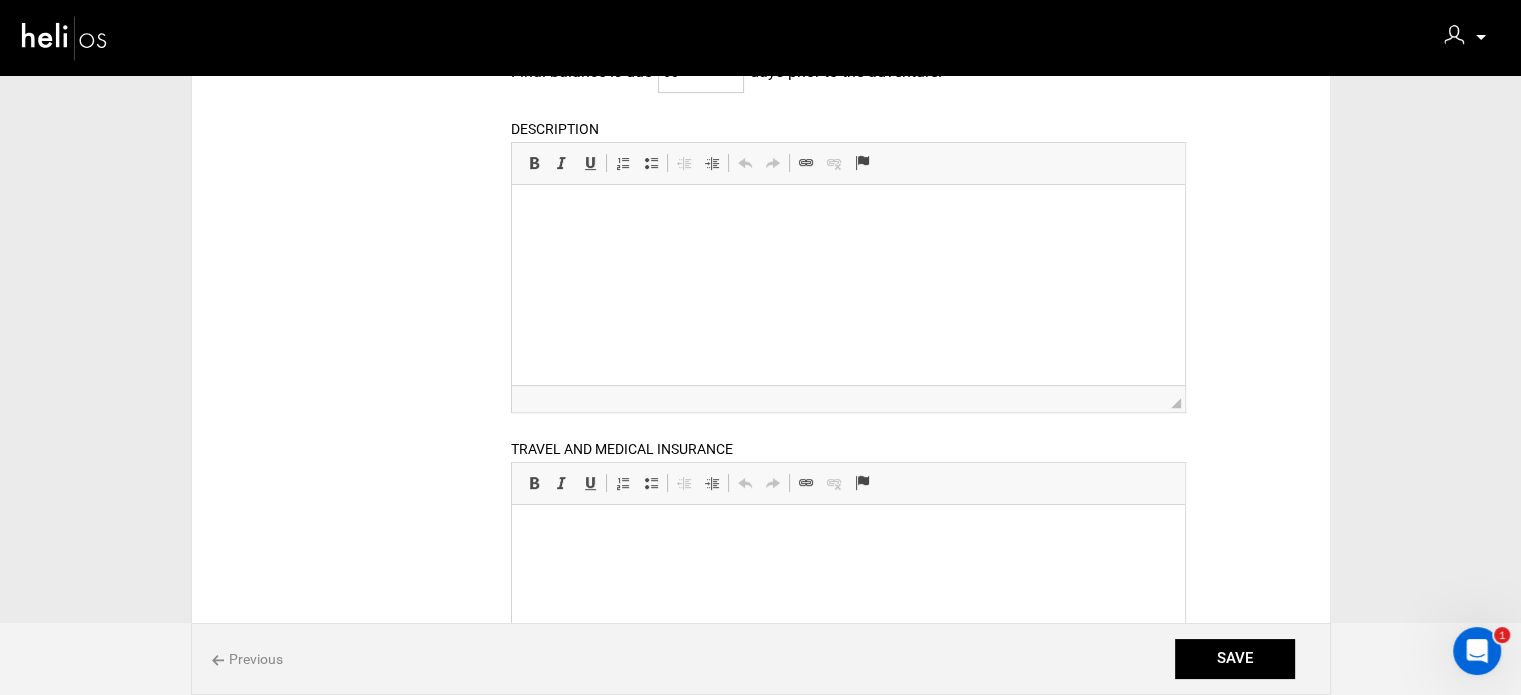 scroll, scrollTop: 700, scrollLeft: 0, axis: vertical 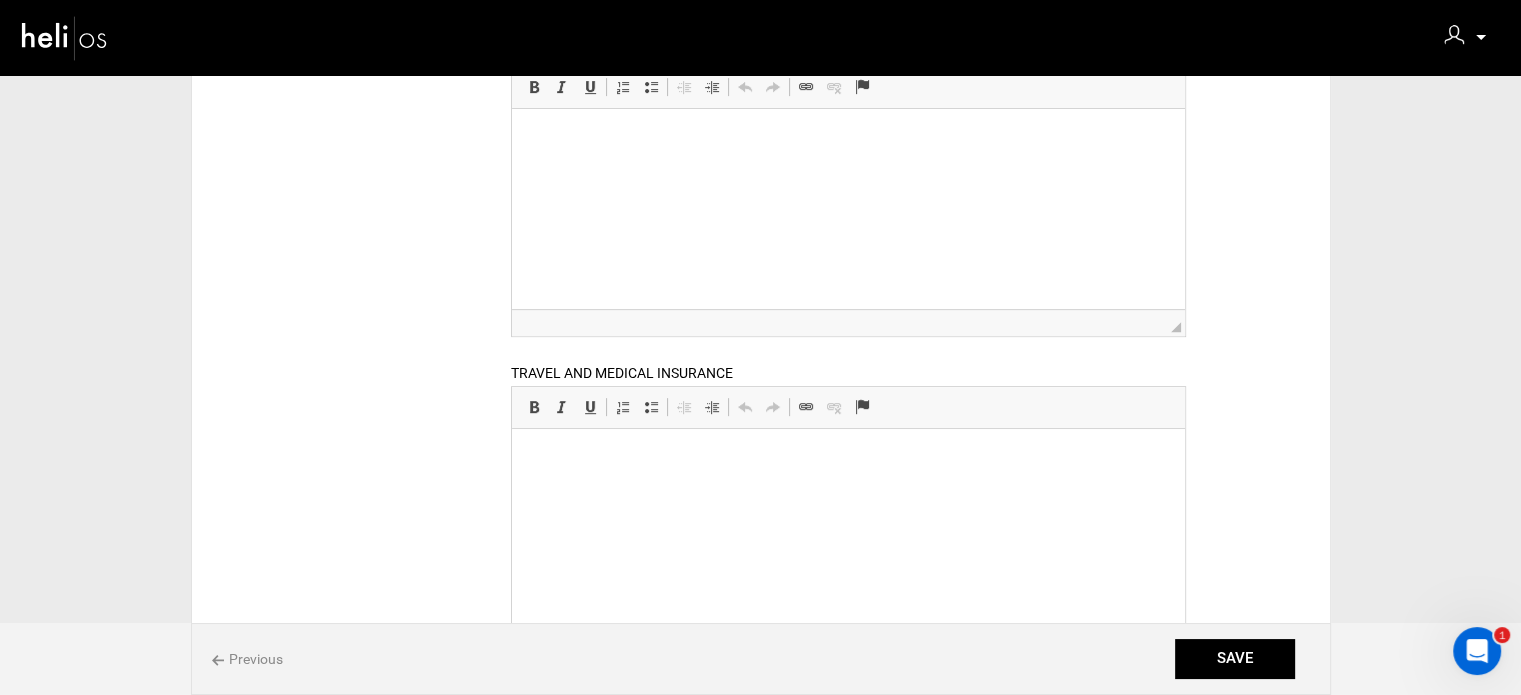 type on "60" 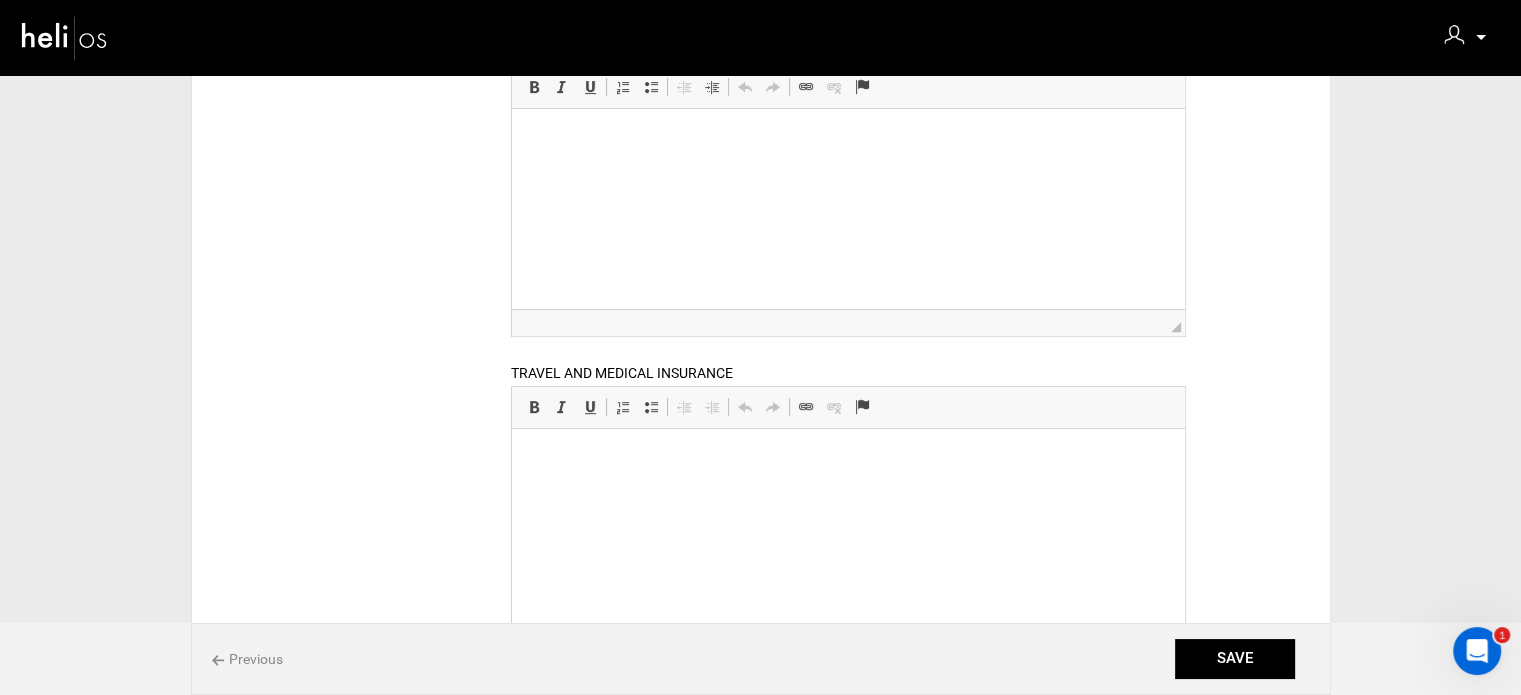 scroll, scrollTop: 139, scrollLeft: 0, axis: vertical 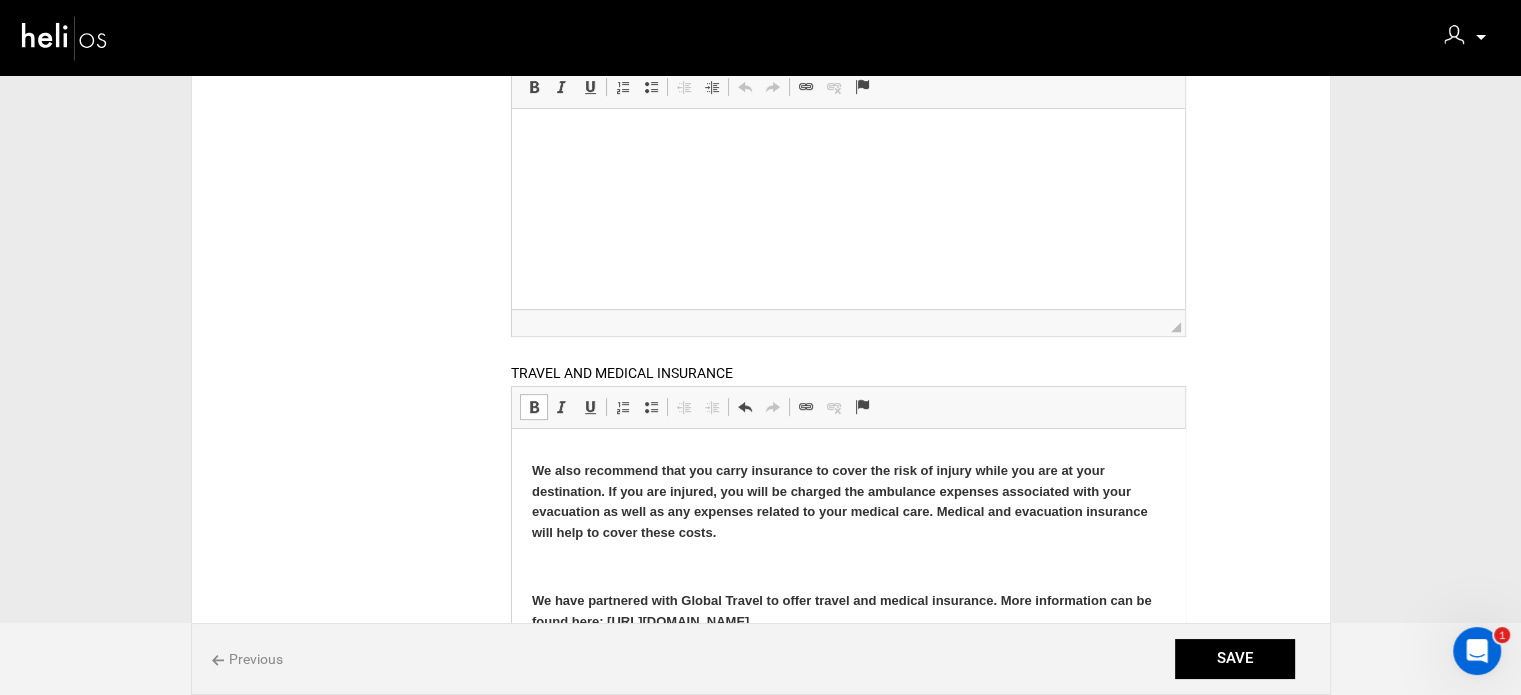click at bounding box center (848, 567) 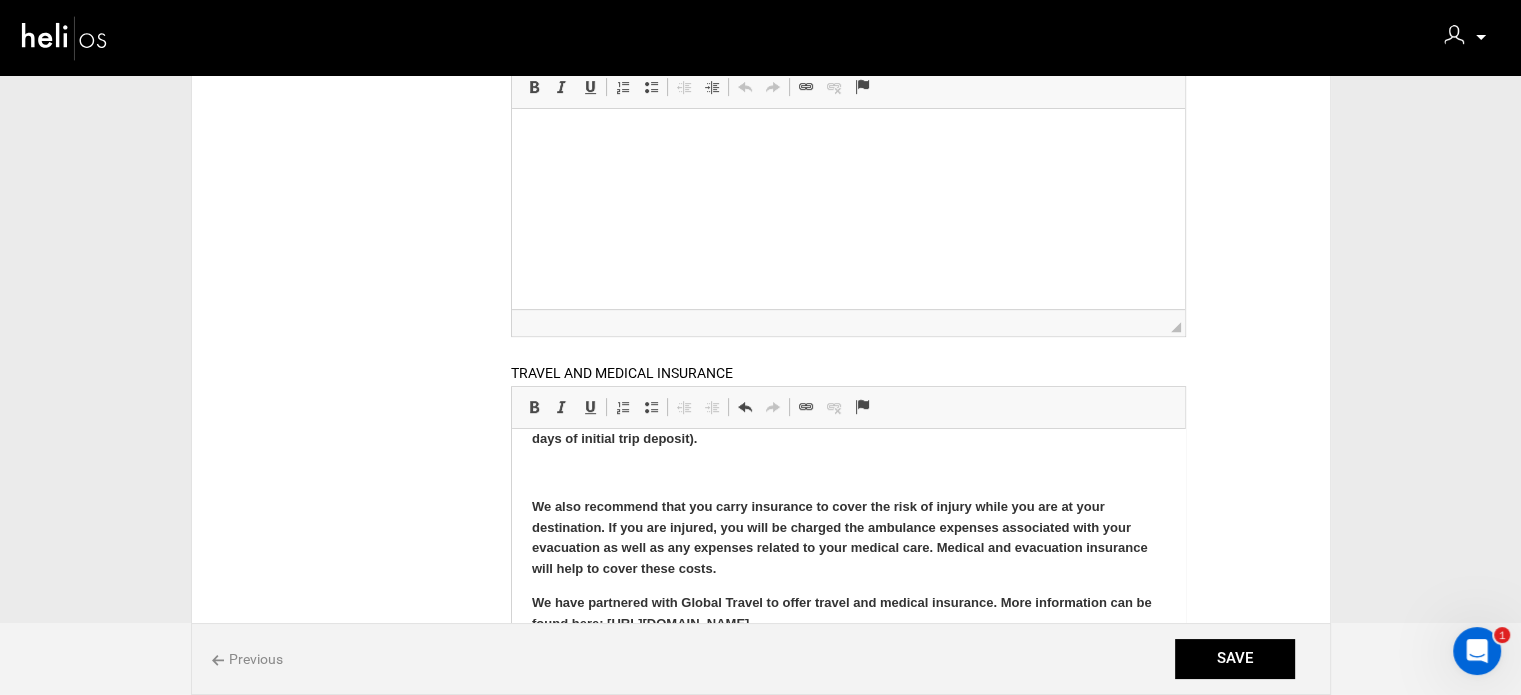 scroll, scrollTop: 28, scrollLeft: 0, axis: vertical 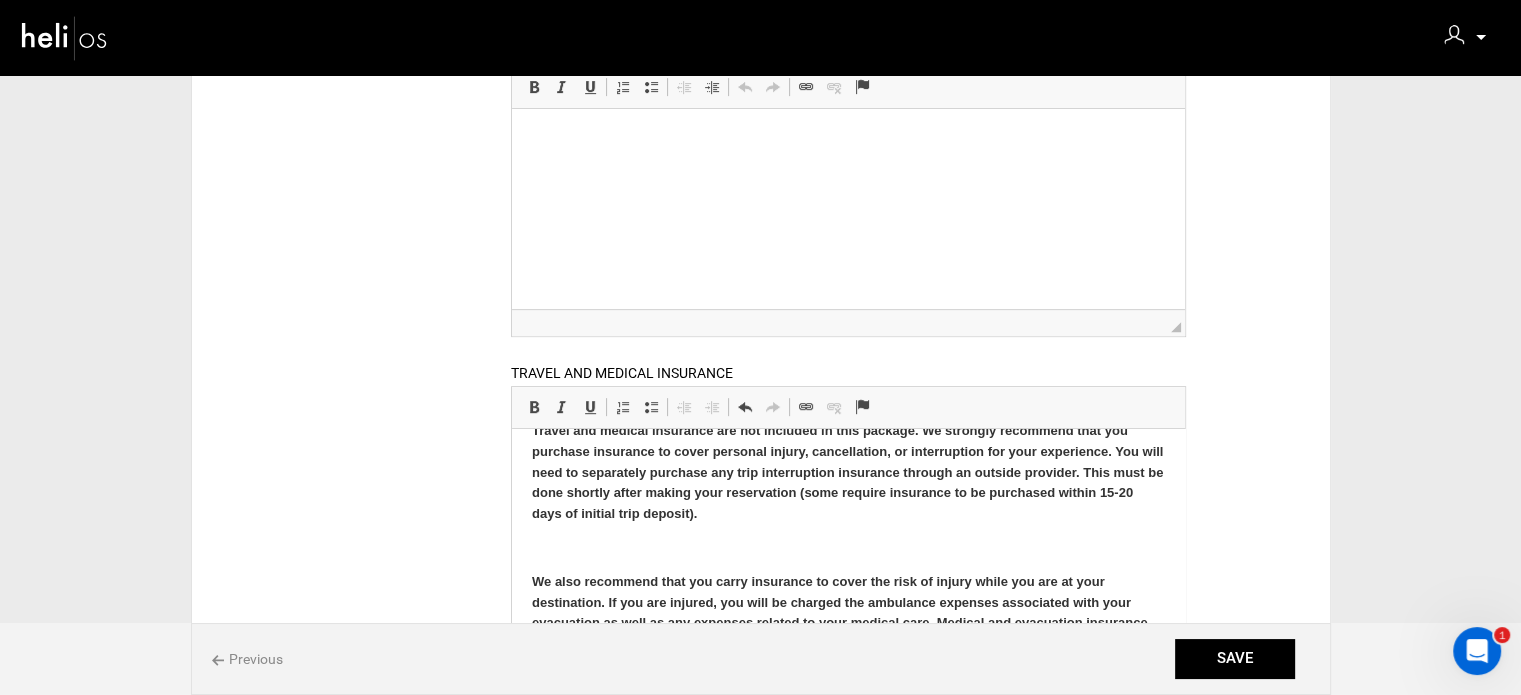 click on "Travel and medical insurance are not included in this package. We strongly recommend that you purchase insurance to cover personal injury, cancellation, or interruption for your experience. You will need to separately purchase any trip interruption insurance through an outside provider. This must be done shortly after making your reservation (some require insurance to be purchased within 15-20 days of initial trip deposit). We also recommend that you carry insurance to cover the risk of injury while you are at your destination. If you are injured, you will be charged the ambulance expenses associated with your evacuation as well as any expenses related to your medical care. Medical and evacuation insurance will help to cover these costs.  ​​​​​​​ We have partnered with Global Travel to offer travel and medical insurance. More information can be found here: [URL][DOMAIN_NAME]" at bounding box center [848, 565] 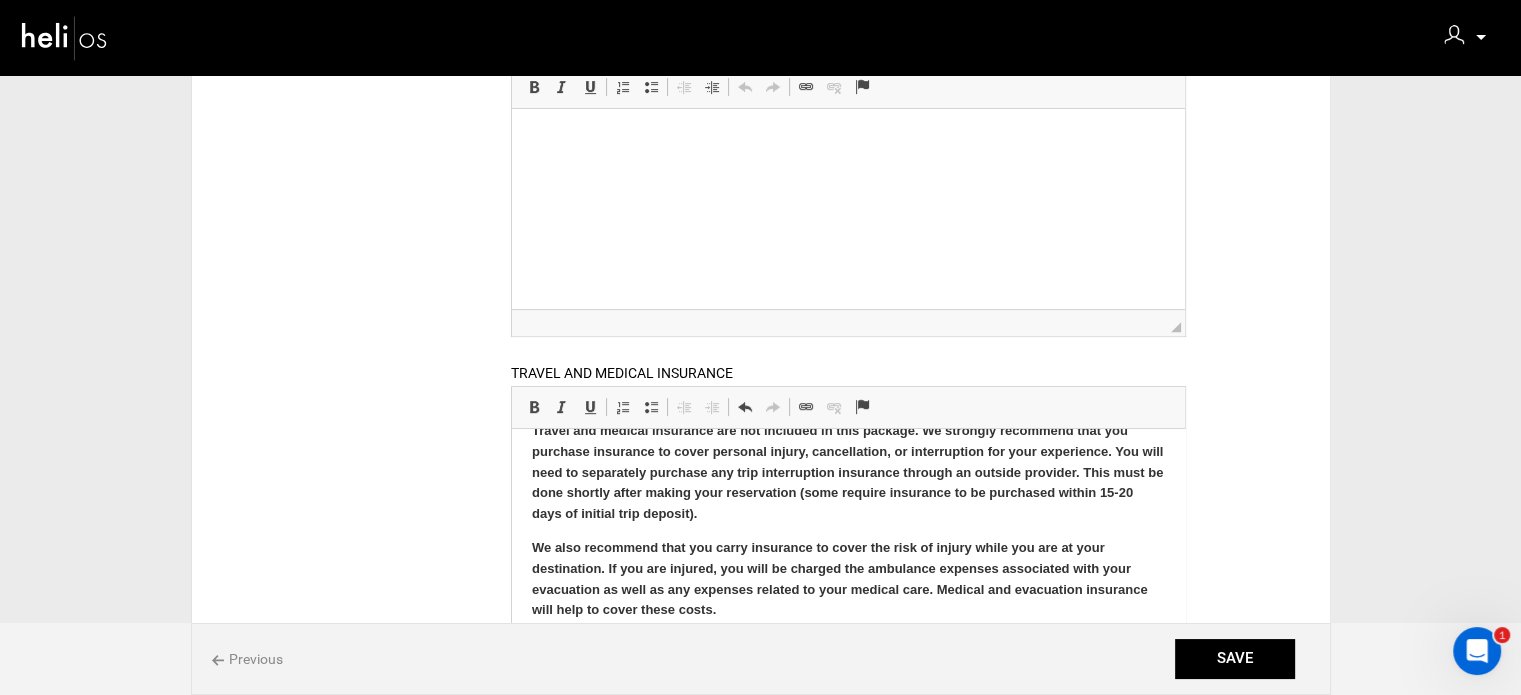 scroll, scrollTop: 0, scrollLeft: 0, axis: both 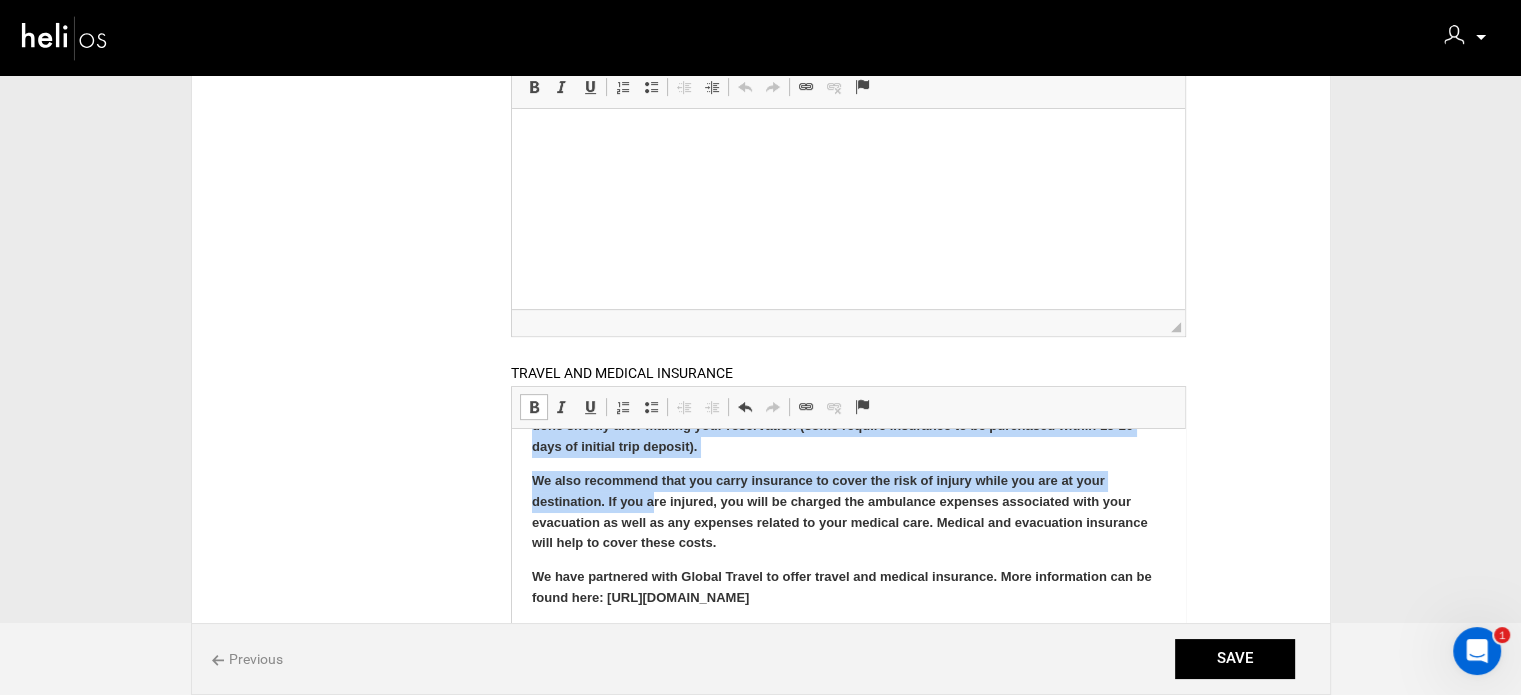 drag, startPoint x: 528, startPoint y: 461, endPoint x: 883, endPoint y: 631, distance: 393.60513 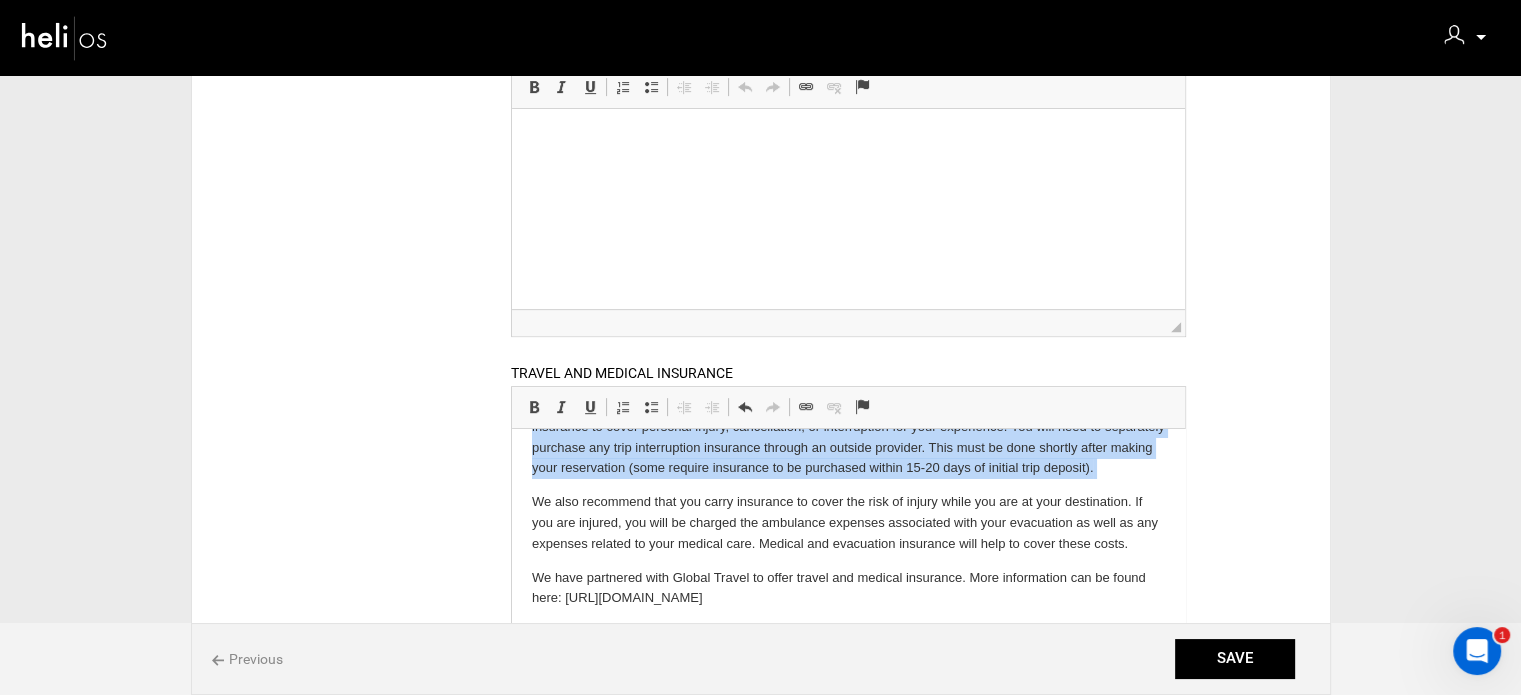 click on "Travel and medical insurance are not included in this package. We strongly recommend that you purchase insurance to cover personal injury, cancellation, or interruption for your experience. You will need to separately purchase any trip interruption insurance through an outside provider. This must be done shortly after making your reservation (some require insurance to be purchased within 15-20 days of initial trip deposit). We also recommend that you carry insurance to cover the risk of injury while you are at your destination. If you are injured, you will be charged the ambulance expenses associated with your evacuation as well as any expenses related to your medical care. Medical and evacuation insurance will help to cover these costs.  We have partnered with Global Travel to offer travel and medical insurance. More information can be found here: [URL][DOMAIN_NAME]" at bounding box center [848, 502] 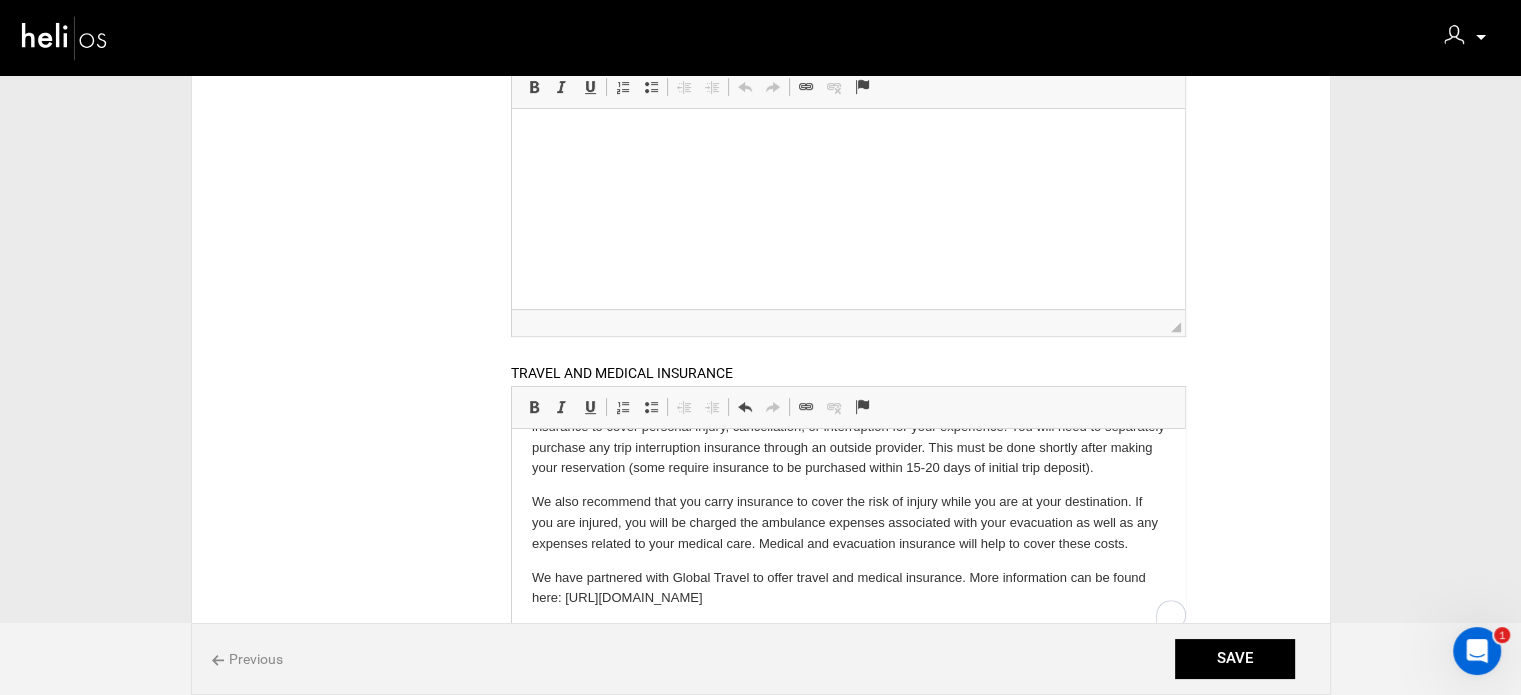 scroll, scrollTop: 95, scrollLeft: 0, axis: vertical 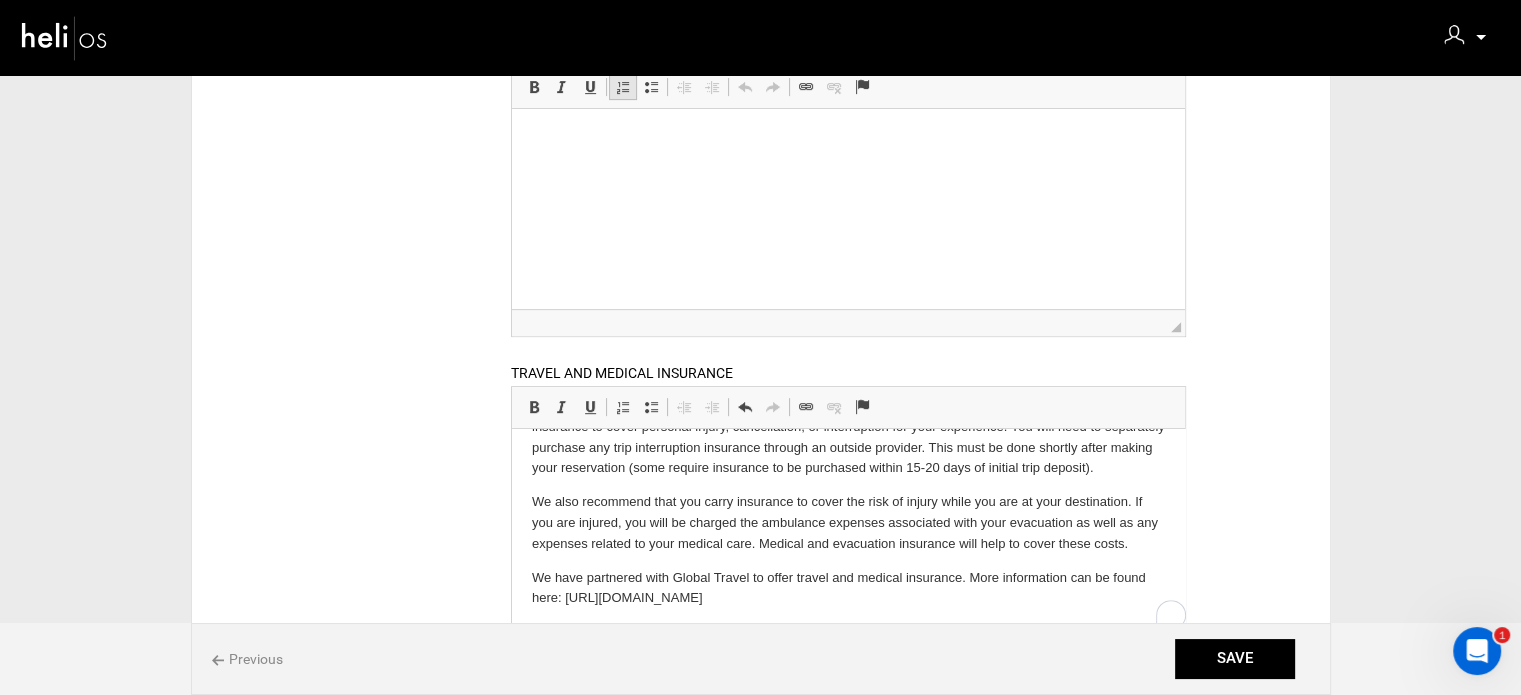 click on "Insert/Remove Numbered List" at bounding box center (623, 87) 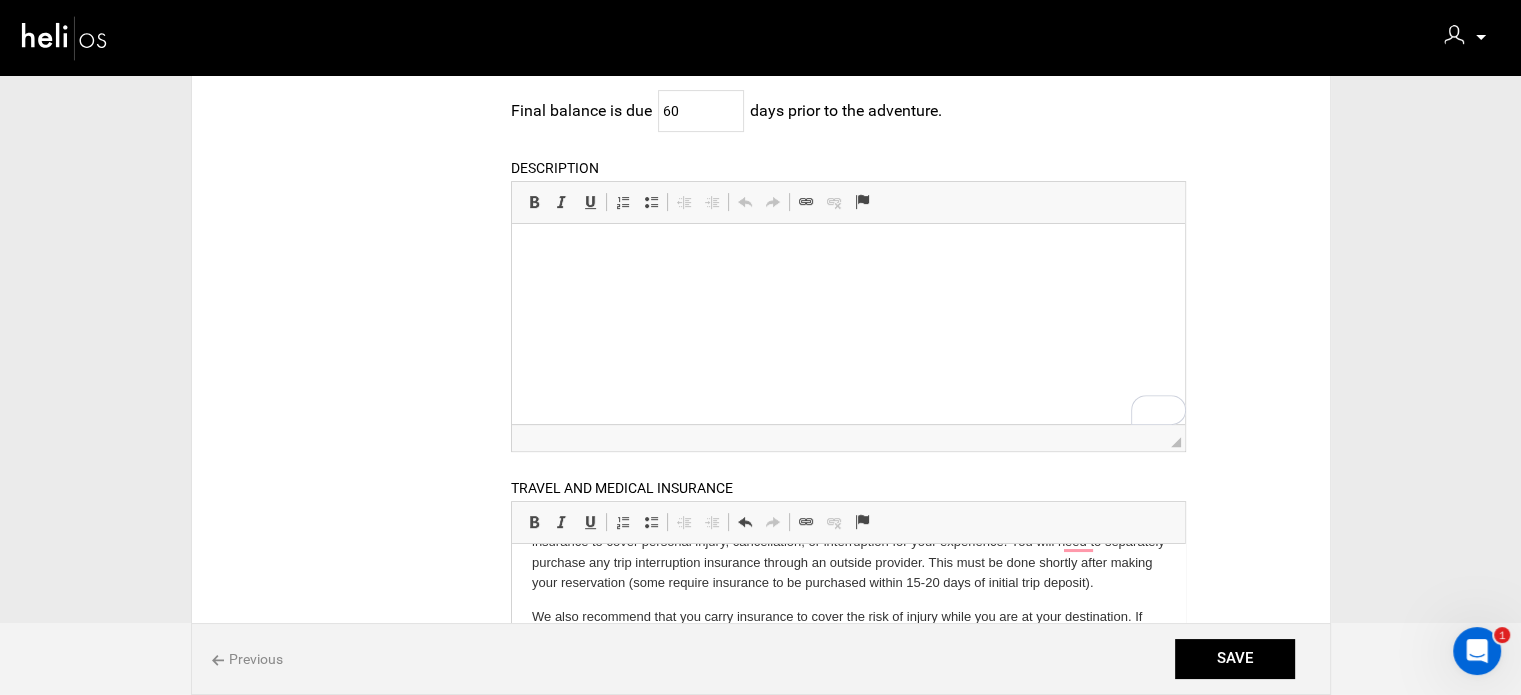 scroll, scrollTop: 500, scrollLeft: 0, axis: vertical 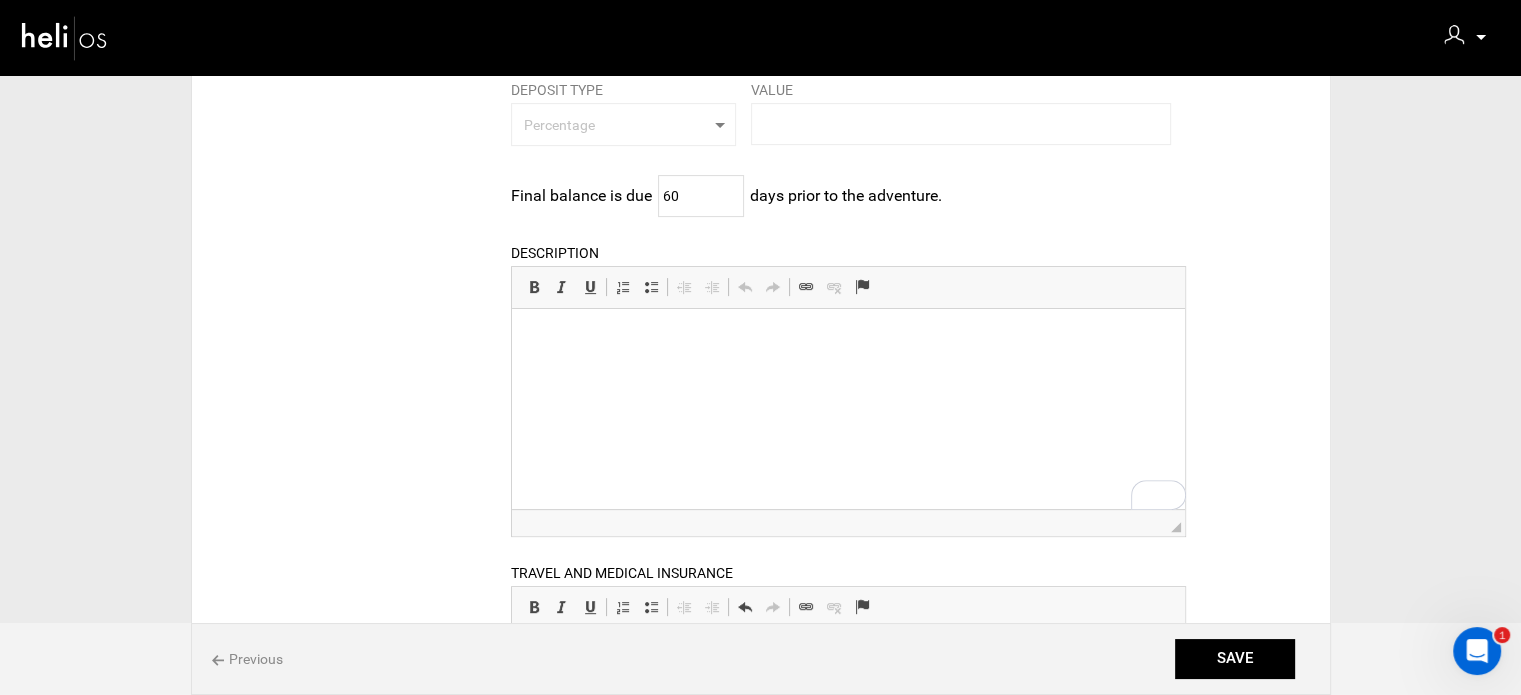 click at bounding box center (848, 339) 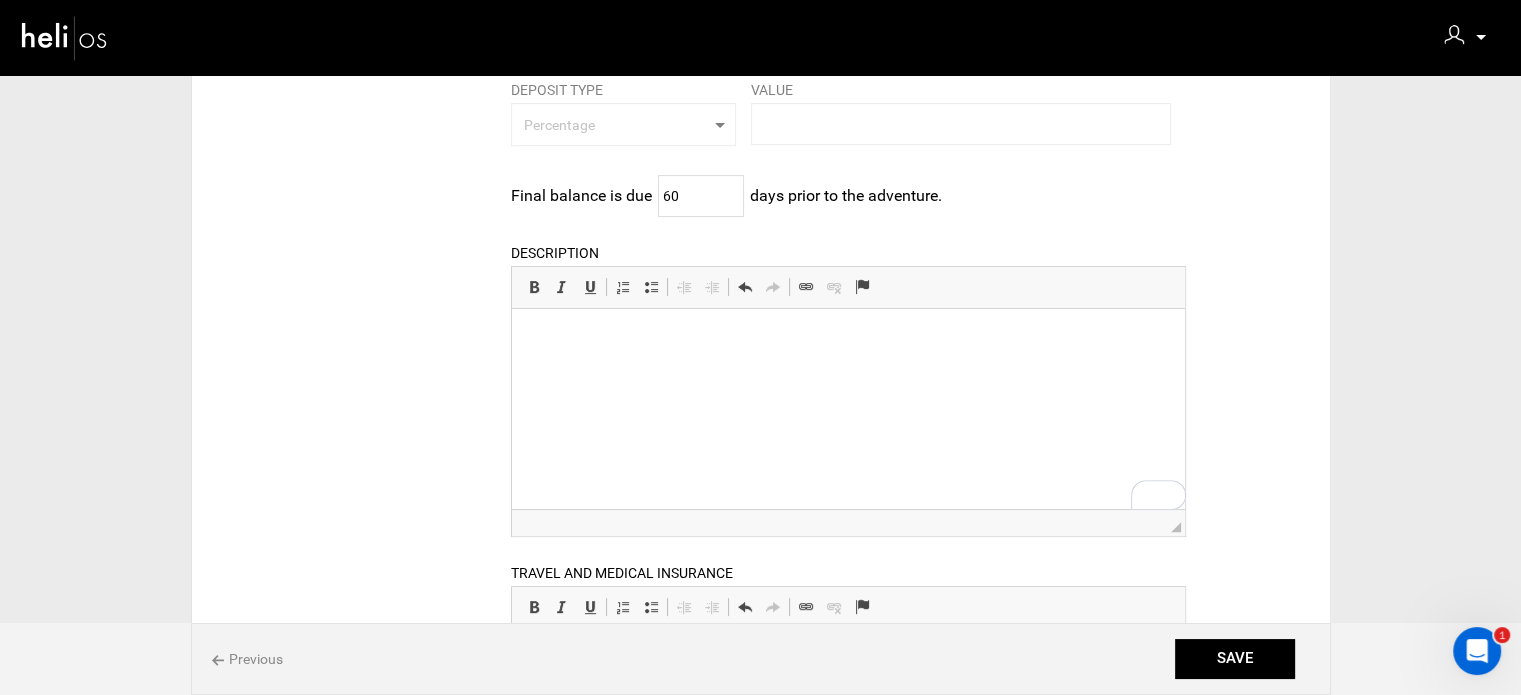 click at bounding box center [848, 339] 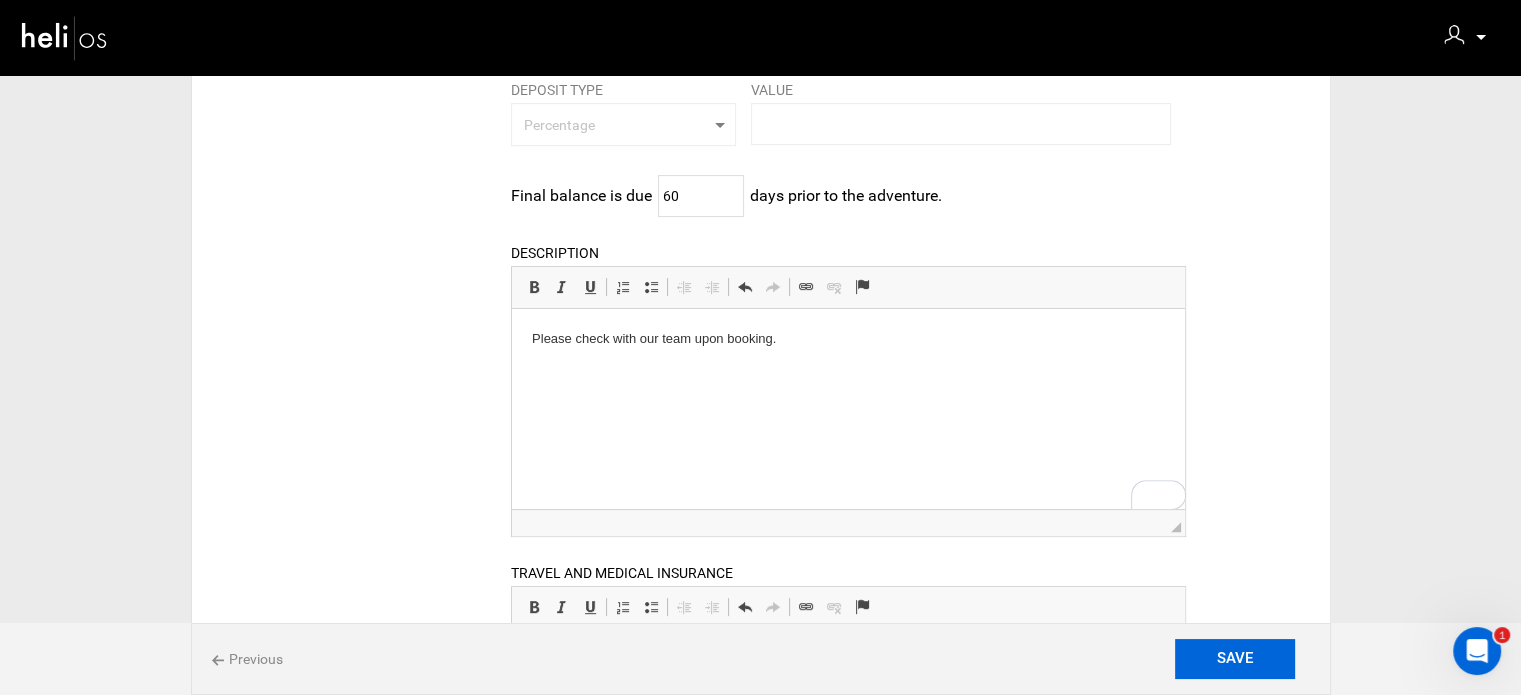 click on "SAVE & EXIT" at bounding box center (1235, 659) 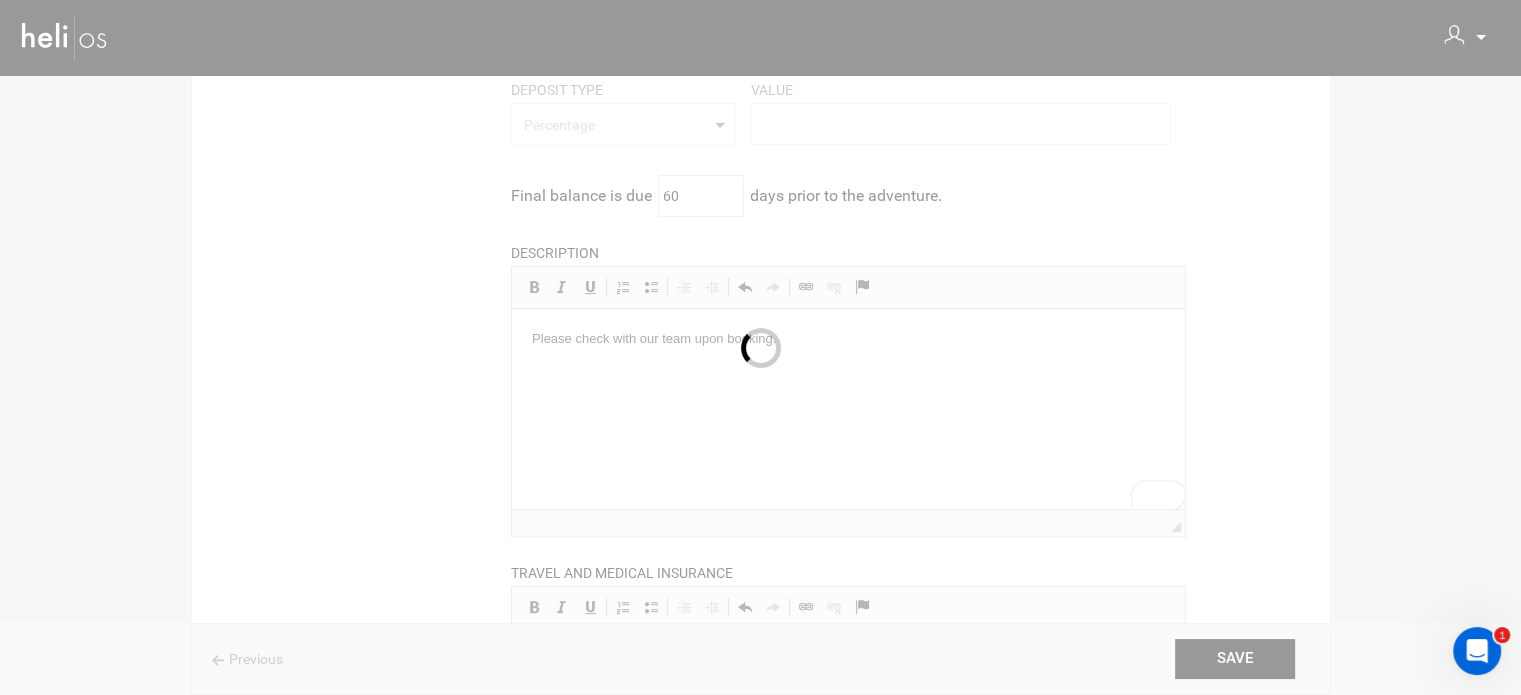 scroll, scrollTop: 0, scrollLeft: 0, axis: both 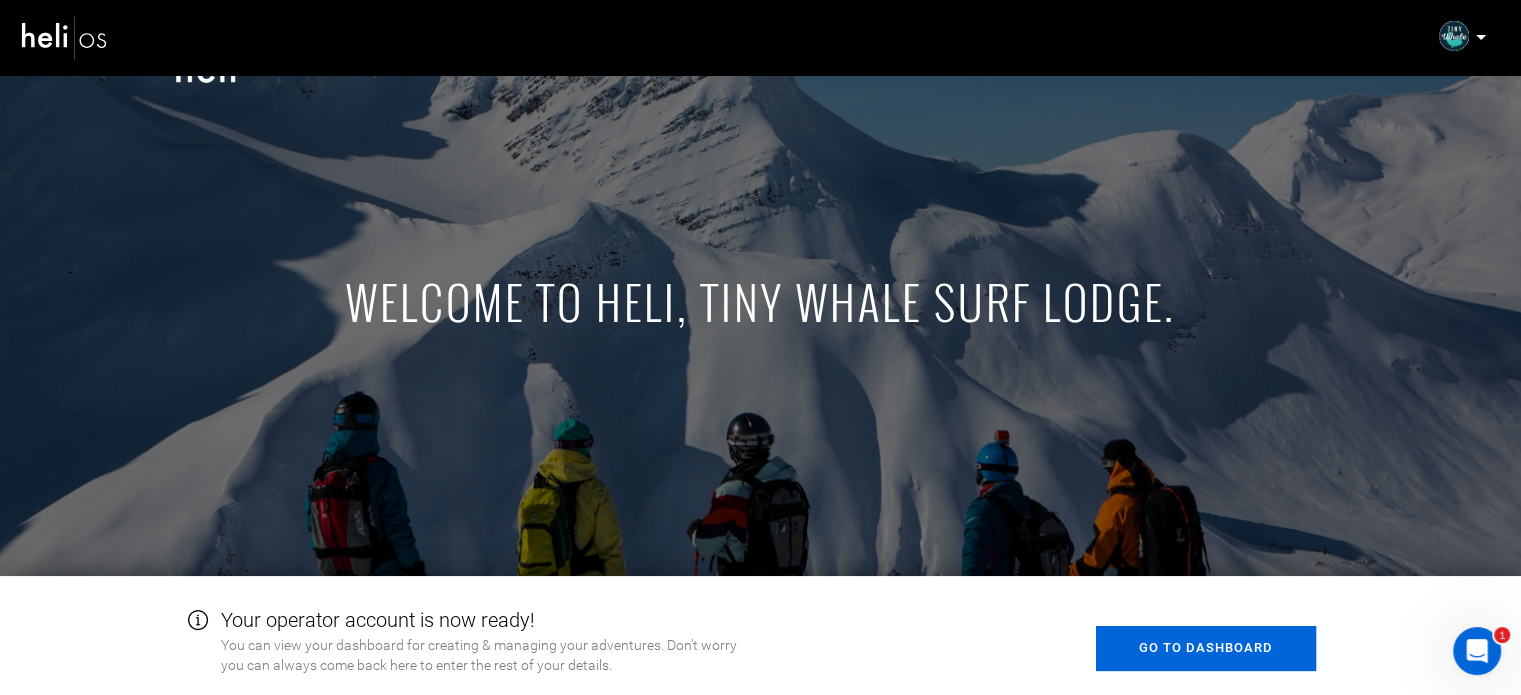 click on "Go to Dashboard" at bounding box center (1206, 648) 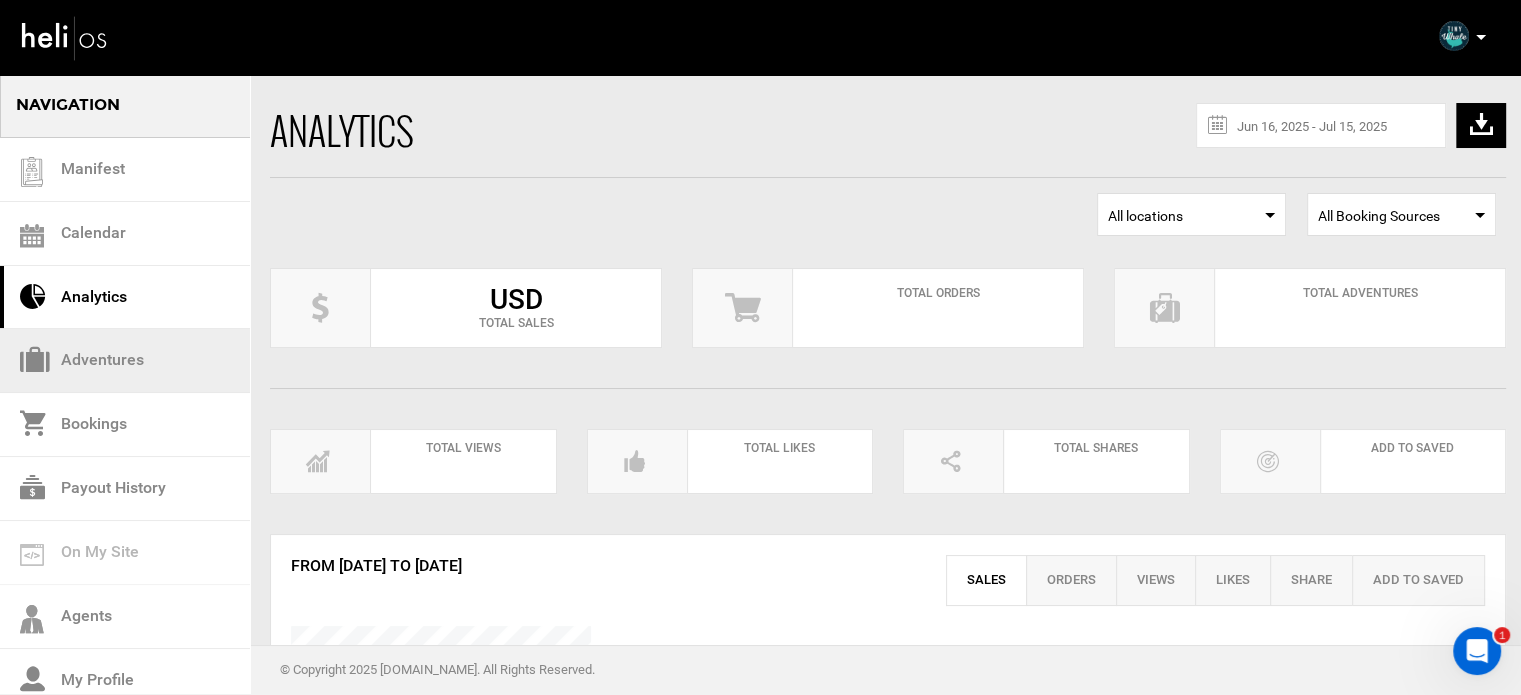 click on "Adventures" at bounding box center [125, 361] 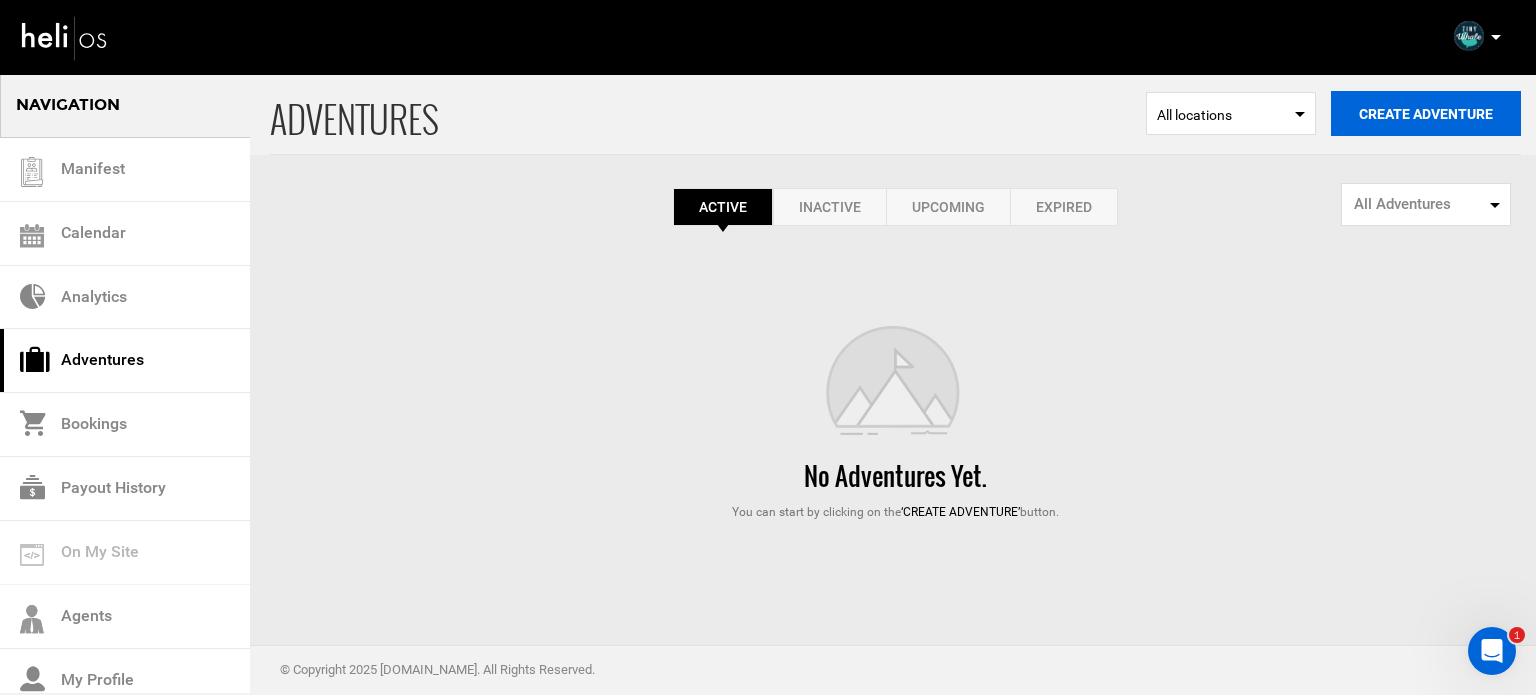 click on "Create Adventure" at bounding box center [1426, 113] 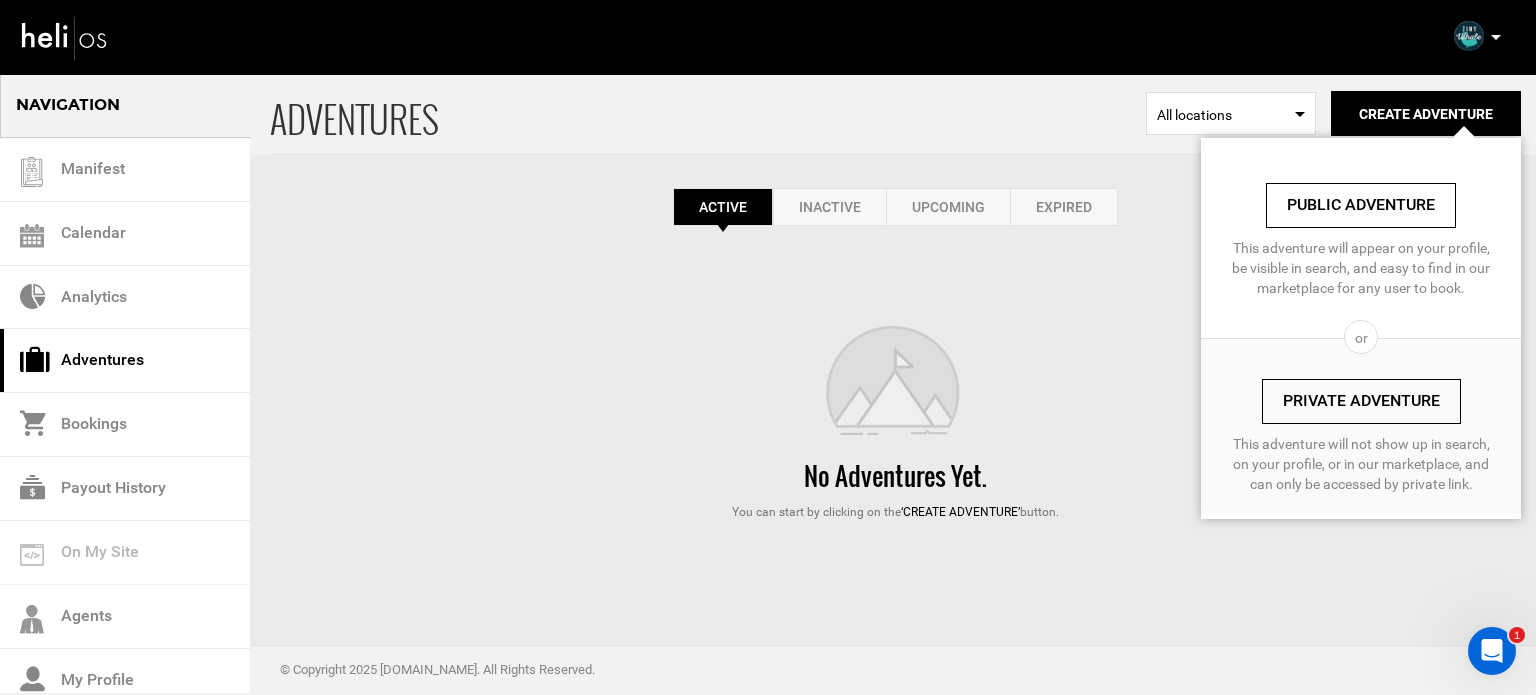 click on "Private Adventure" at bounding box center (1361, 401) 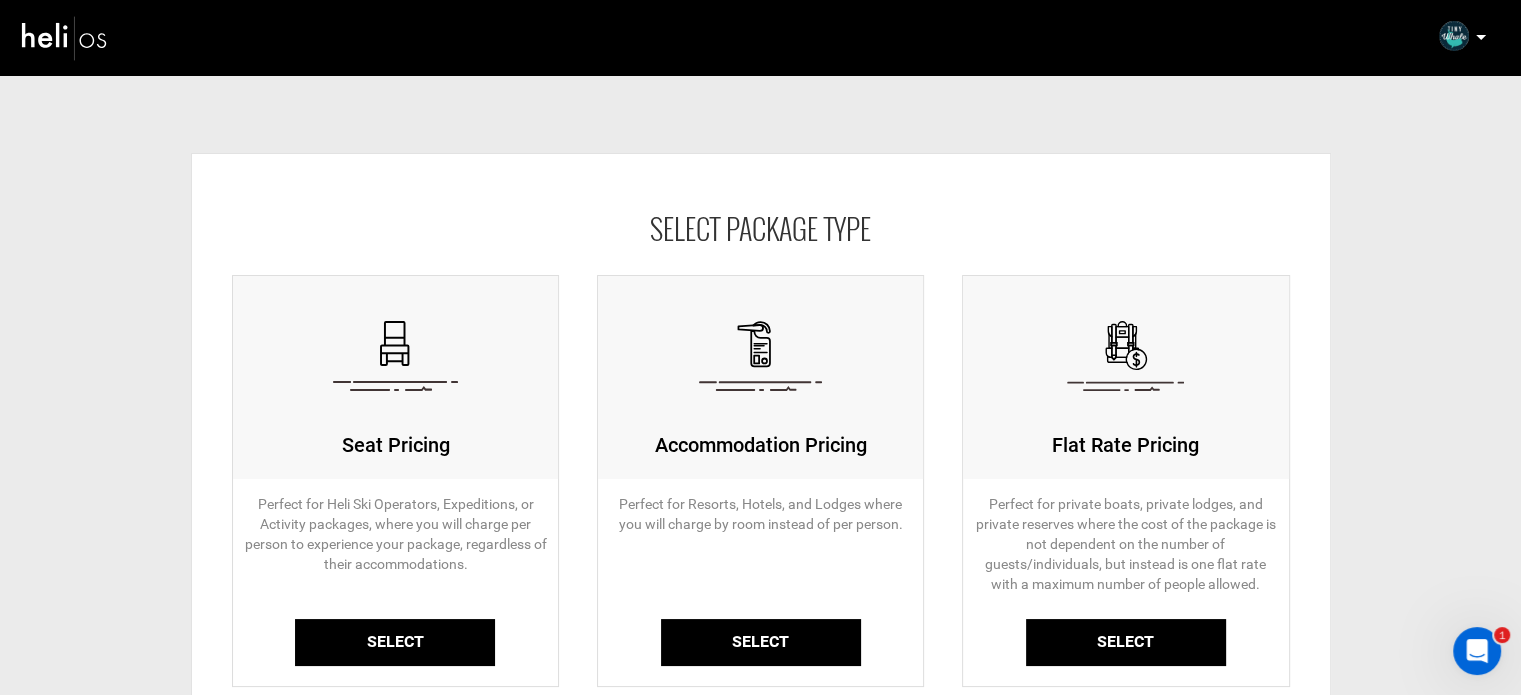 click on "Select" at bounding box center [395, 642] 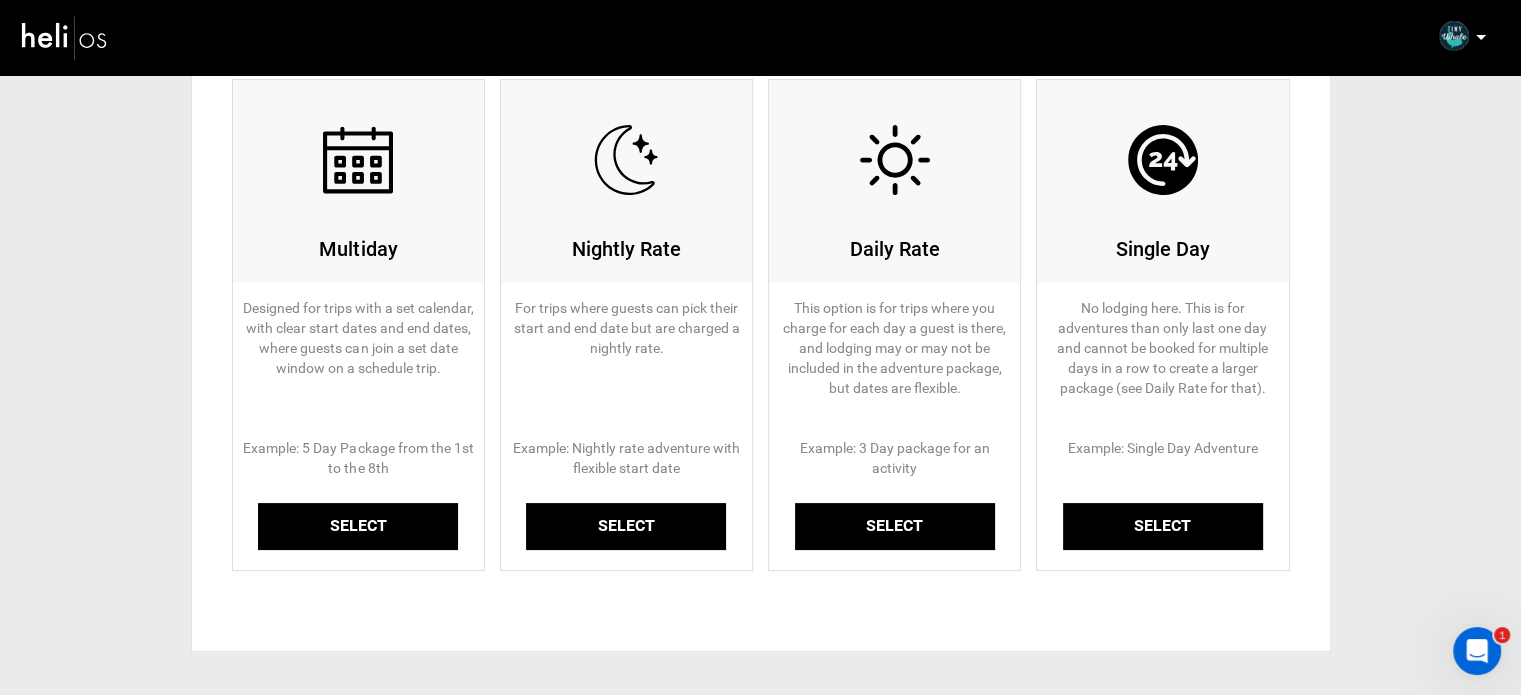 scroll, scrollTop: 200, scrollLeft: 0, axis: vertical 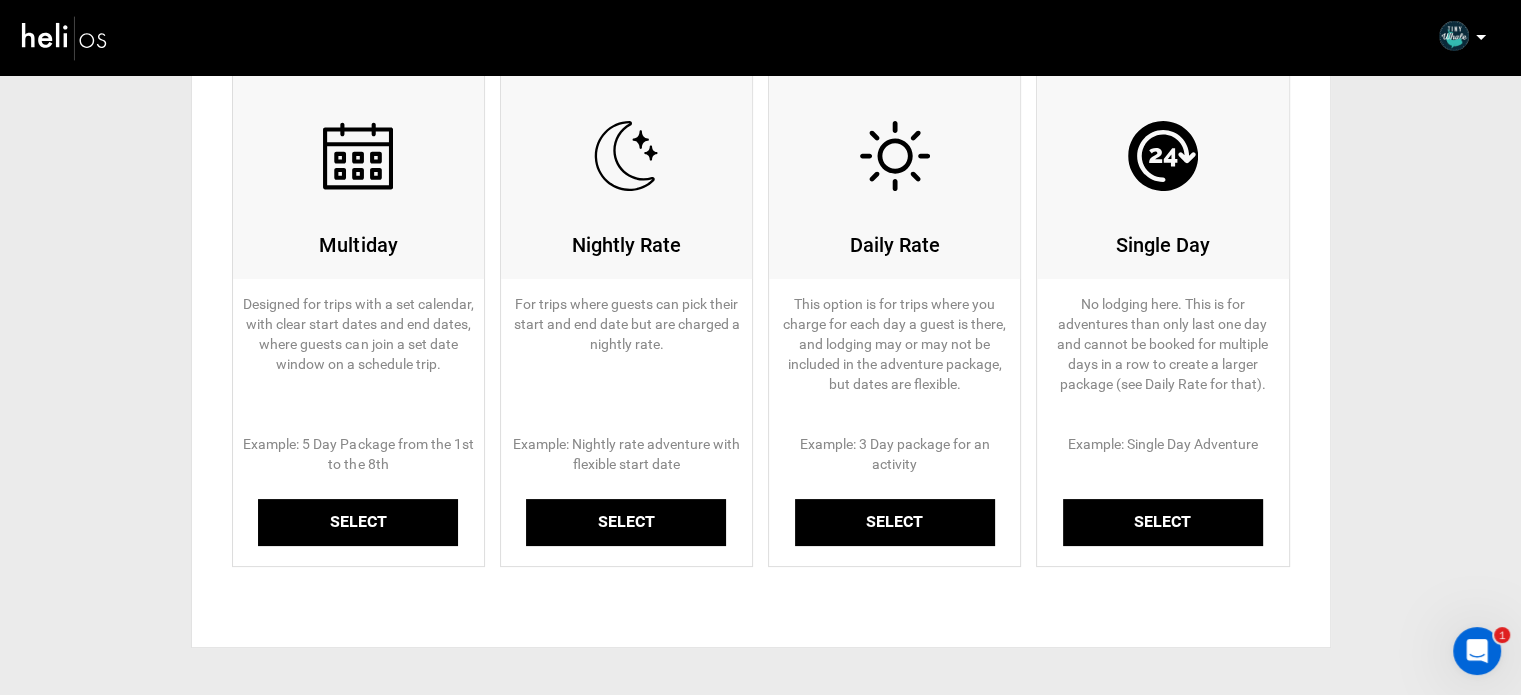click on "Select" at bounding box center (358, 522) 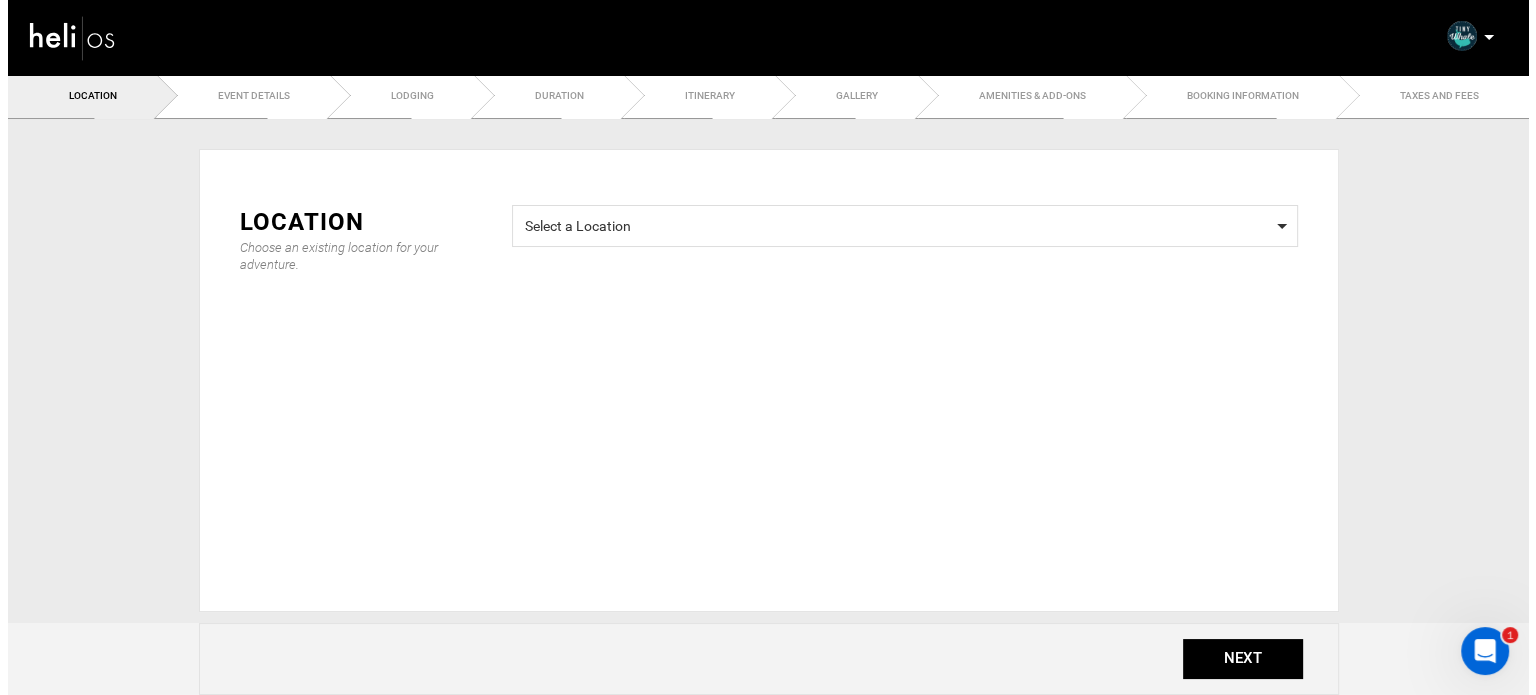 scroll, scrollTop: 0, scrollLeft: 0, axis: both 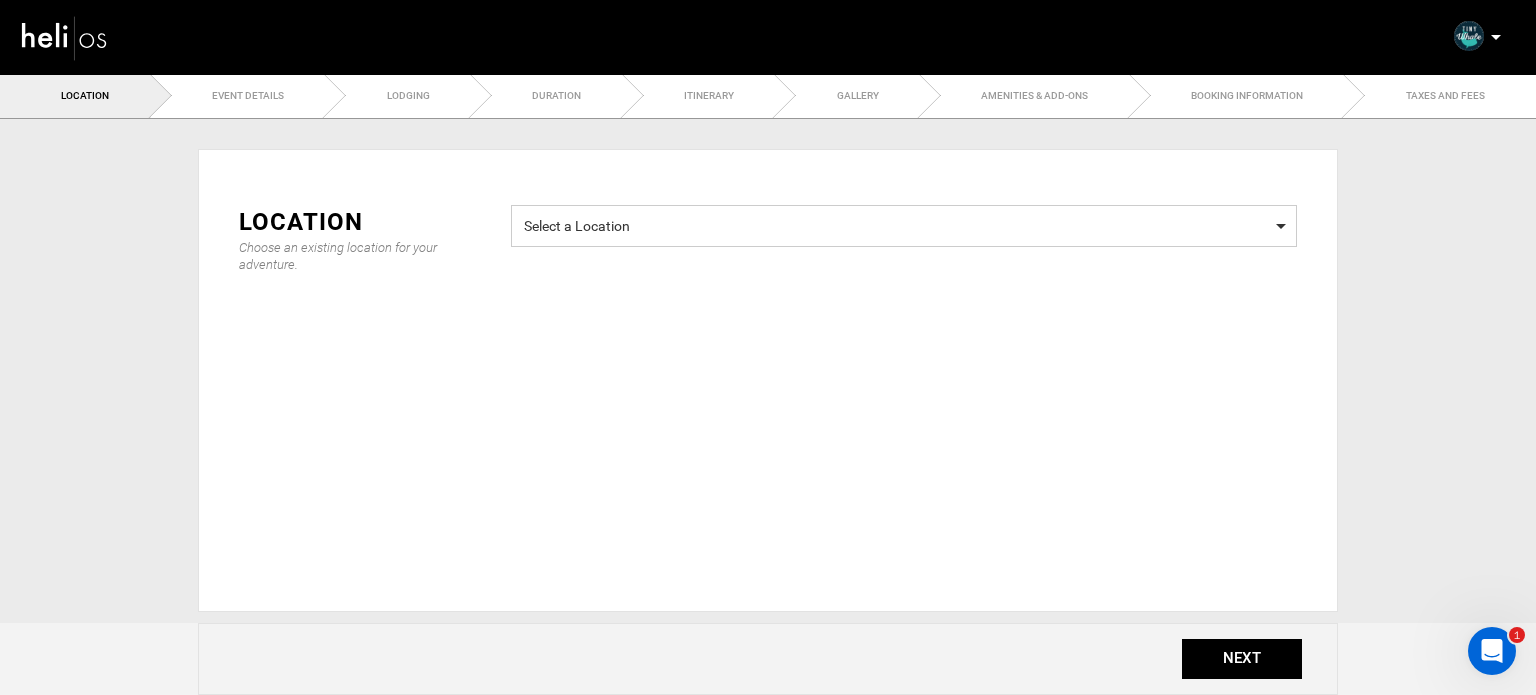 click on "Select a Location   Select a Location" at bounding box center [904, 226] 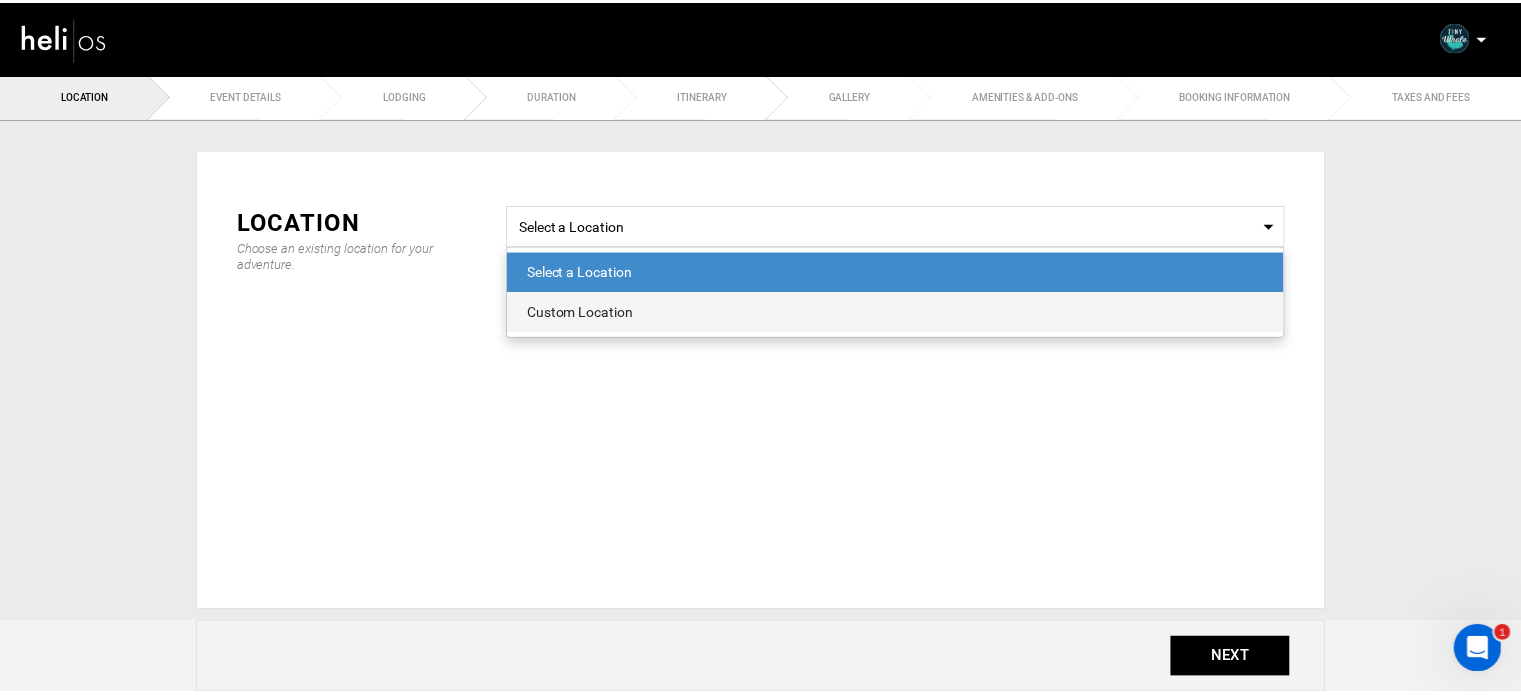 scroll, scrollTop: 0, scrollLeft: 0, axis: both 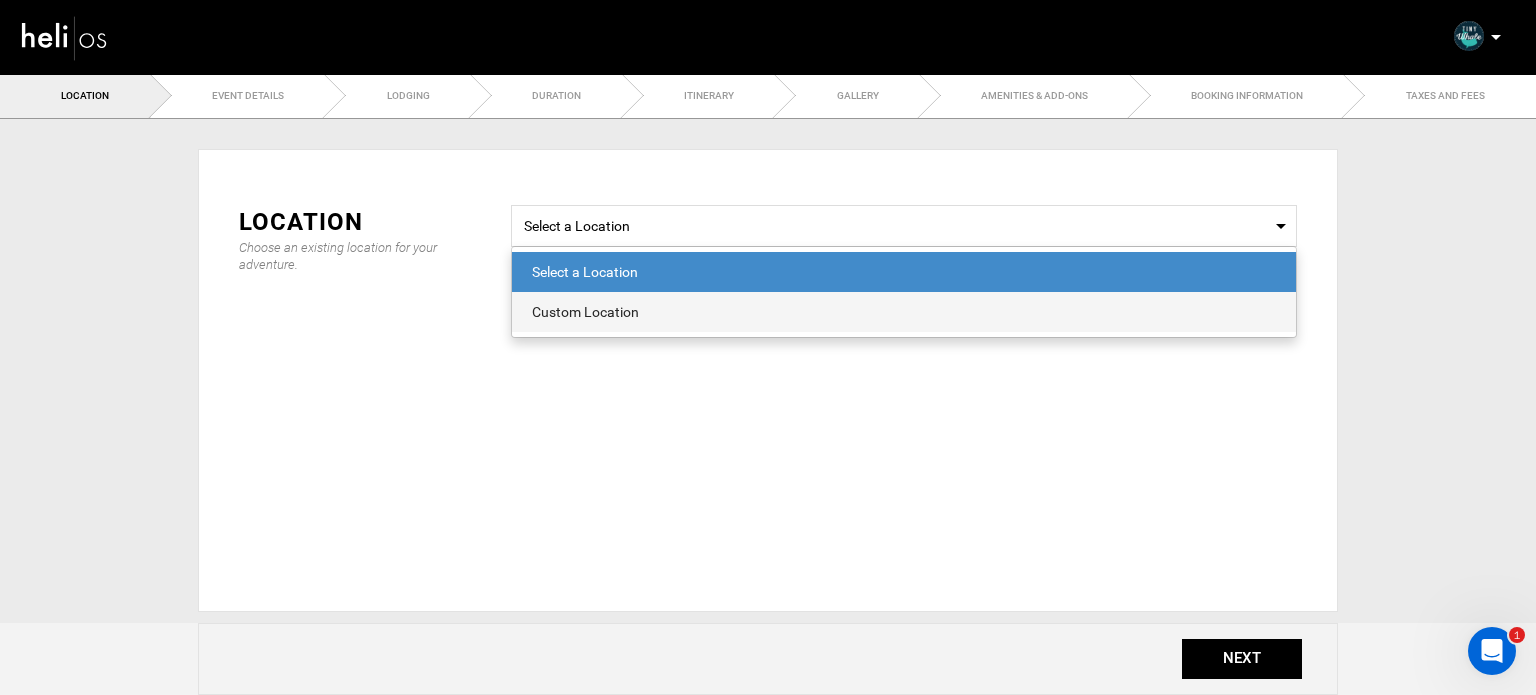 click on "Custom Location" at bounding box center [904, 312] 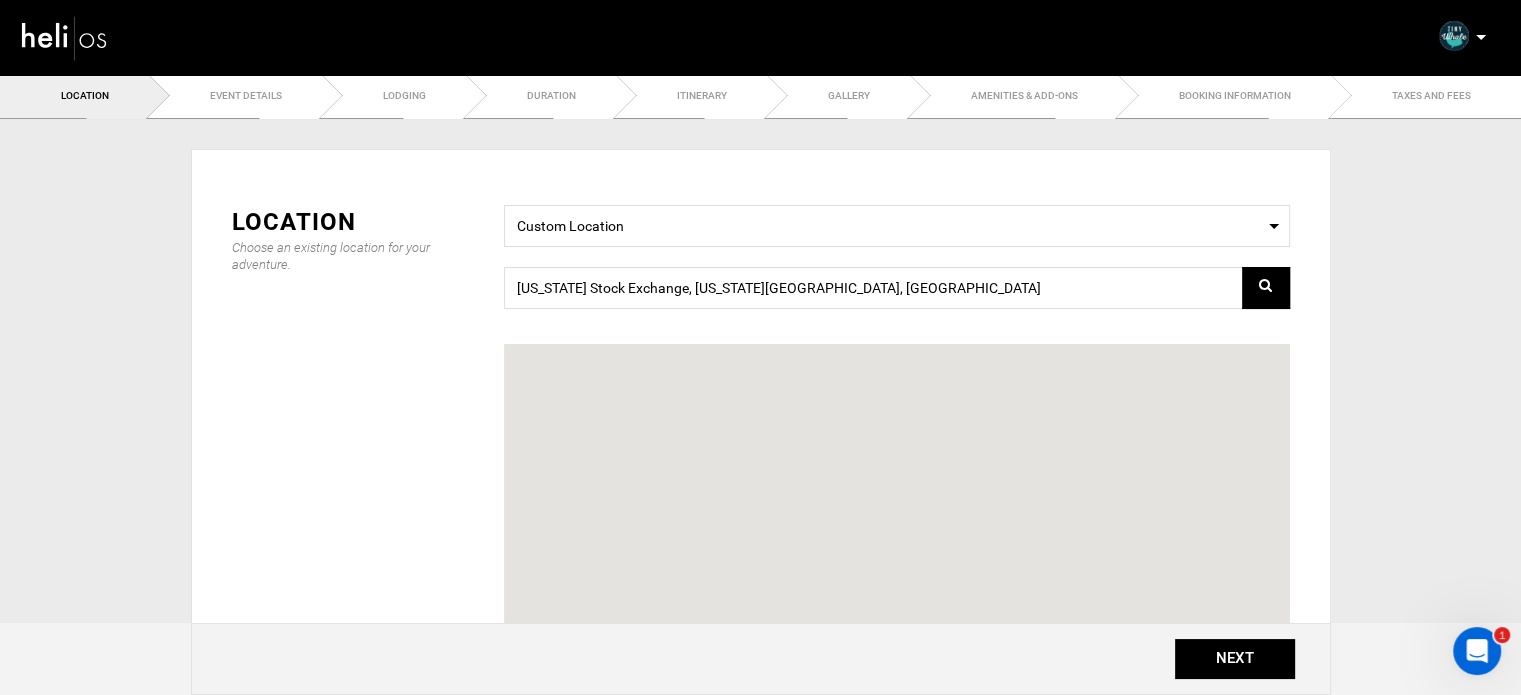 scroll, scrollTop: 0, scrollLeft: 0, axis: both 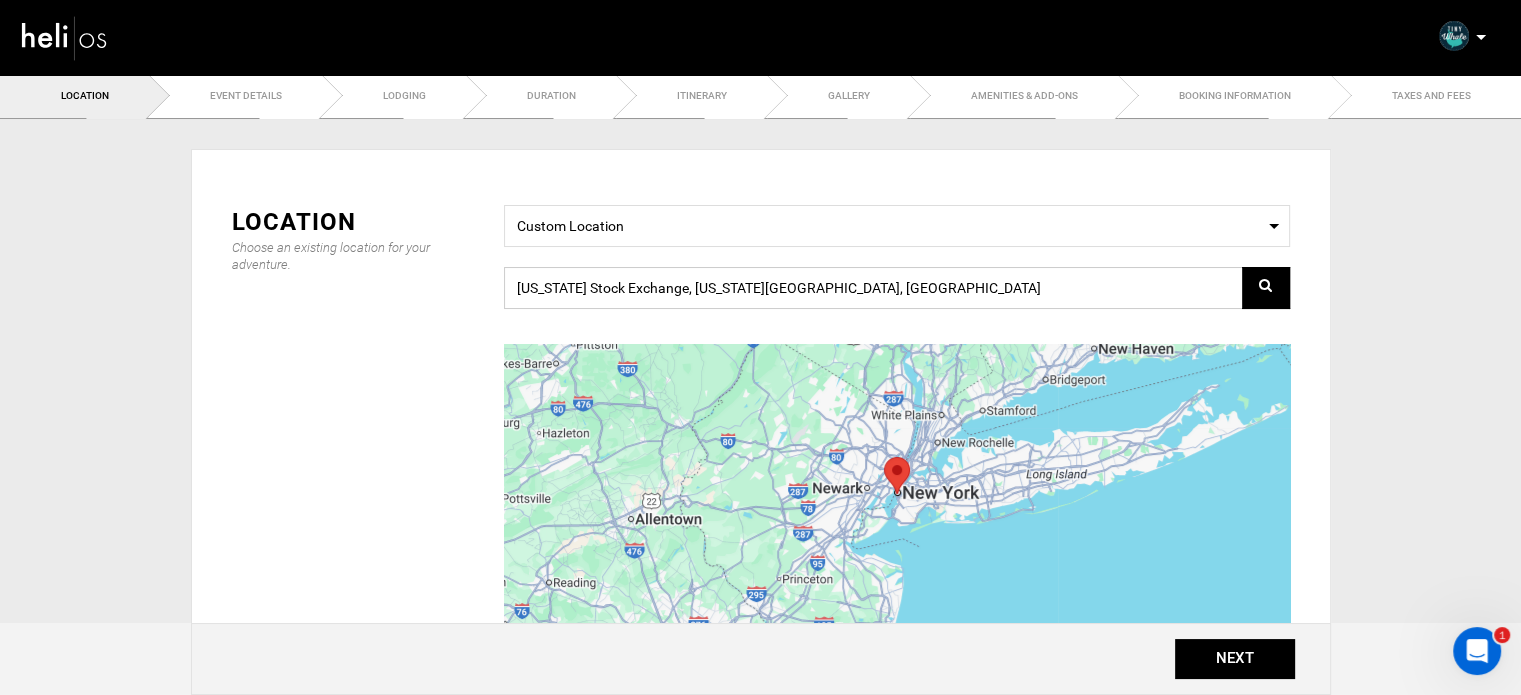 click on "[US_STATE] Stock Exchange, [US_STATE][GEOGRAPHIC_DATA], [GEOGRAPHIC_DATA]" at bounding box center [897, 288] 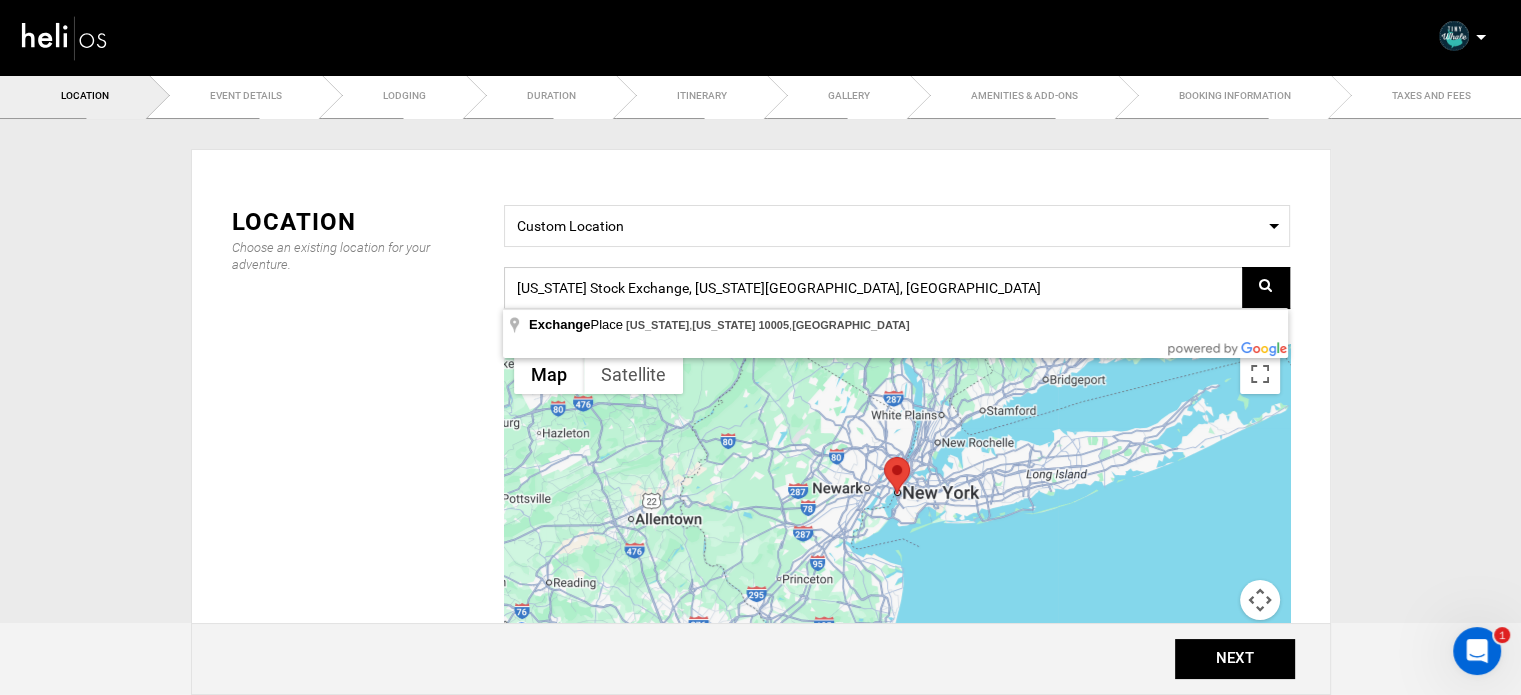 click on "[US_STATE] Stock Exchange, [US_STATE][GEOGRAPHIC_DATA], [GEOGRAPHIC_DATA]" at bounding box center [897, 288] 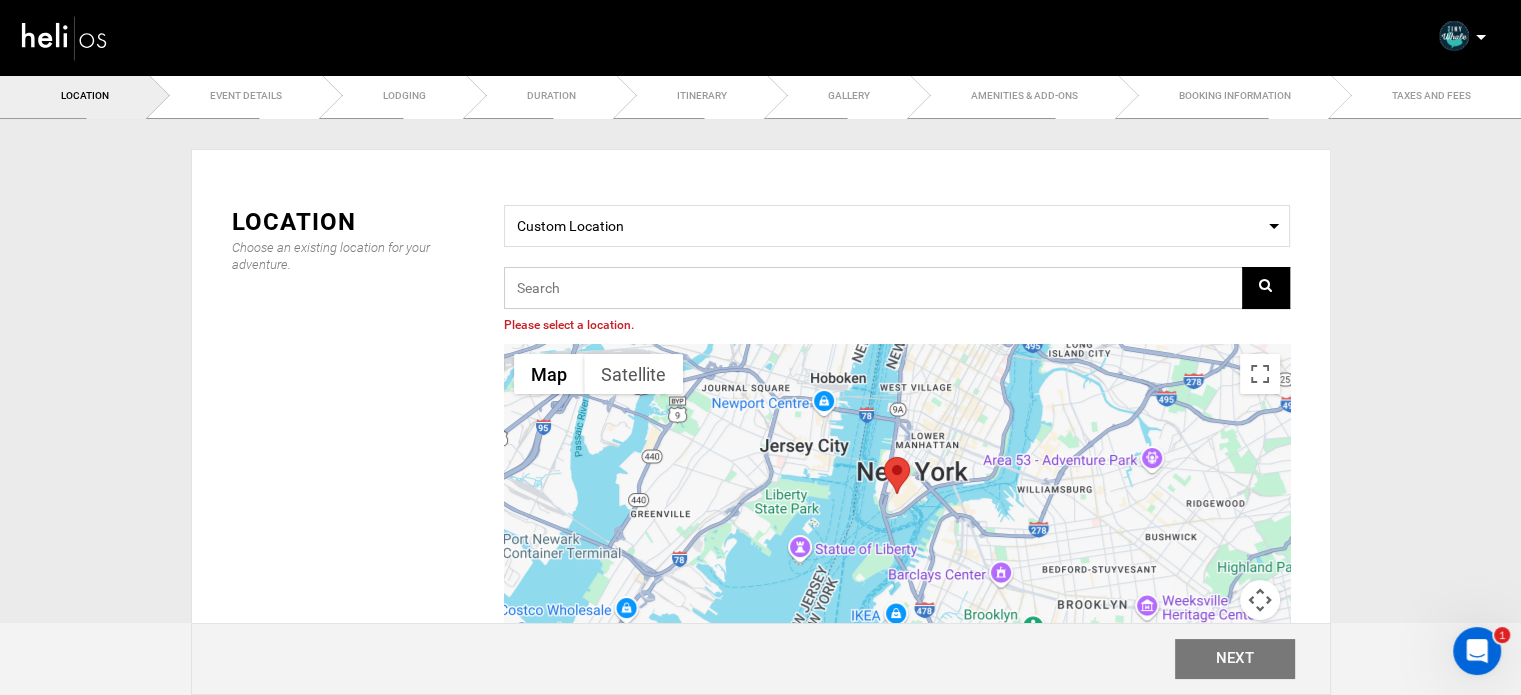 click at bounding box center [897, 288] 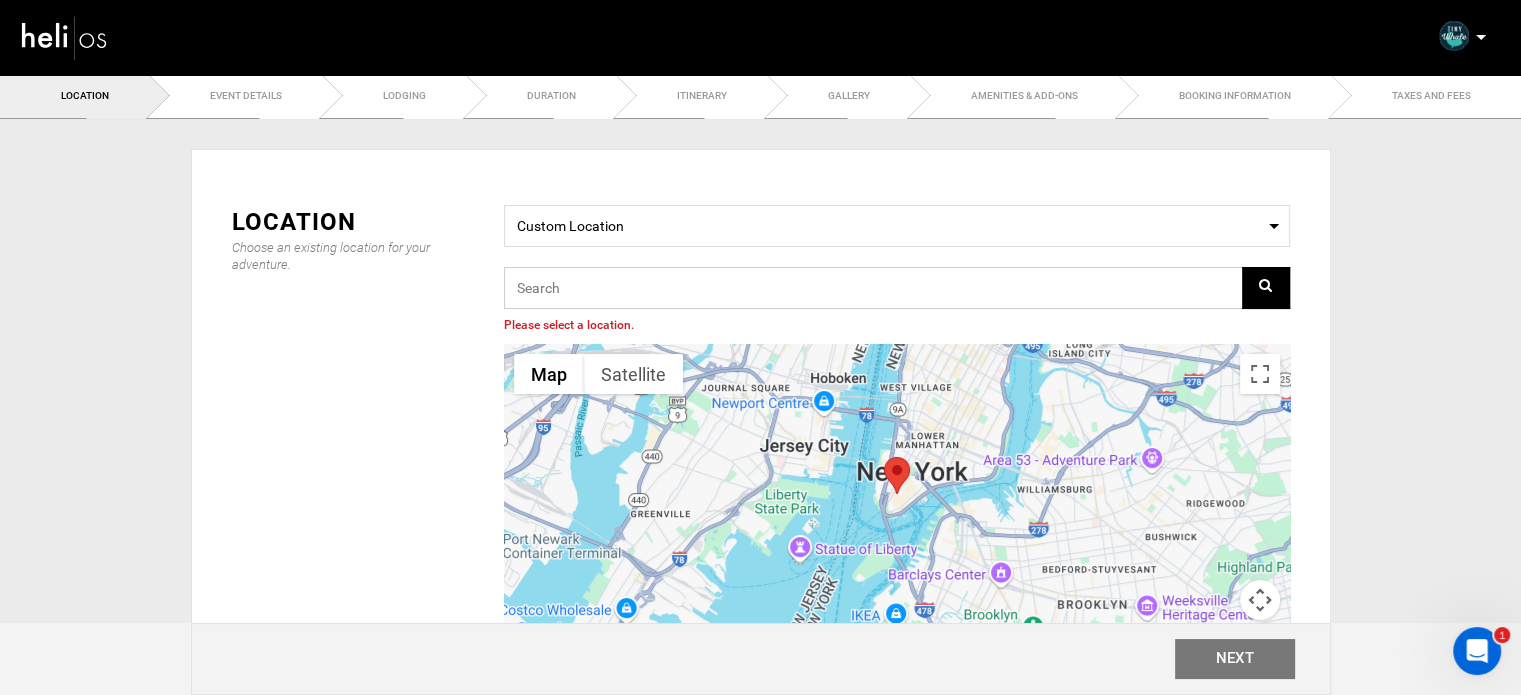paste on "575X+6F Bensafrim, [GEOGRAPHIC_DATA]" 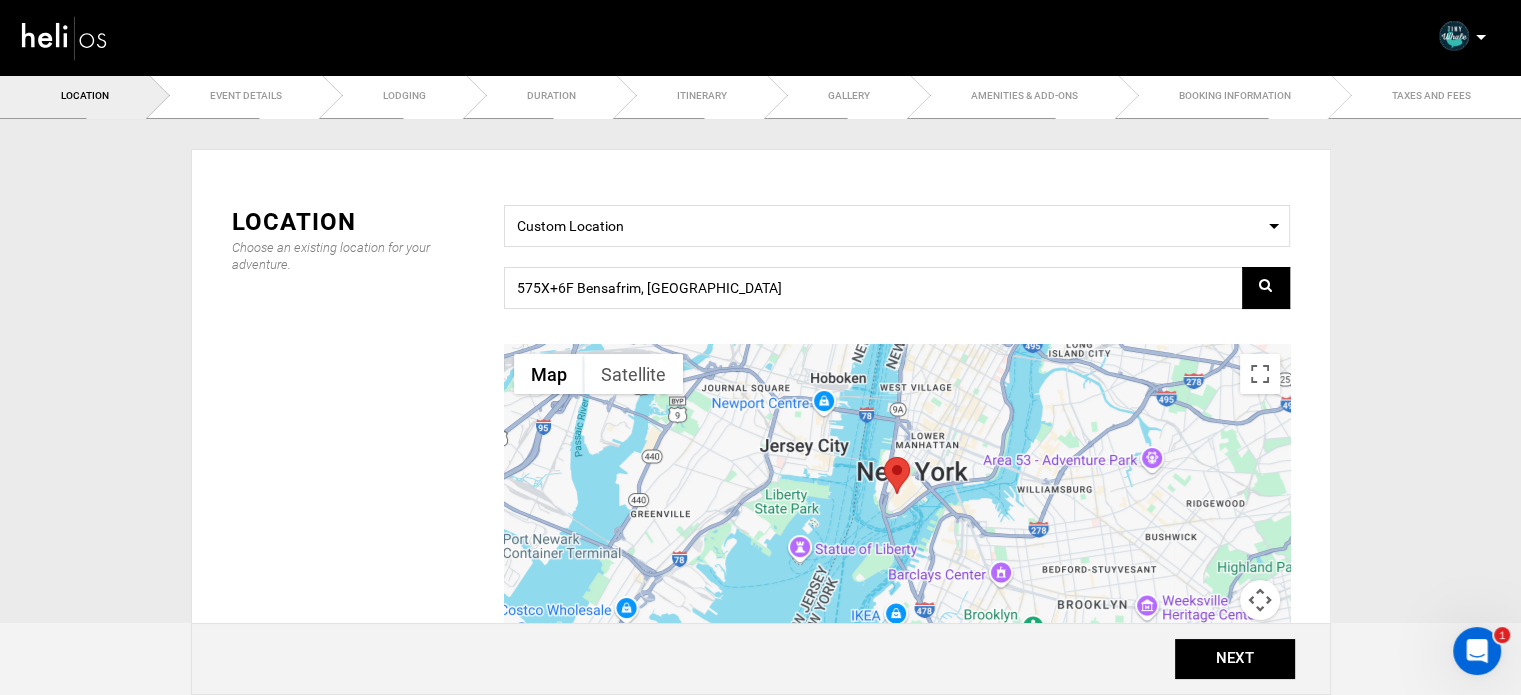 type on "575X+6F, 8600 [GEOGRAPHIC_DATA], [GEOGRAPHIC_DATA]" 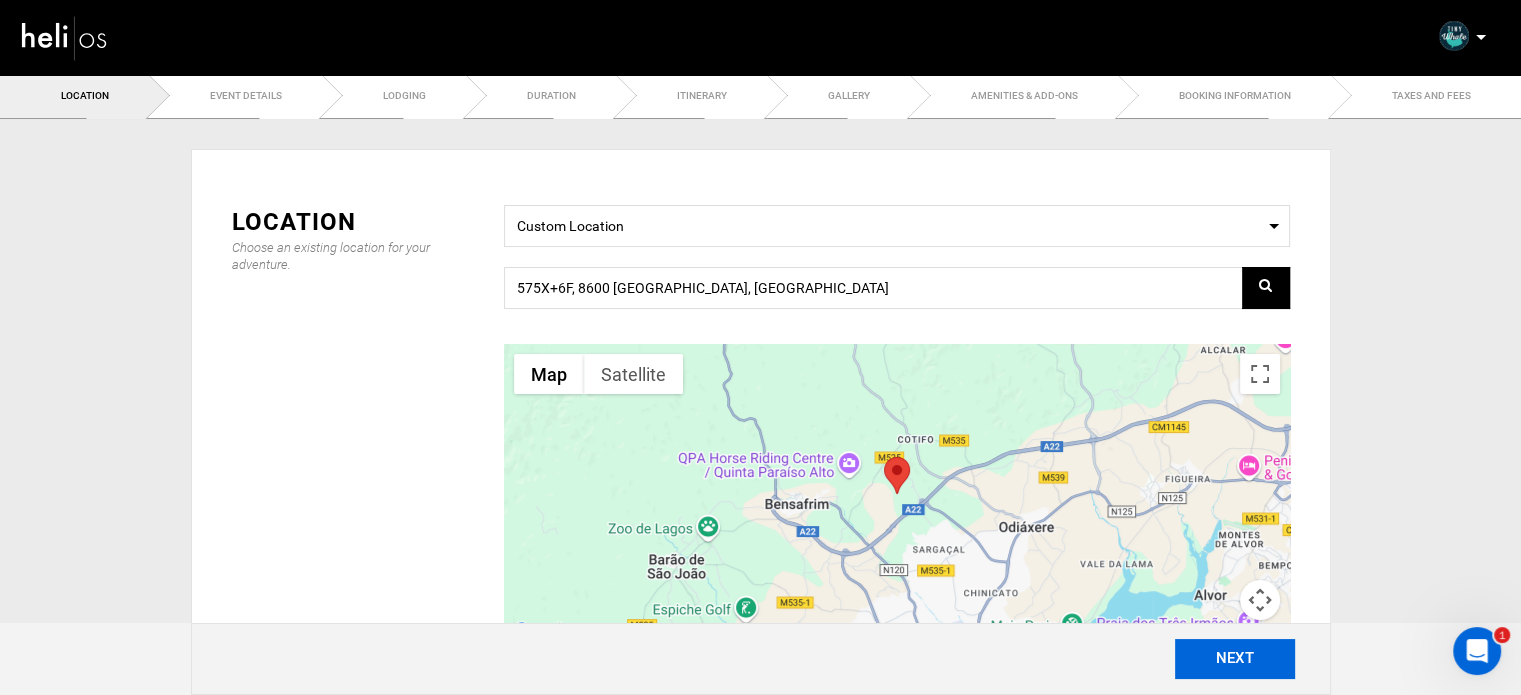 click on "NEXT" at bounding box center [1235, 659] 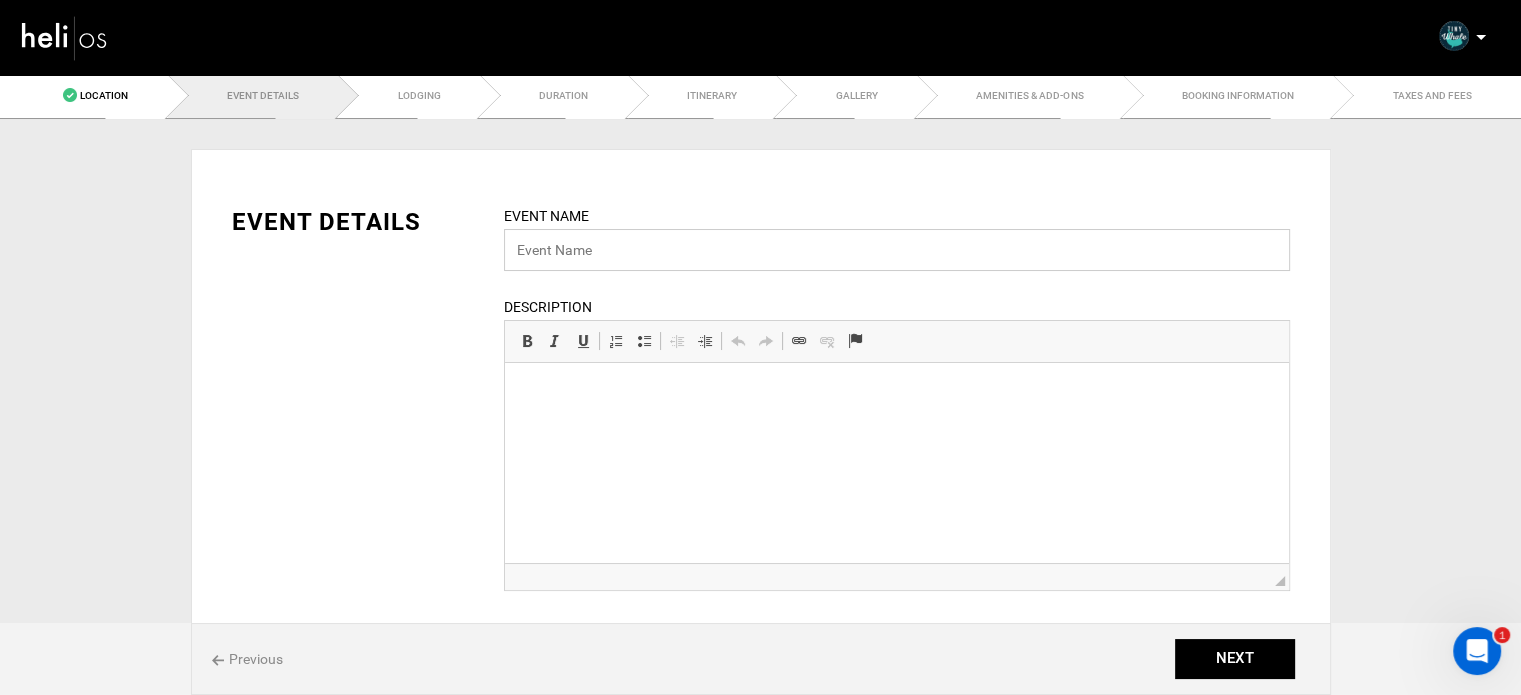 click at bounding box center (897, 250) 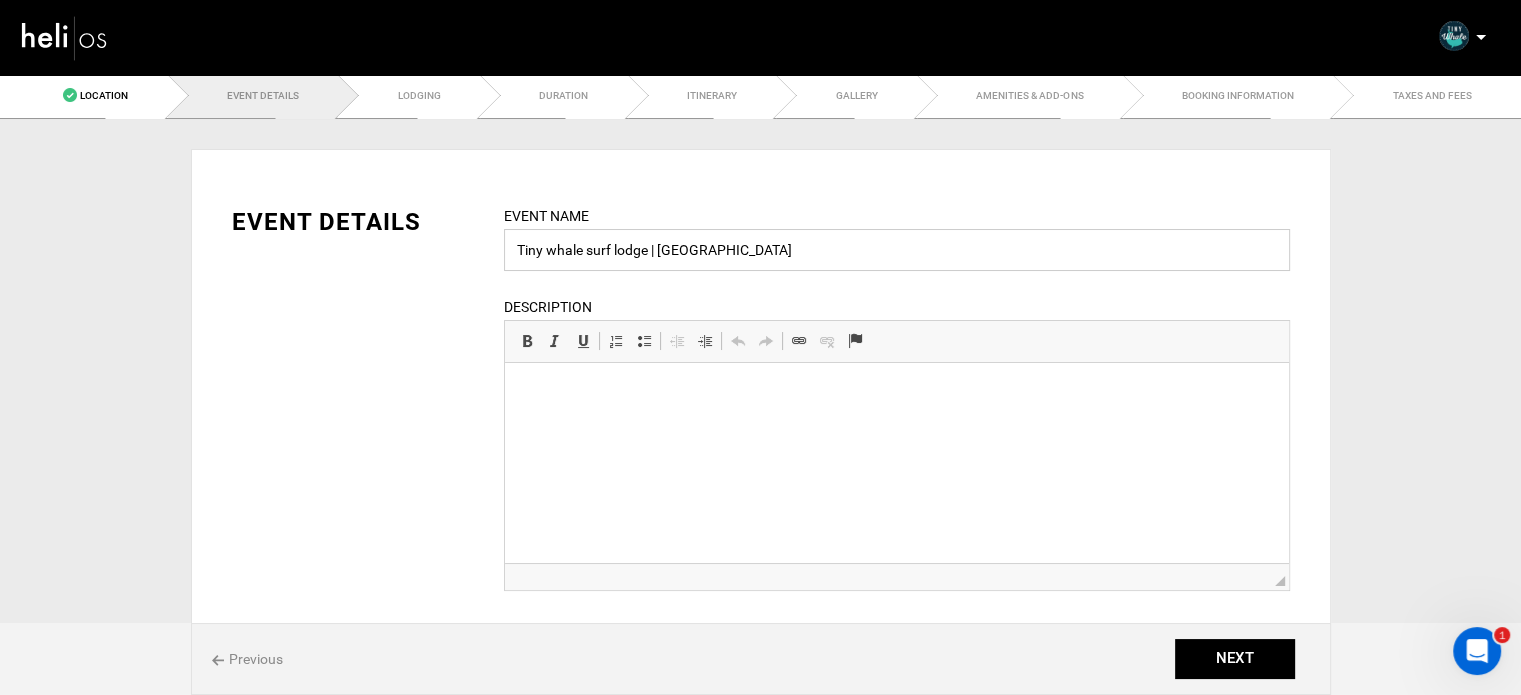type on "Tiny whale surf lodge | [GEOGRAPHIC_DATA]" 